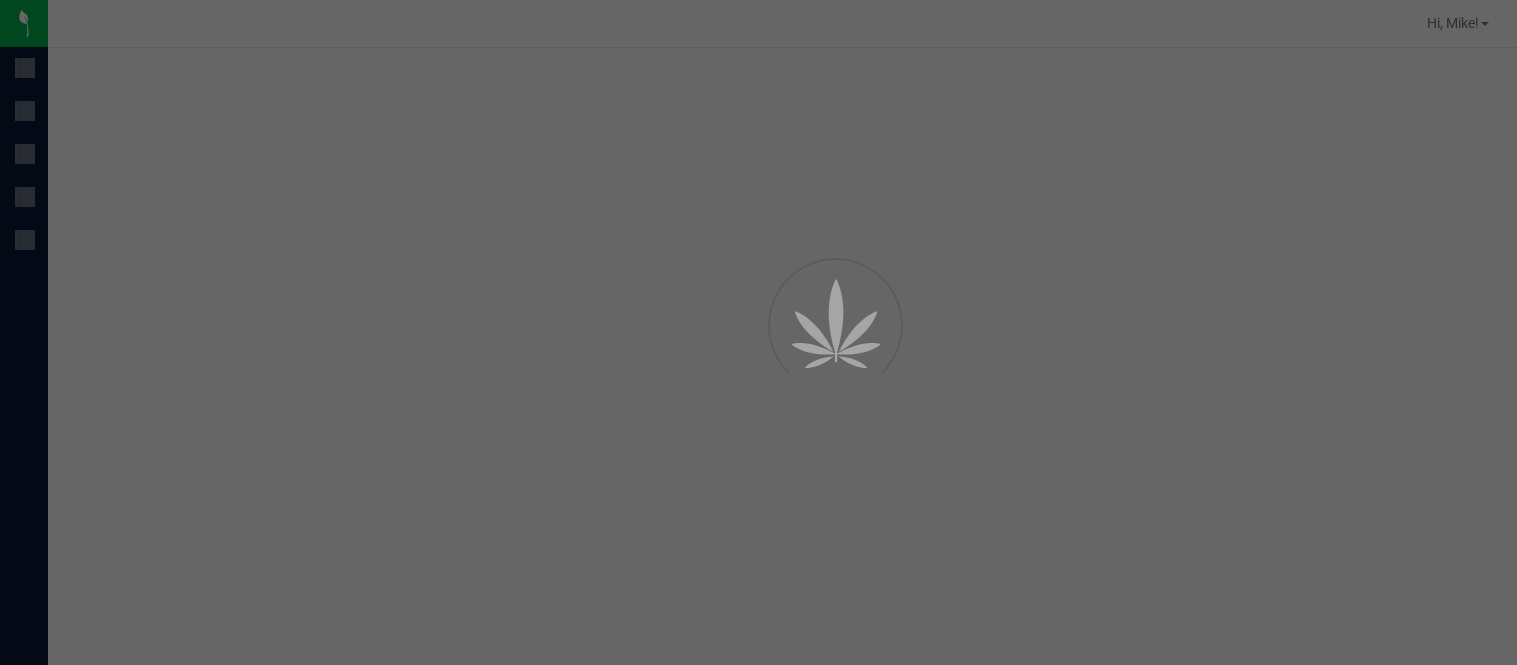 scroll, scrollTop: 0, scrollLeft: 0, axis: both 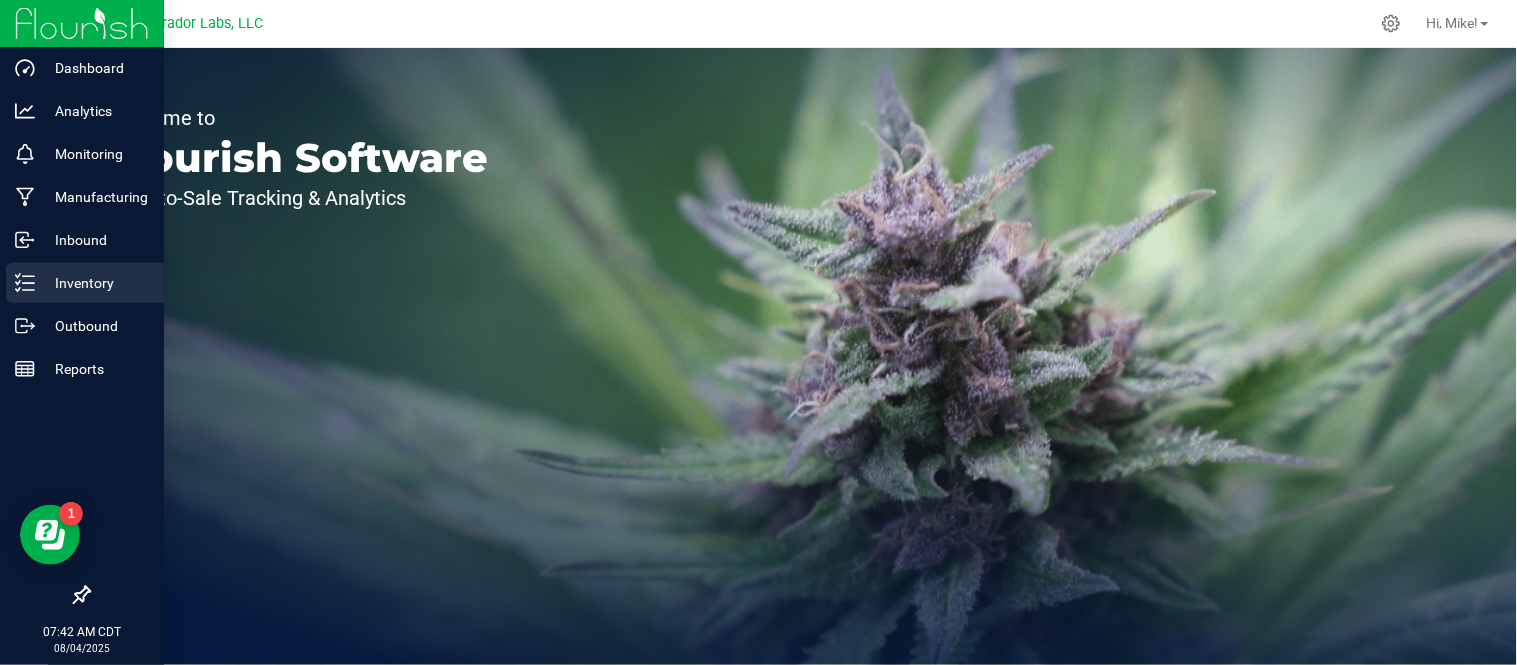 click on "Inventory" at bounding box center (95, 283) 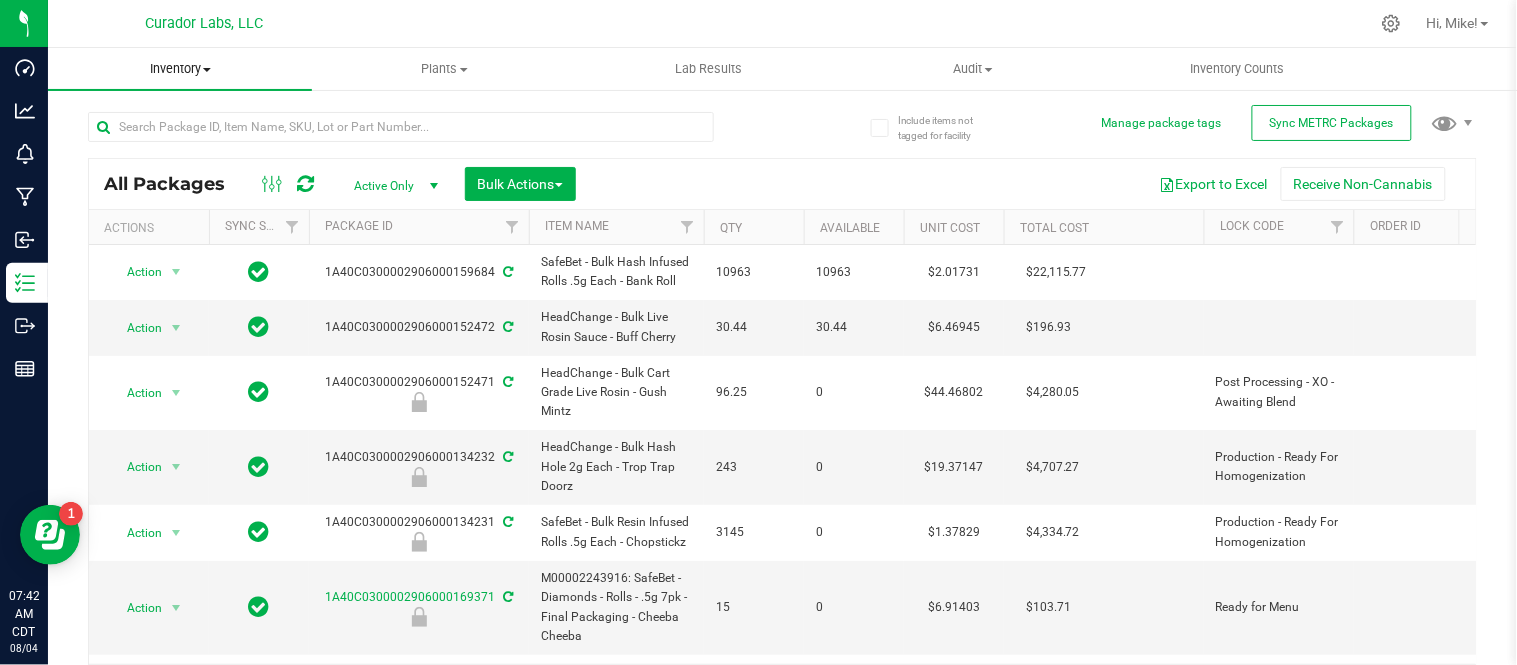 click on "Inventory" at bounding box center (180, 69) 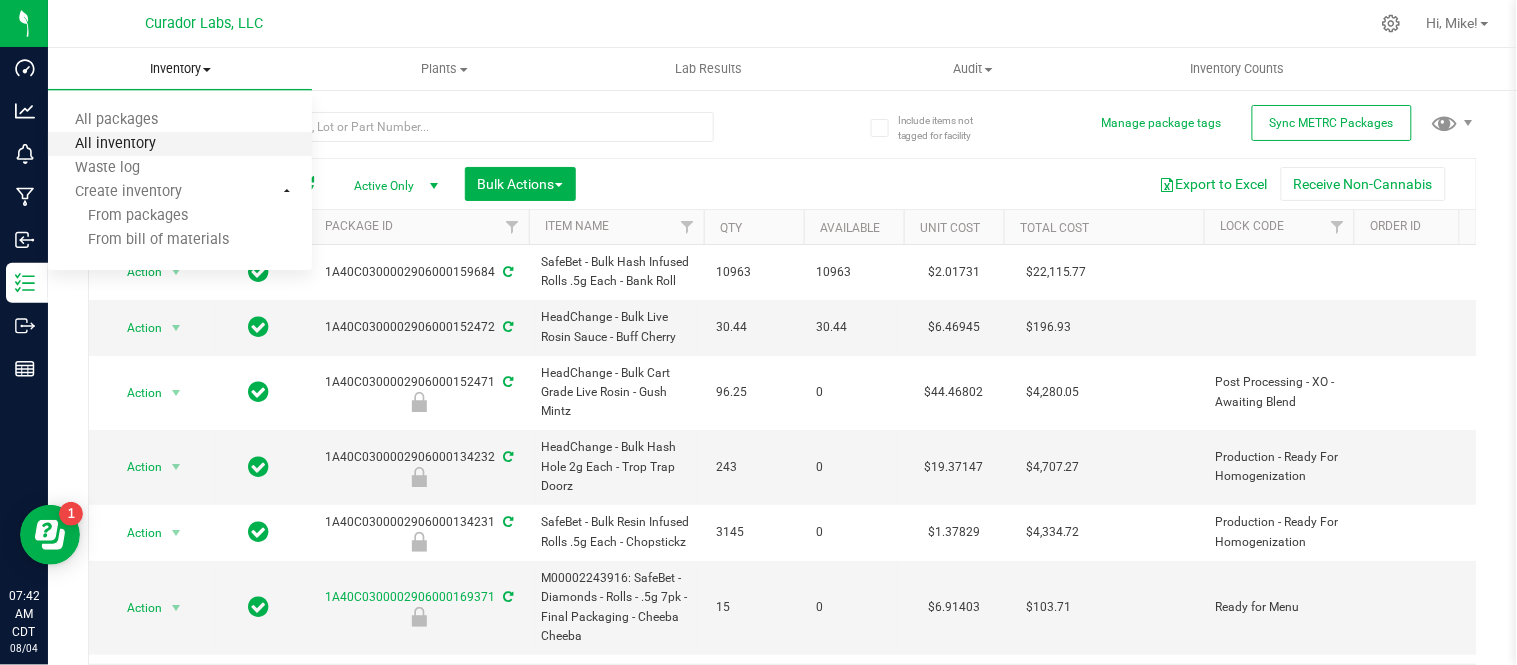 click on "All inventory" at bounding box center (115, 144) 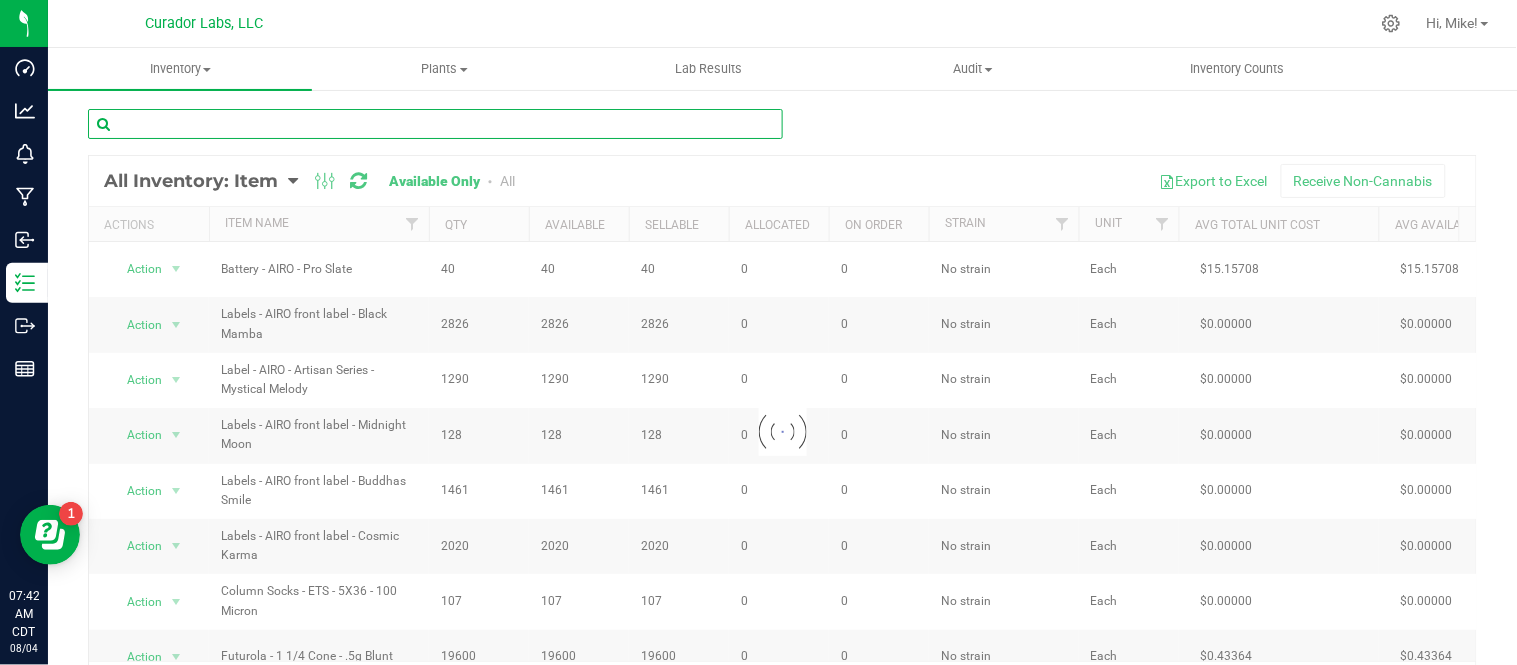 click at bounding box center (435, 124) 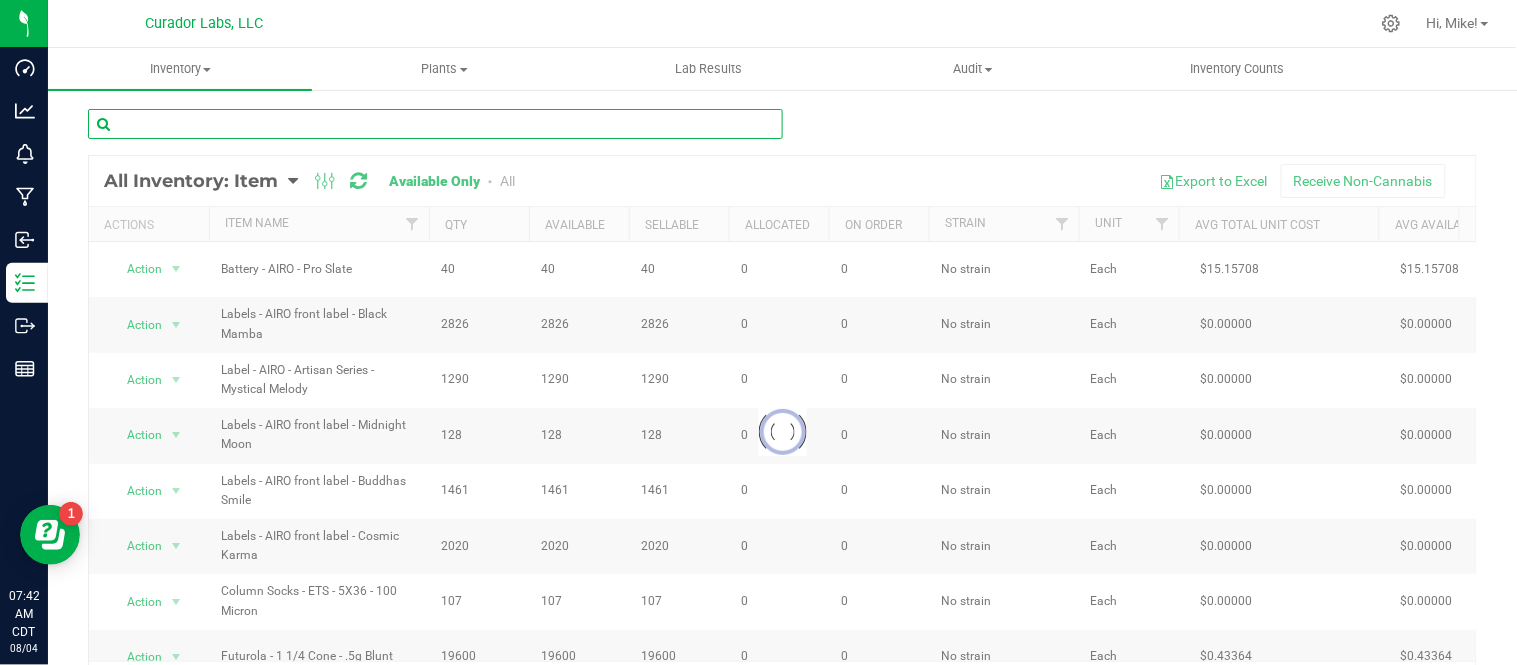 paste on "Labeled Tube - HeadChange - Cart with QR THC M Diamond White - 2.2x2" 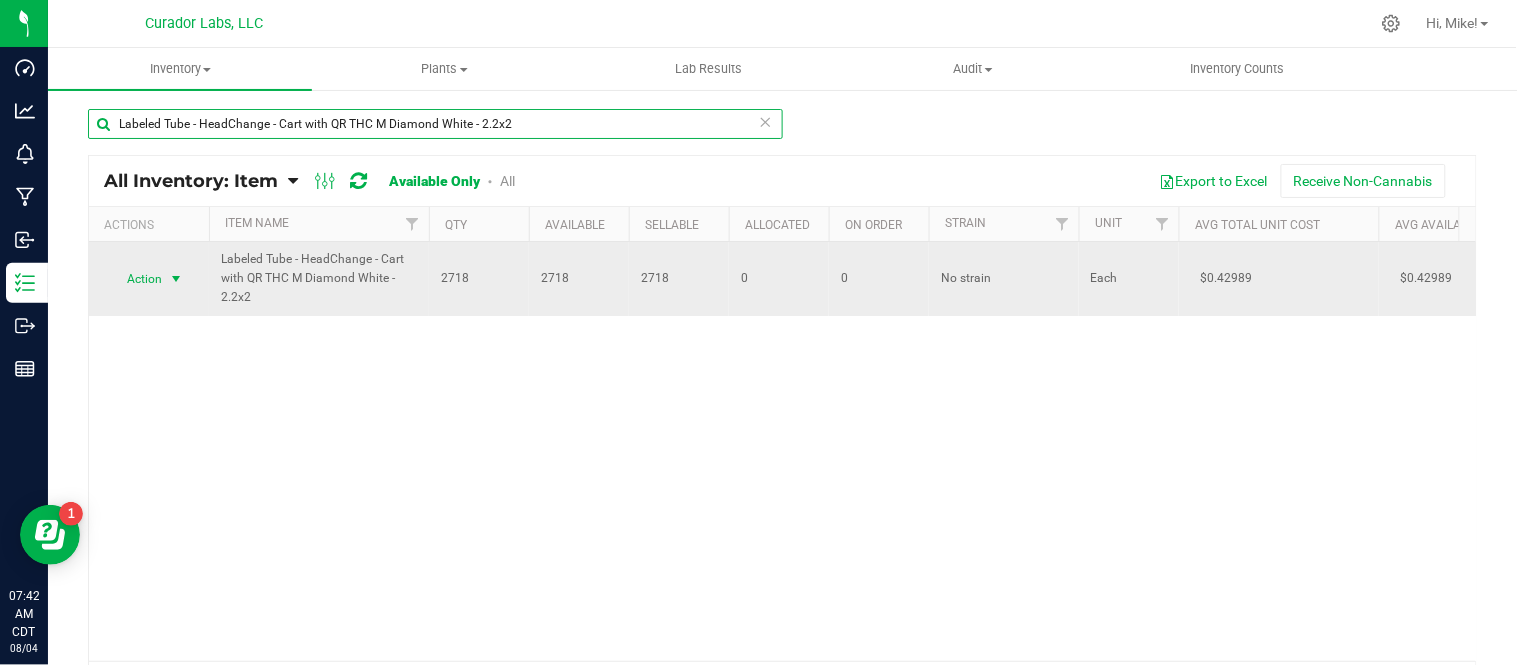 type on "Labeled Tube - HeadChange - Cart with QR THC M Diamond White - 2.2x2" 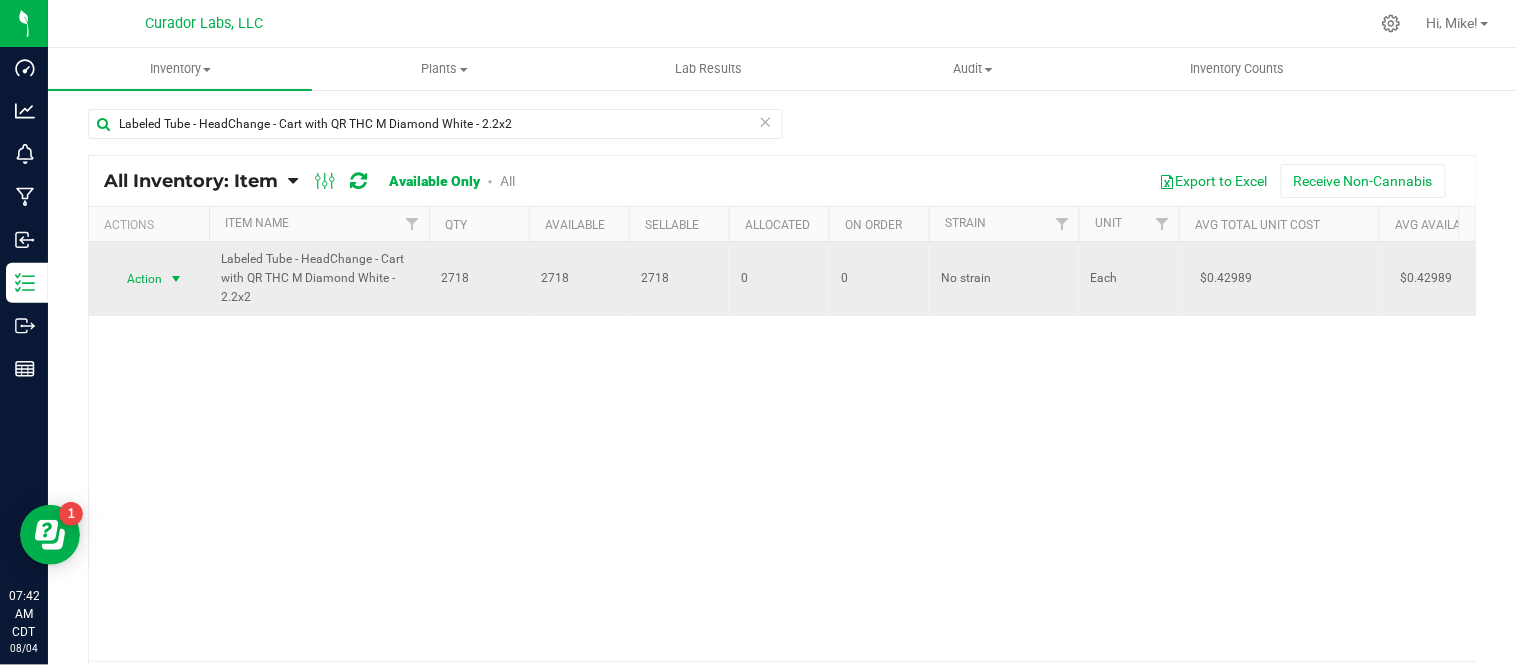 click at bounding box center [176, 279] 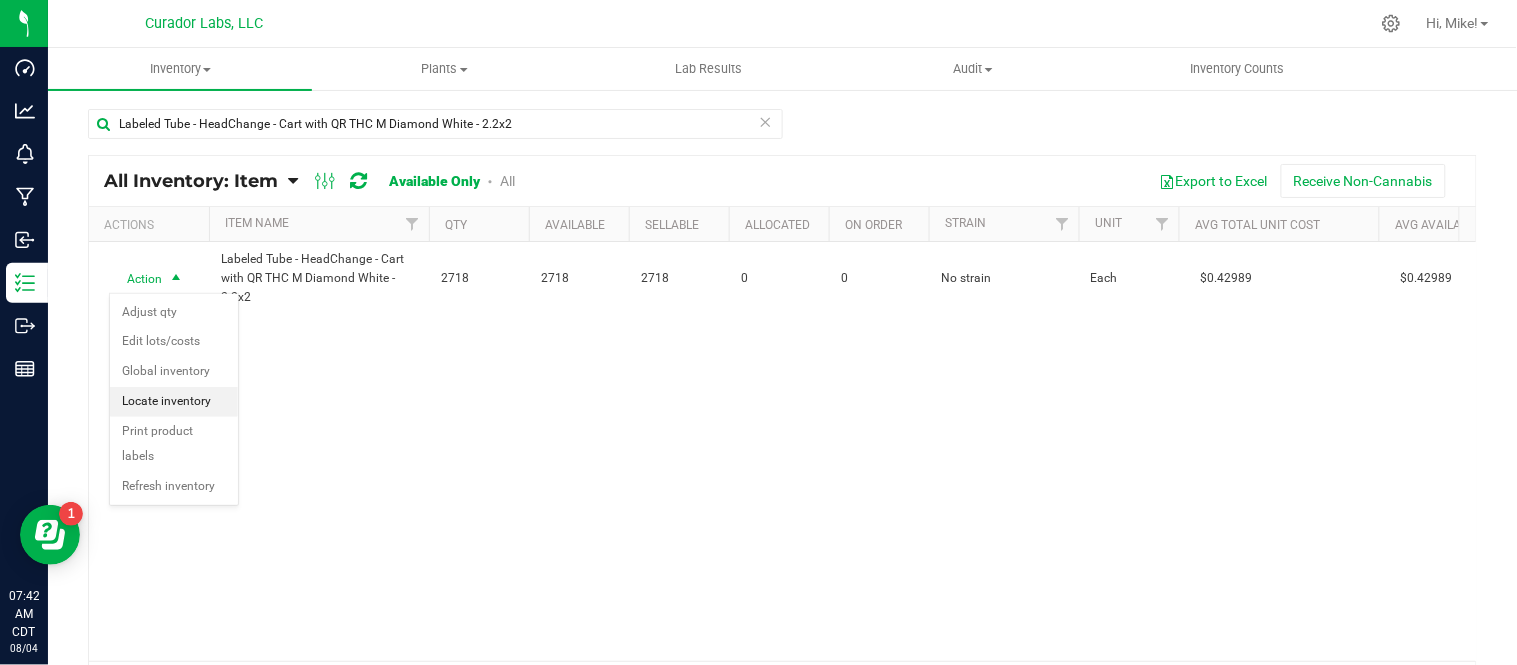 click on "Locate inventory" at bounding box center (174, 402) 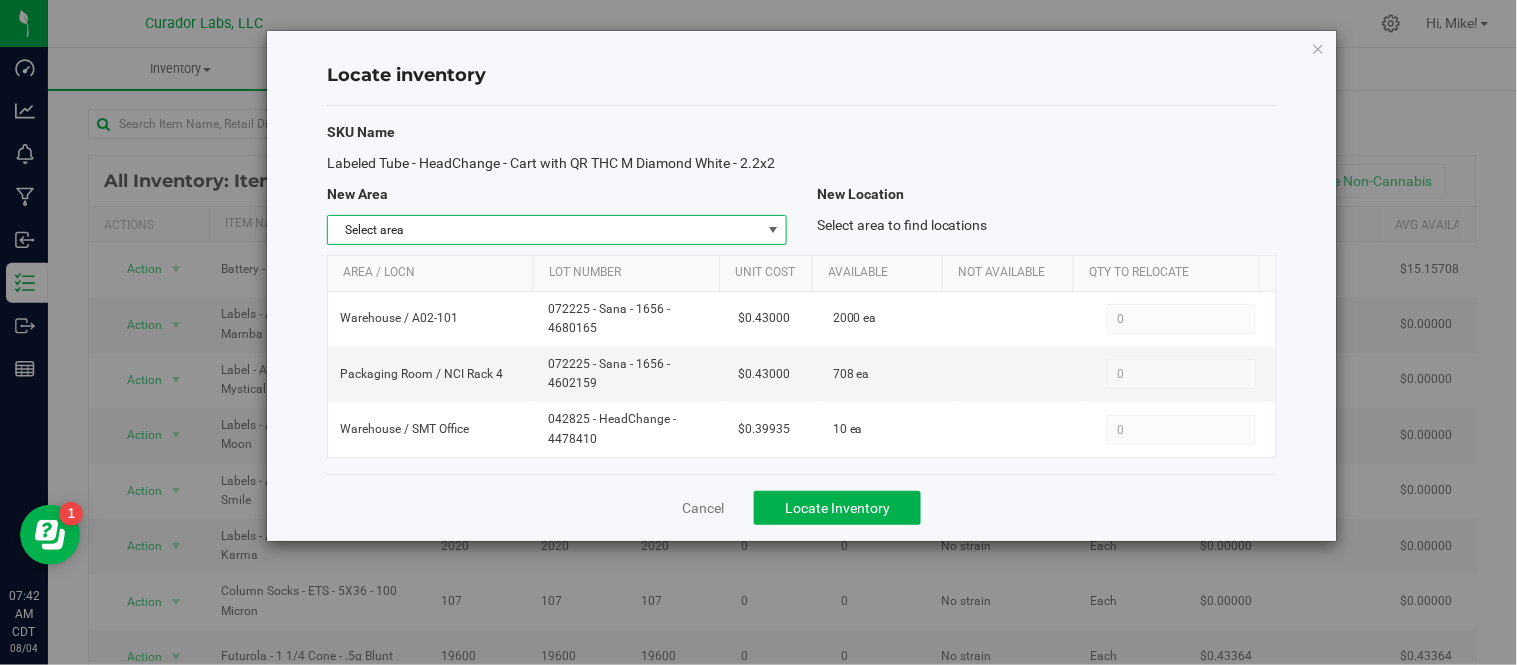 click at bounding box center [773, 230] 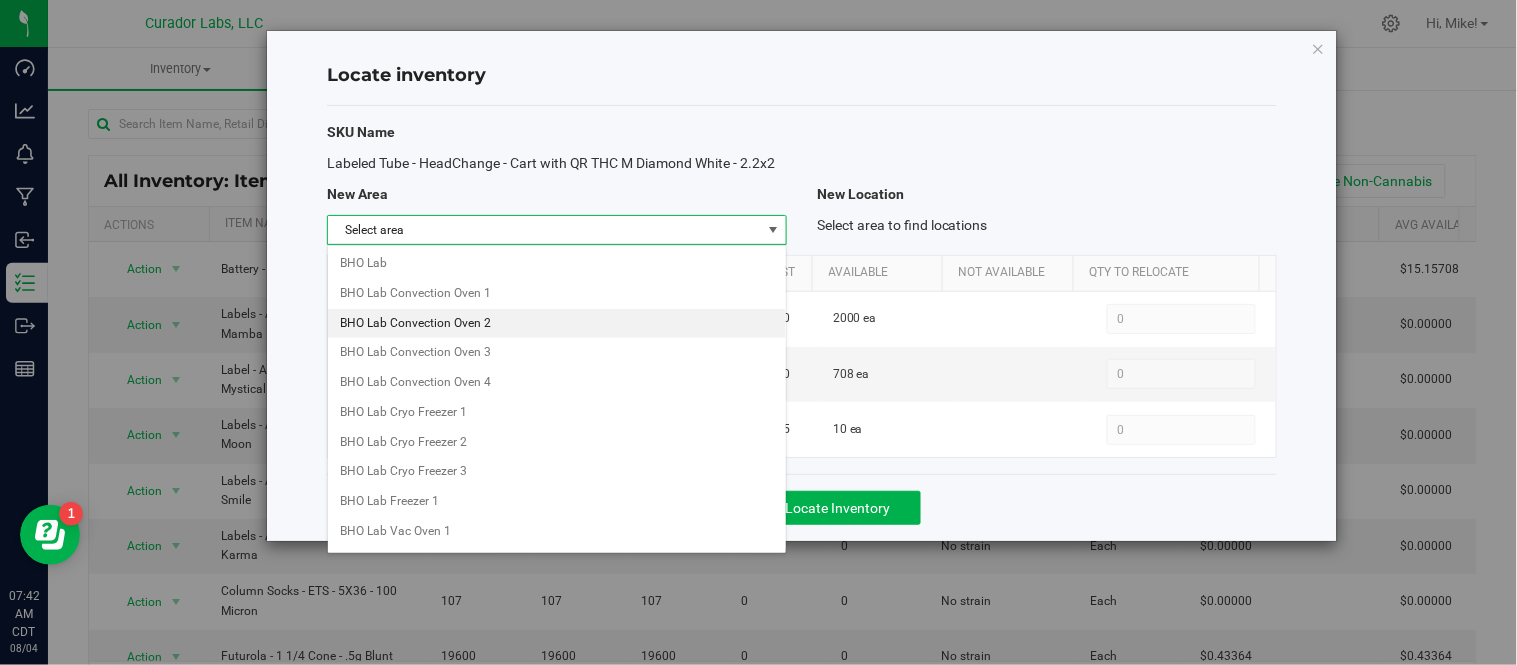 scroll, scrollTop: 866, scrollLeft: 0, axis: vertical 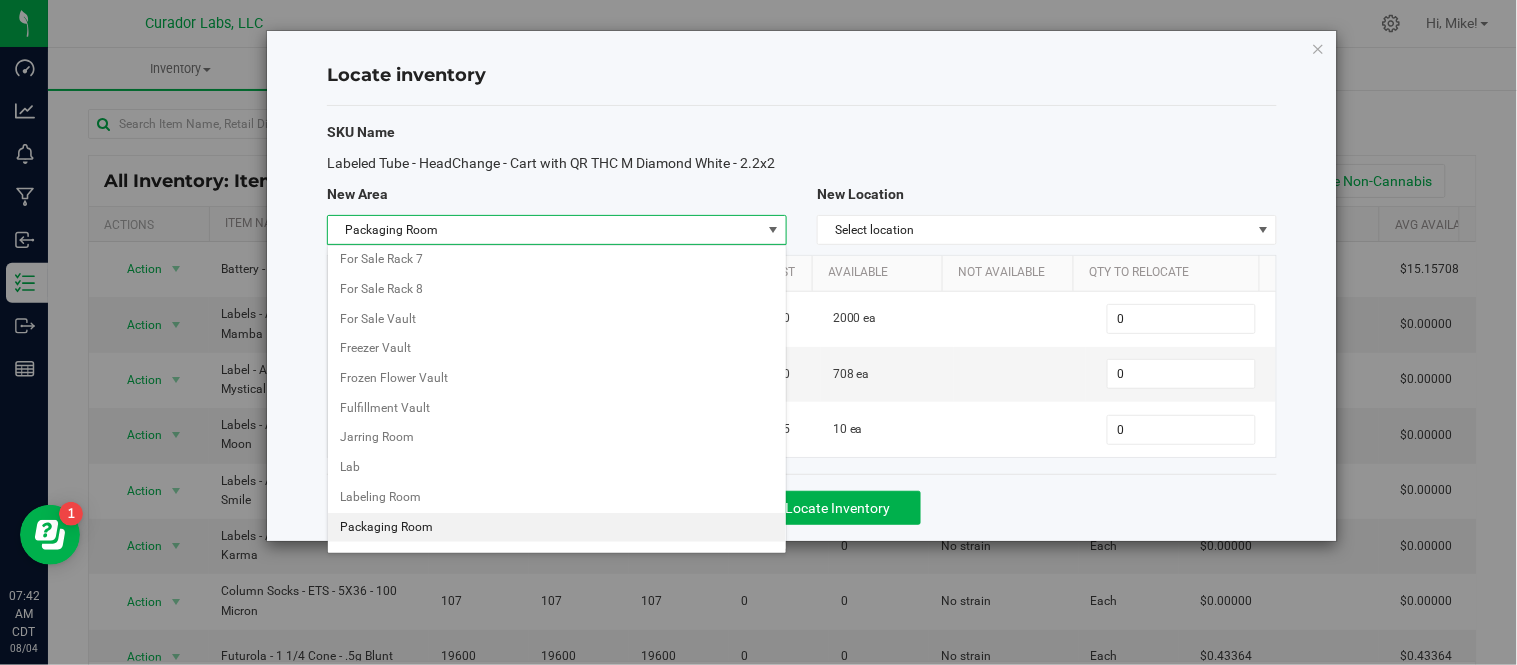 click on "Packaging Room" at bounding box center (557, 528) 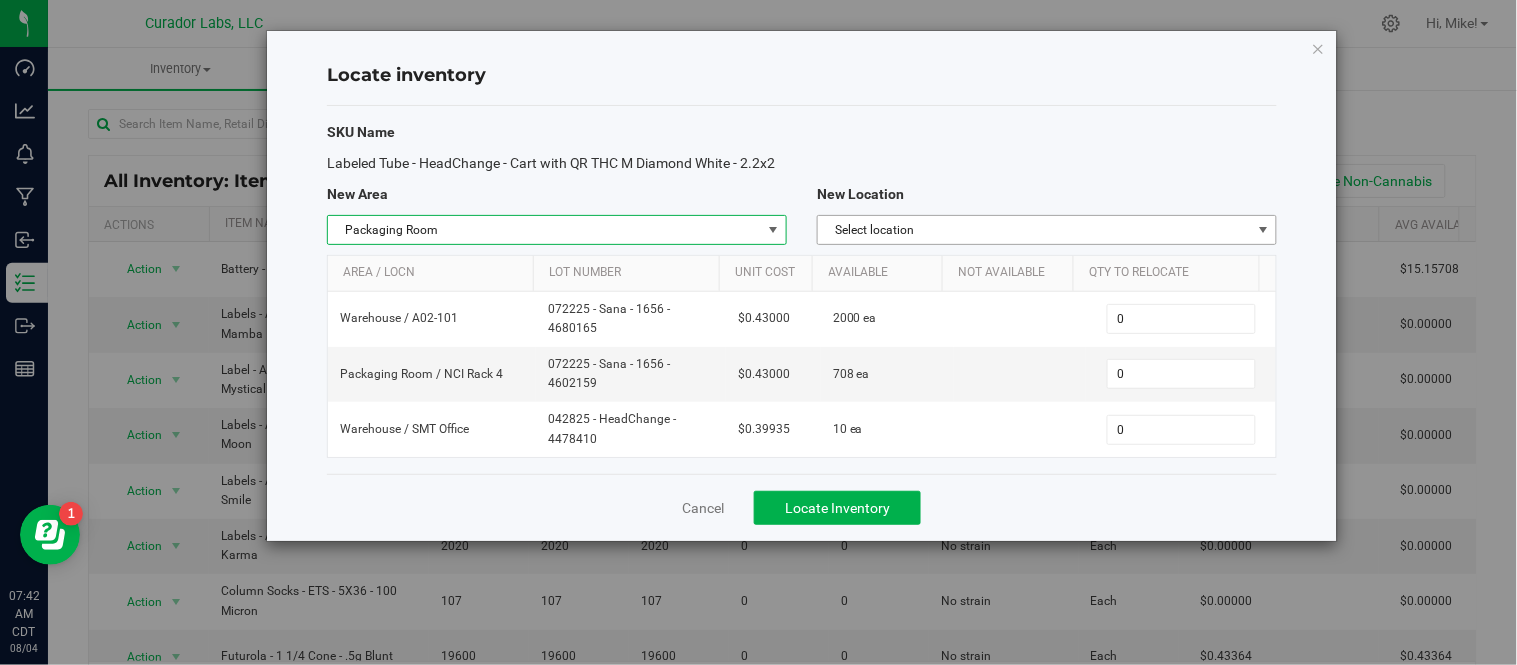 click on "Select location" at bounding box center (1034, 230) 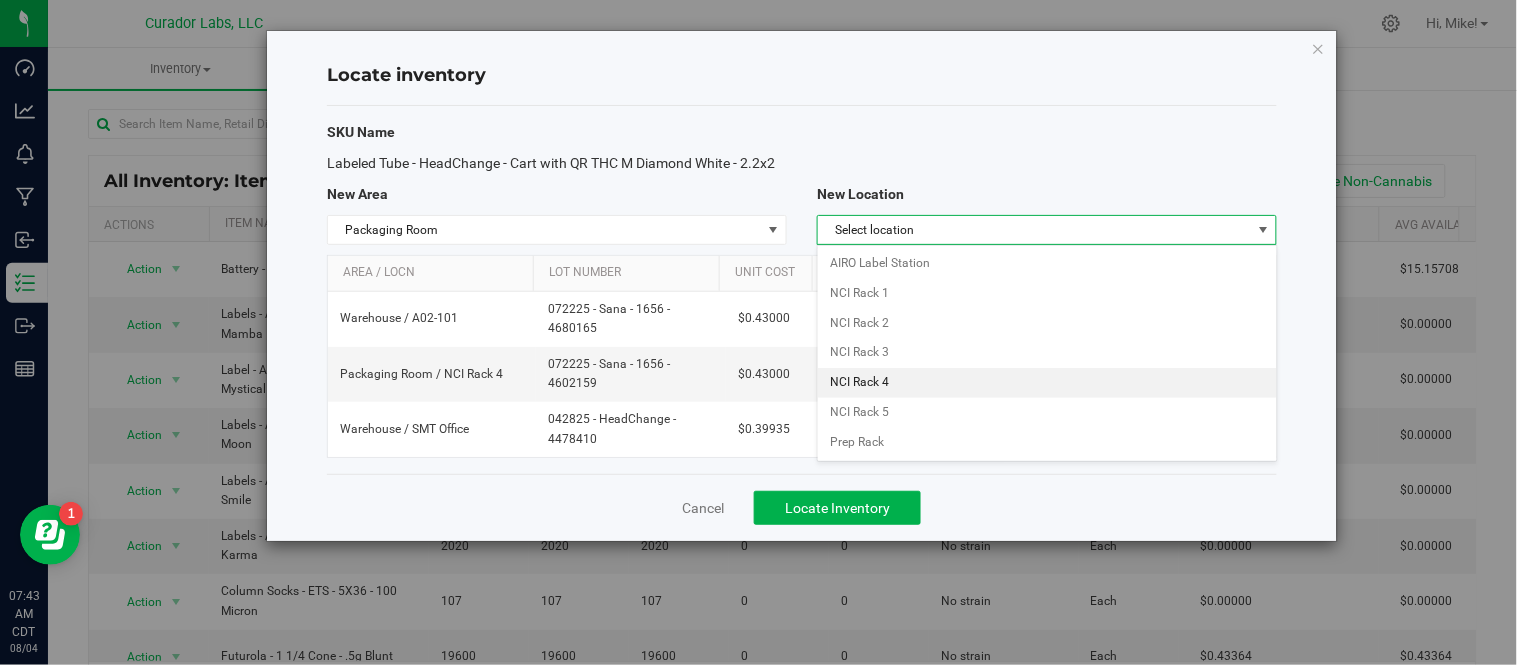 click on "NCI Rack 4" at bounding box center (1047, 383) 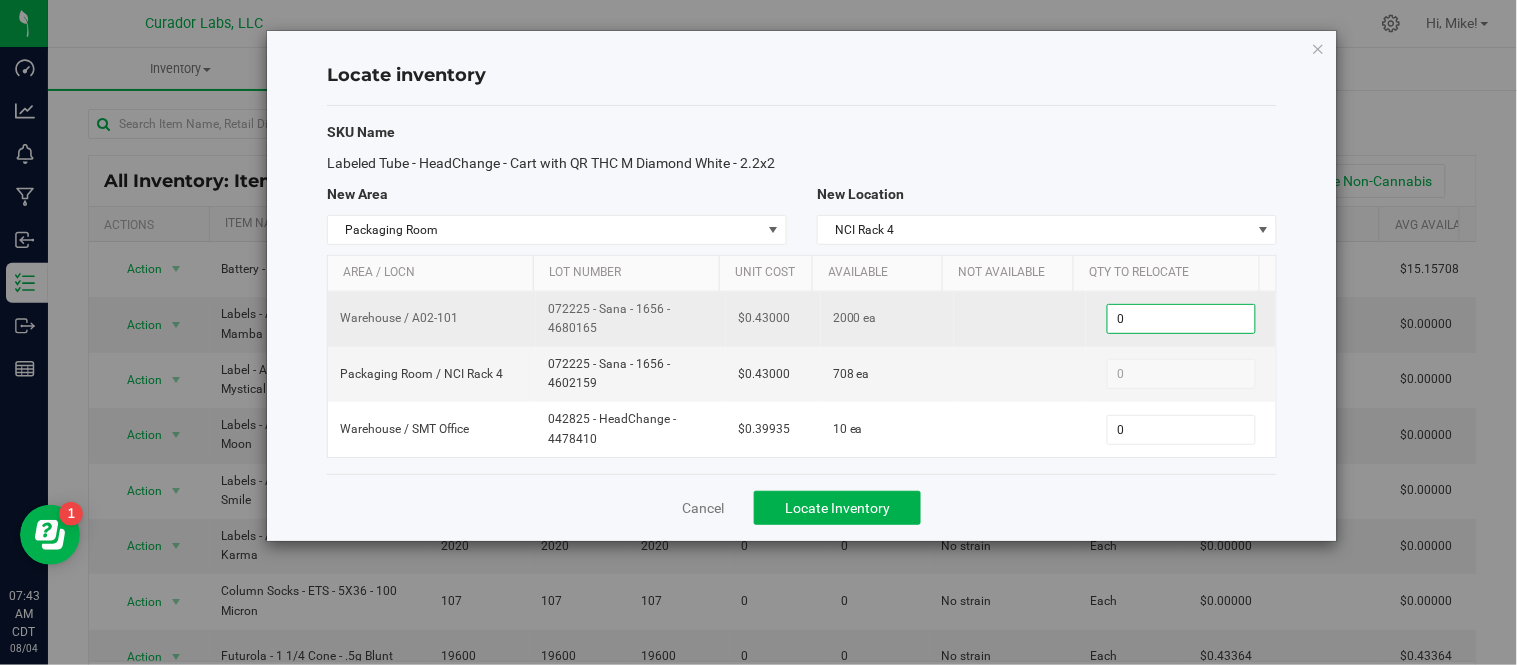 click on "0 0" at bounding box center [1181, 319] 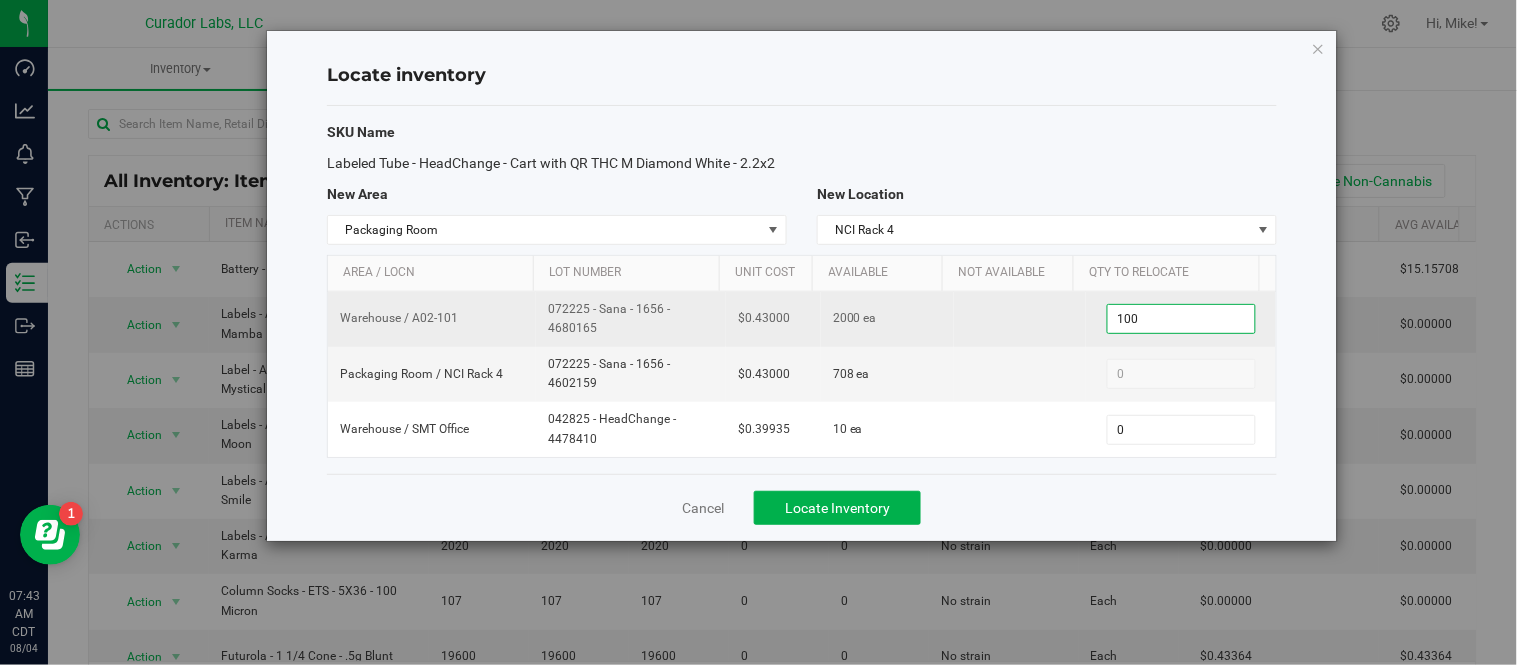 type on "1000" 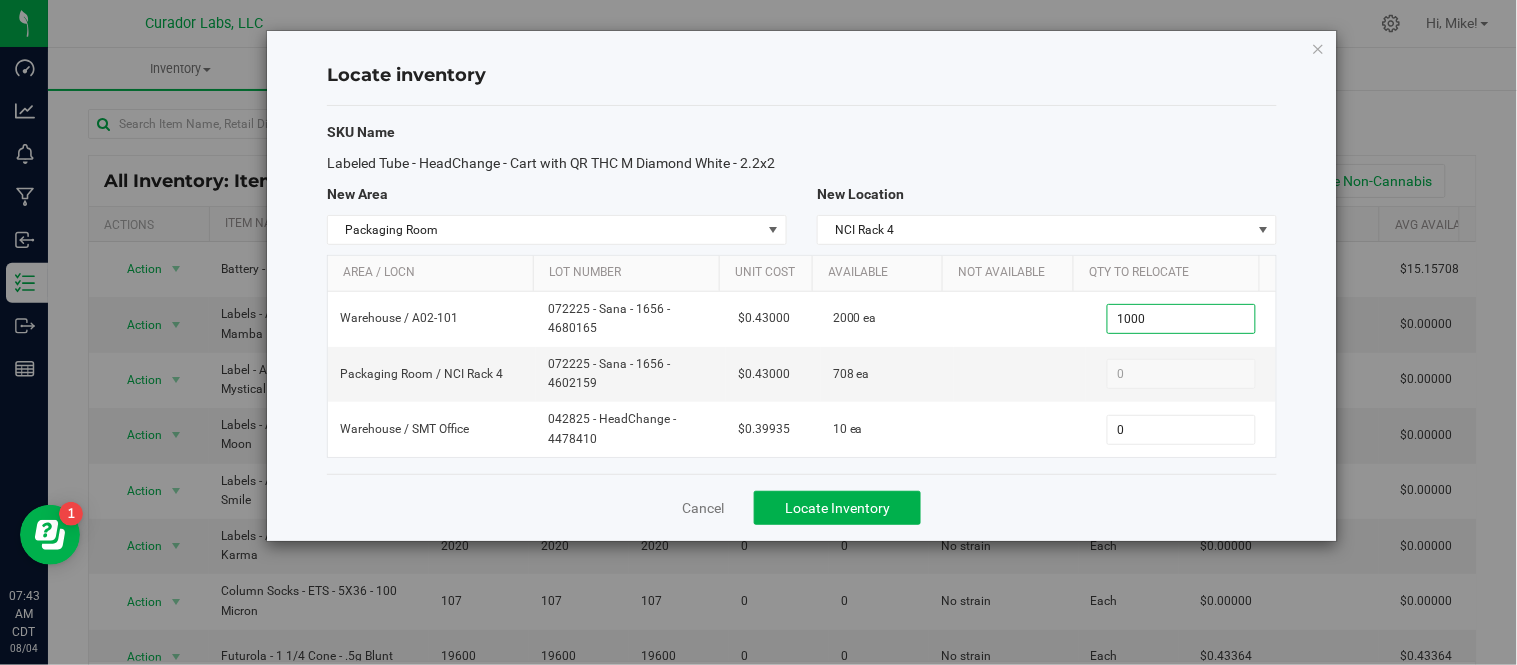 type on "1,000" 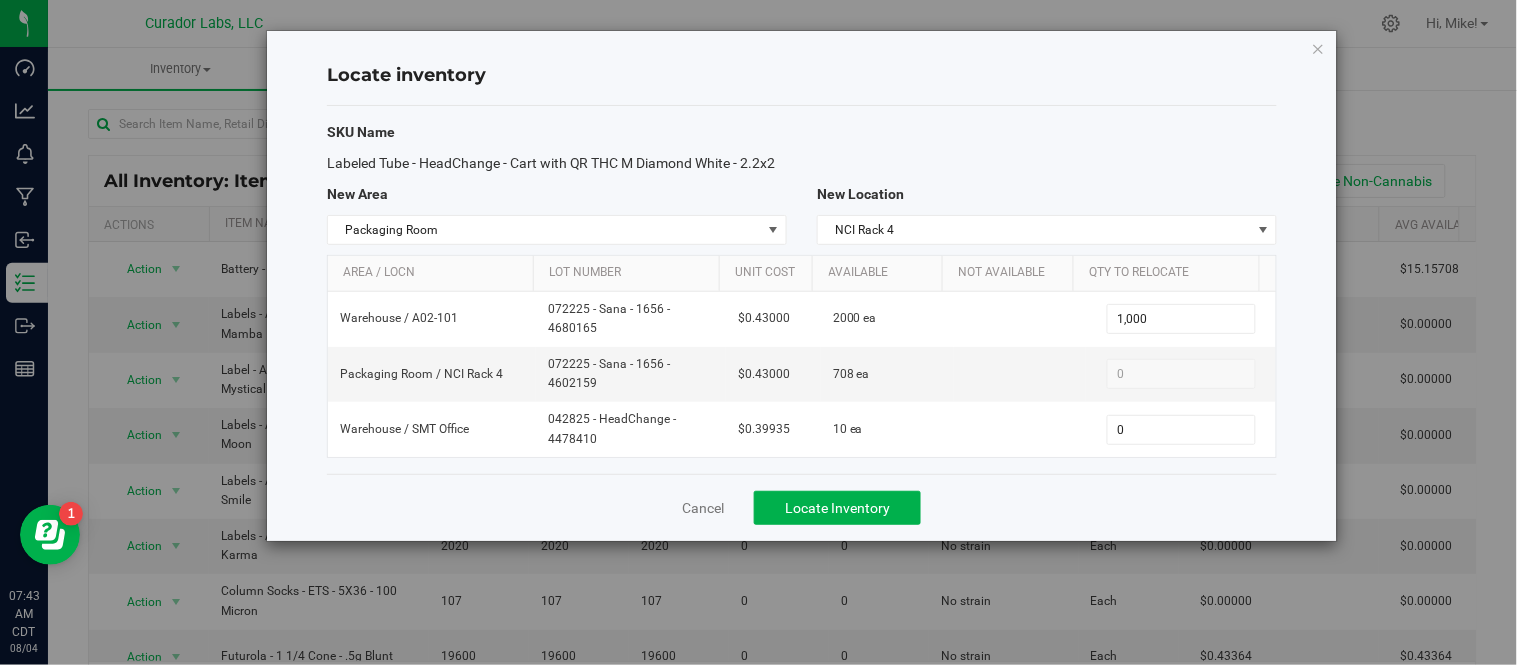 drag, startPoint x: 997, startPoint y: 484, endPoint x: 974, endPoint y: 506, distance: 31.827662 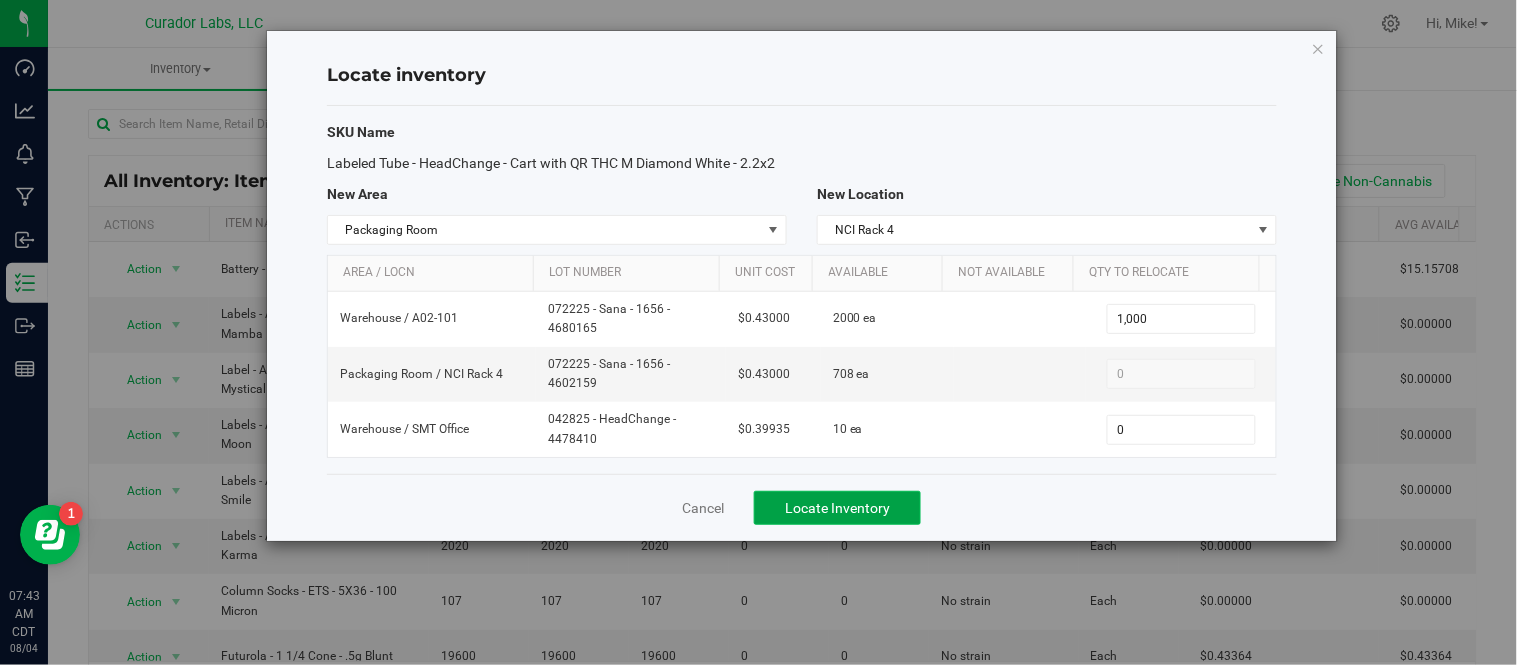 click on "Locate Inventory" 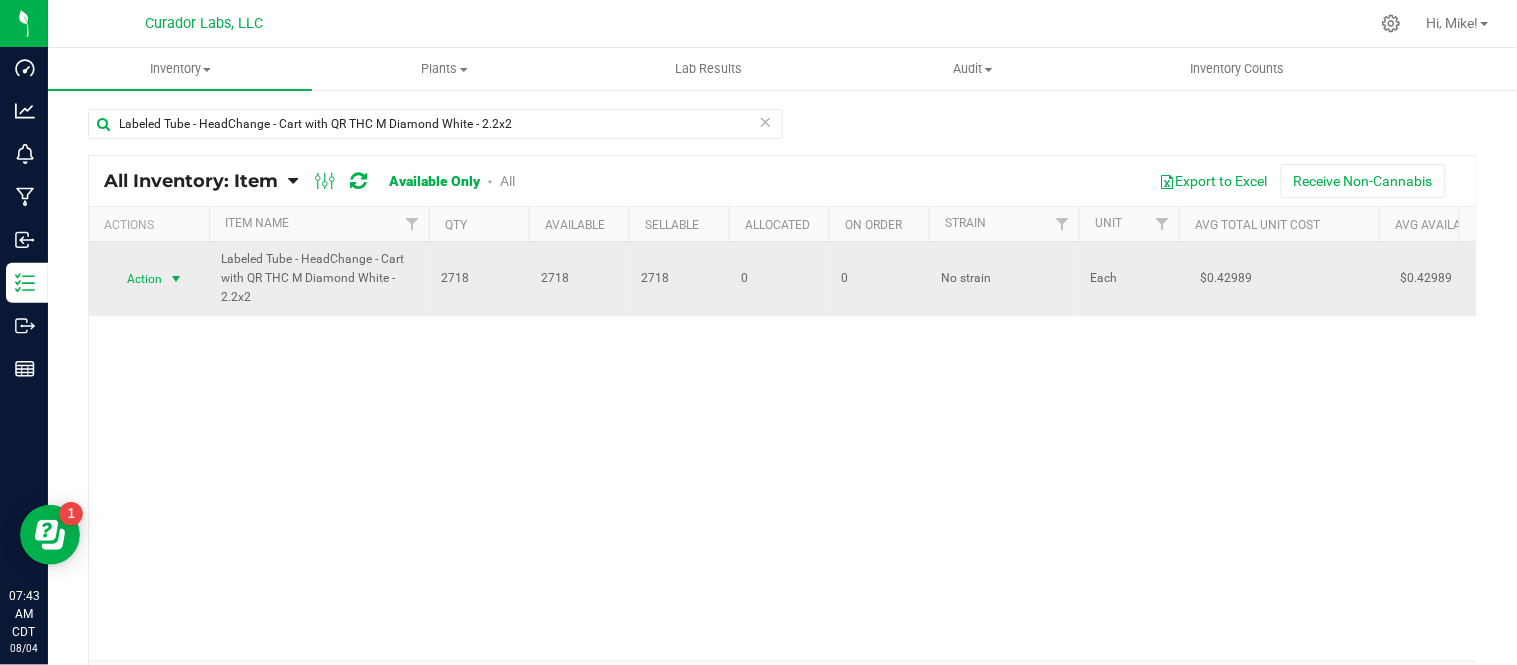 click at bounding box center (176, 279) 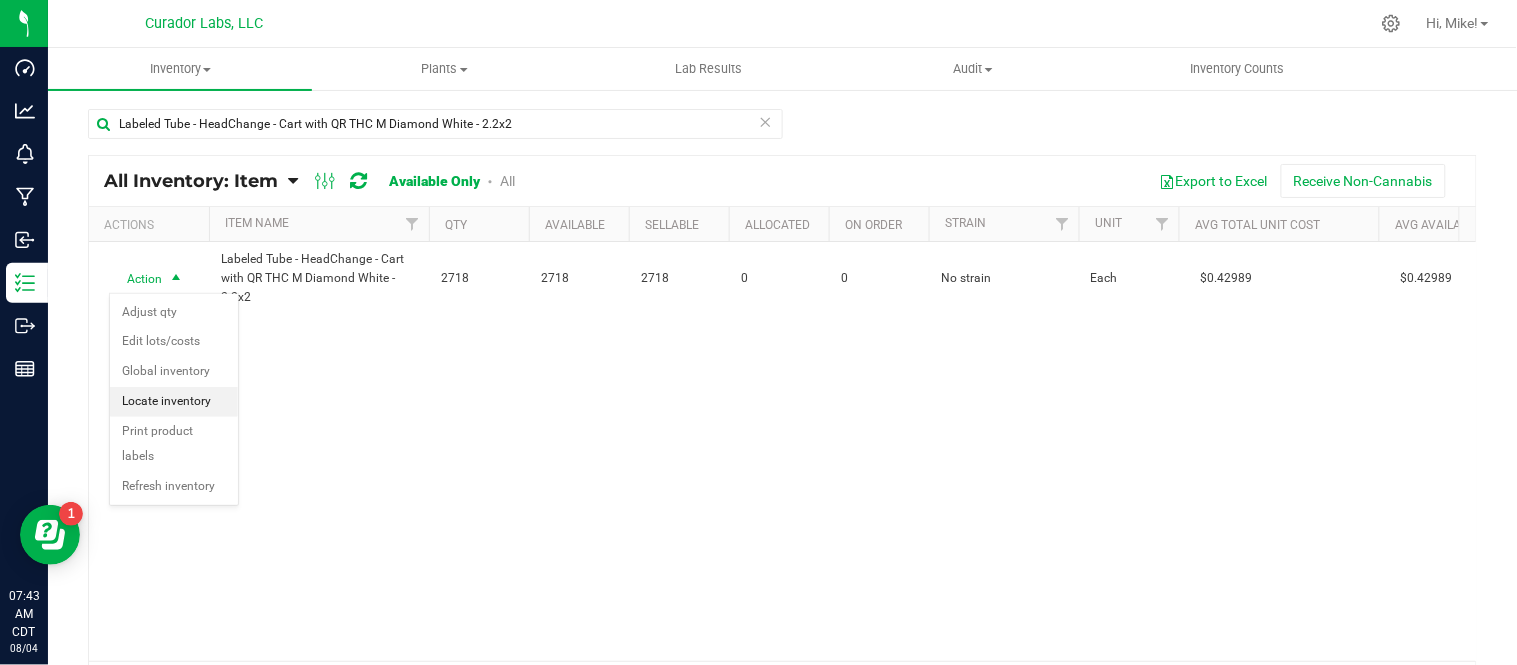 click on "Locate inventory" at bounding box center (174, 402) 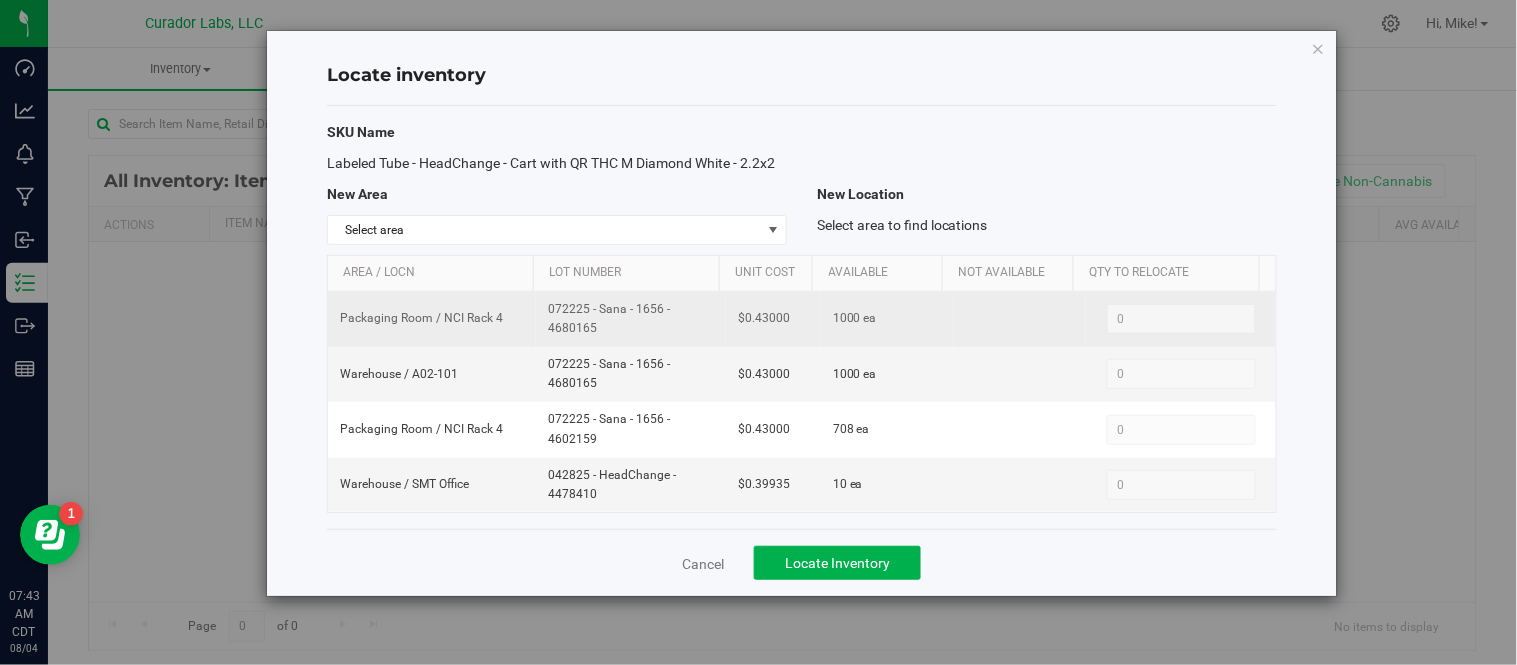 drag, startPoint x: 547, startPoint y: 310, endPoint x: 610, endPoint y: 330, distance: 66.09841 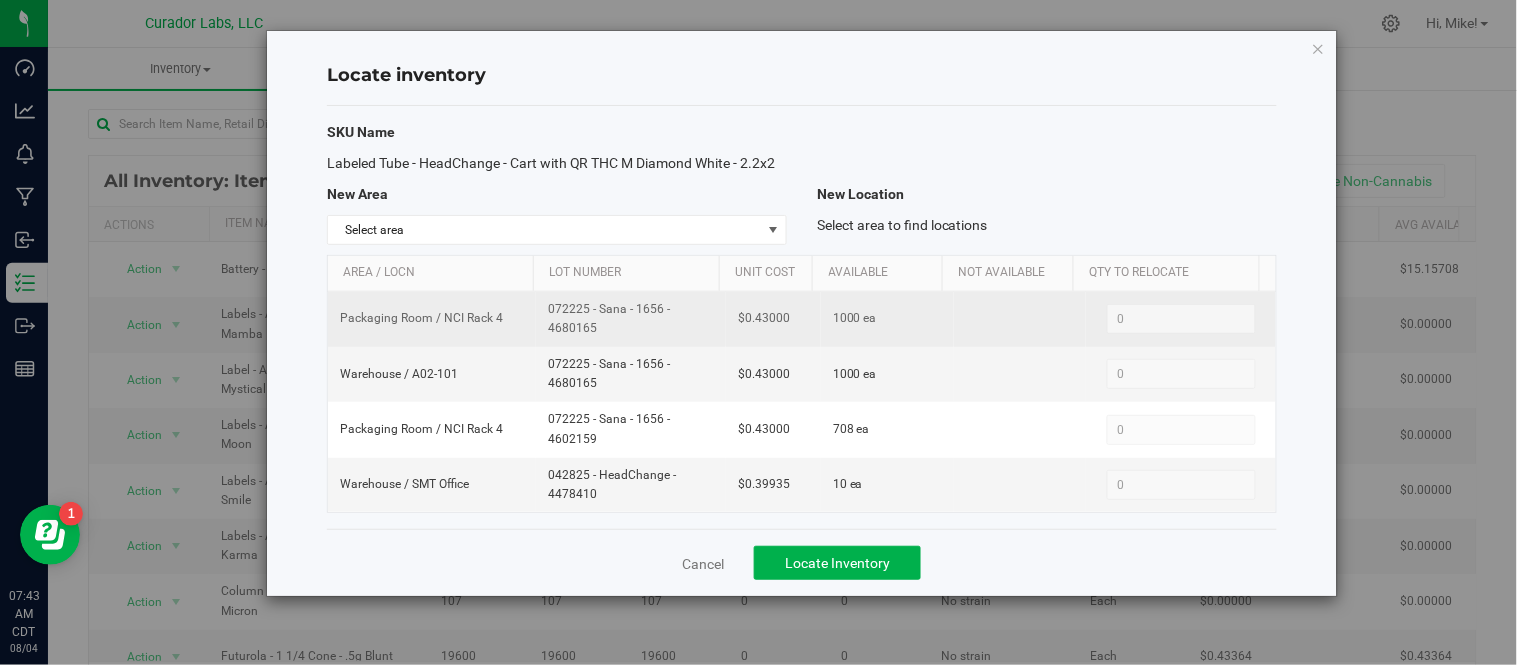 copy on "072225 - Sana - 1656 - 4680165" 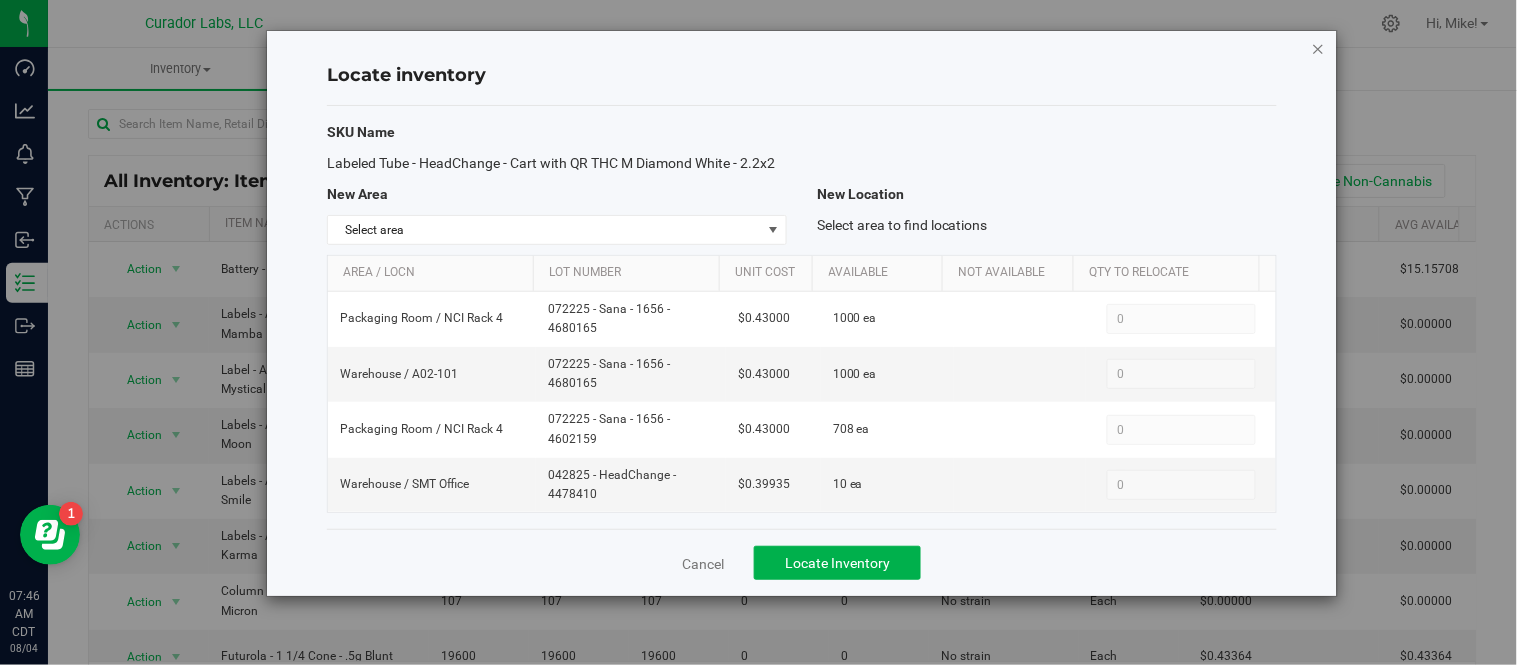 click at bounding box center (1319, 48) 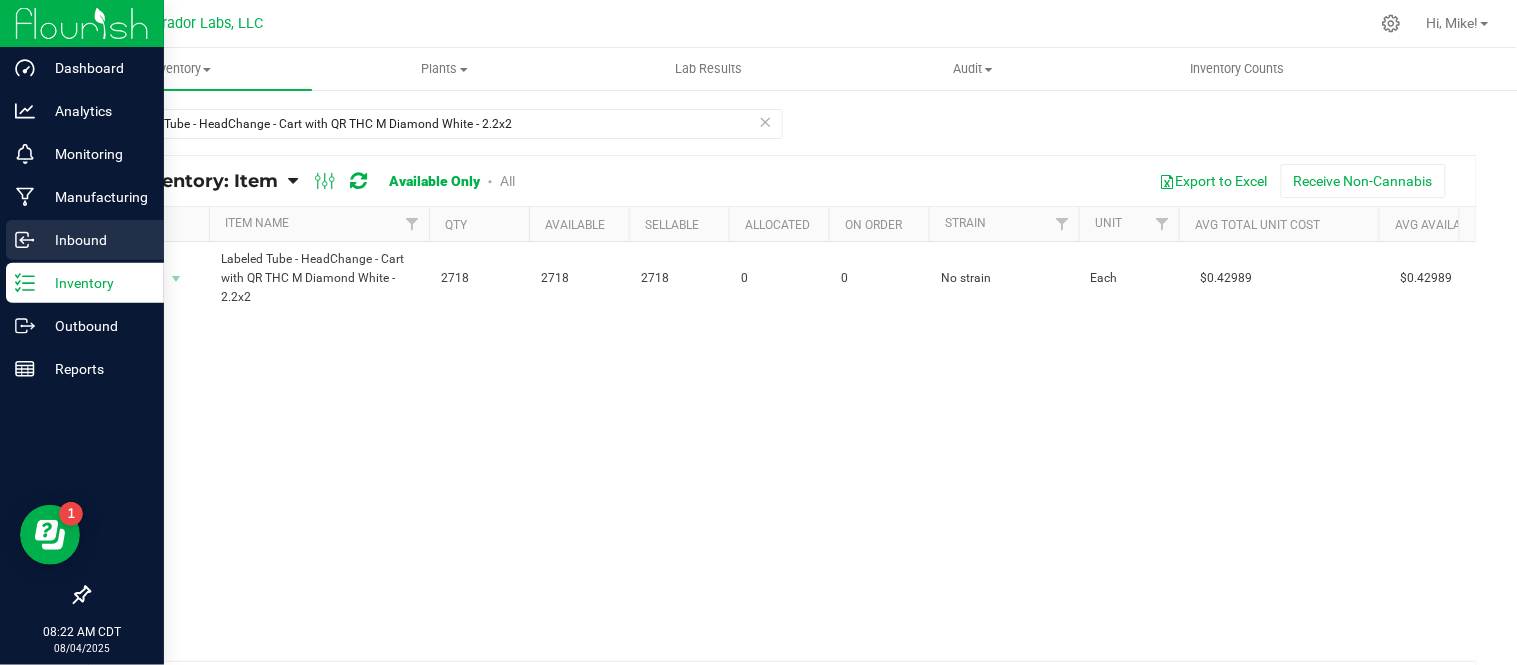 click on "Inbound" at bounding box center [95, 240] 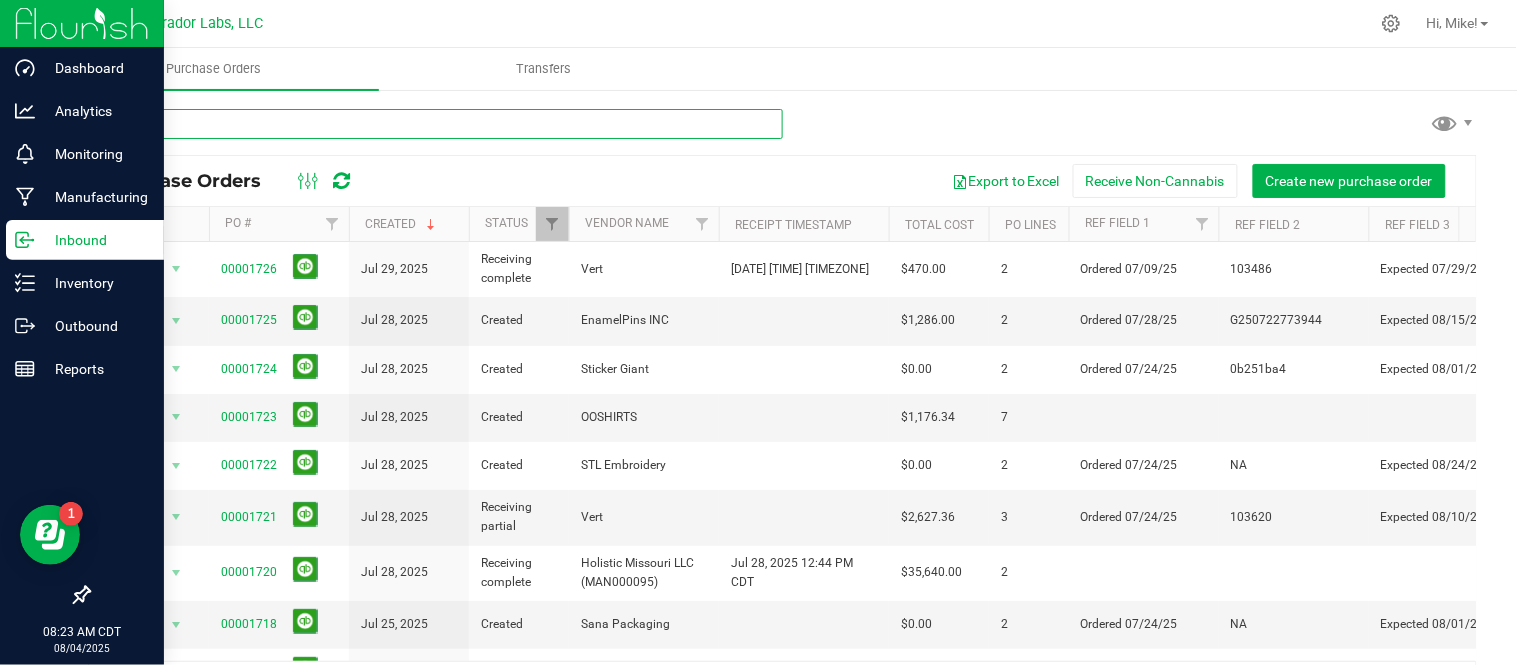 click at bounding box center [435, 124] 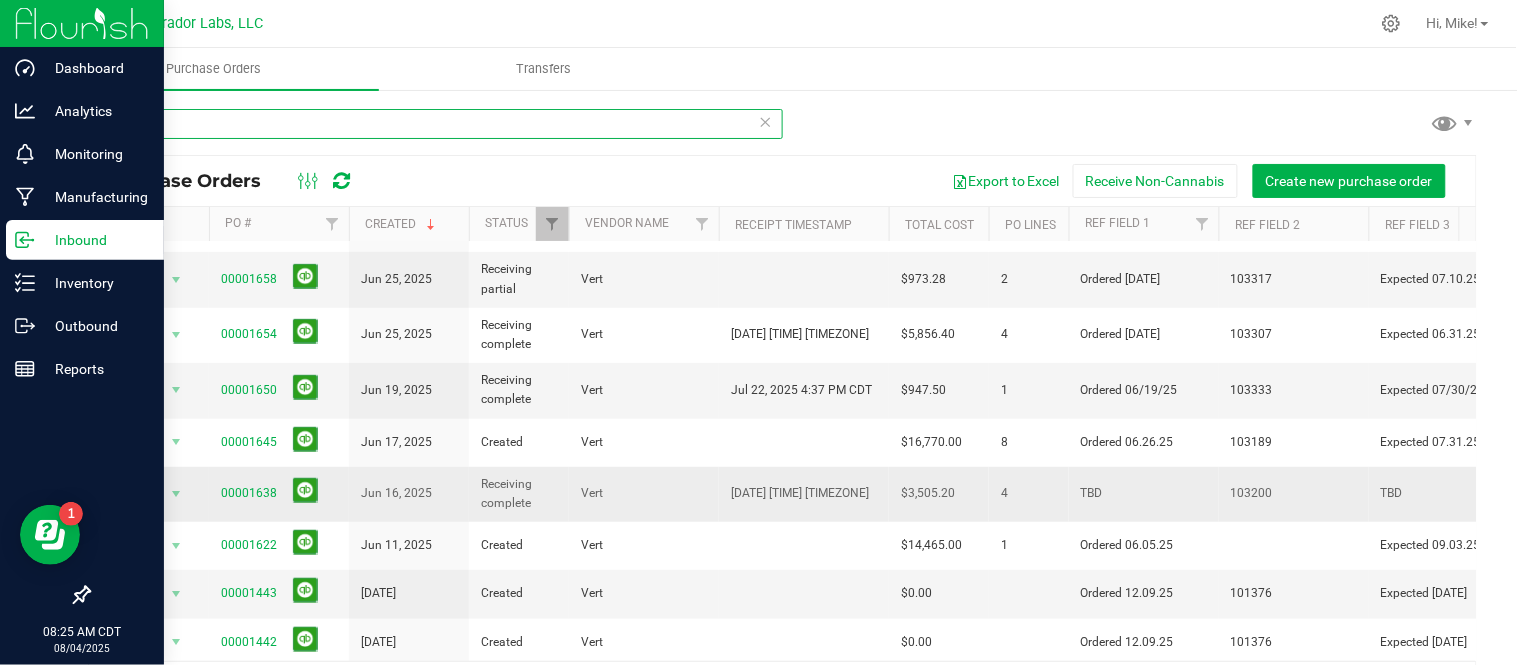 scroll, scrollTop: 264, scrollLeft: 0, axis: vertical 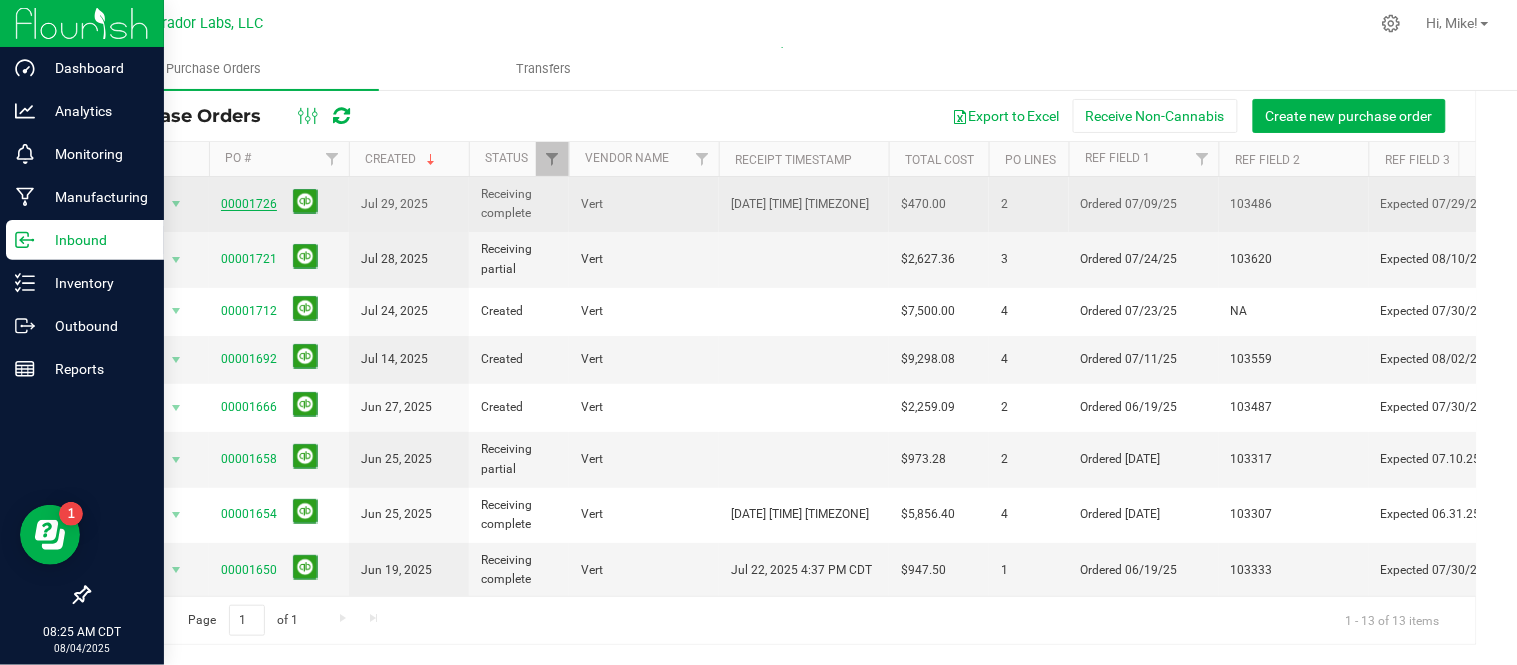 type on "vert" 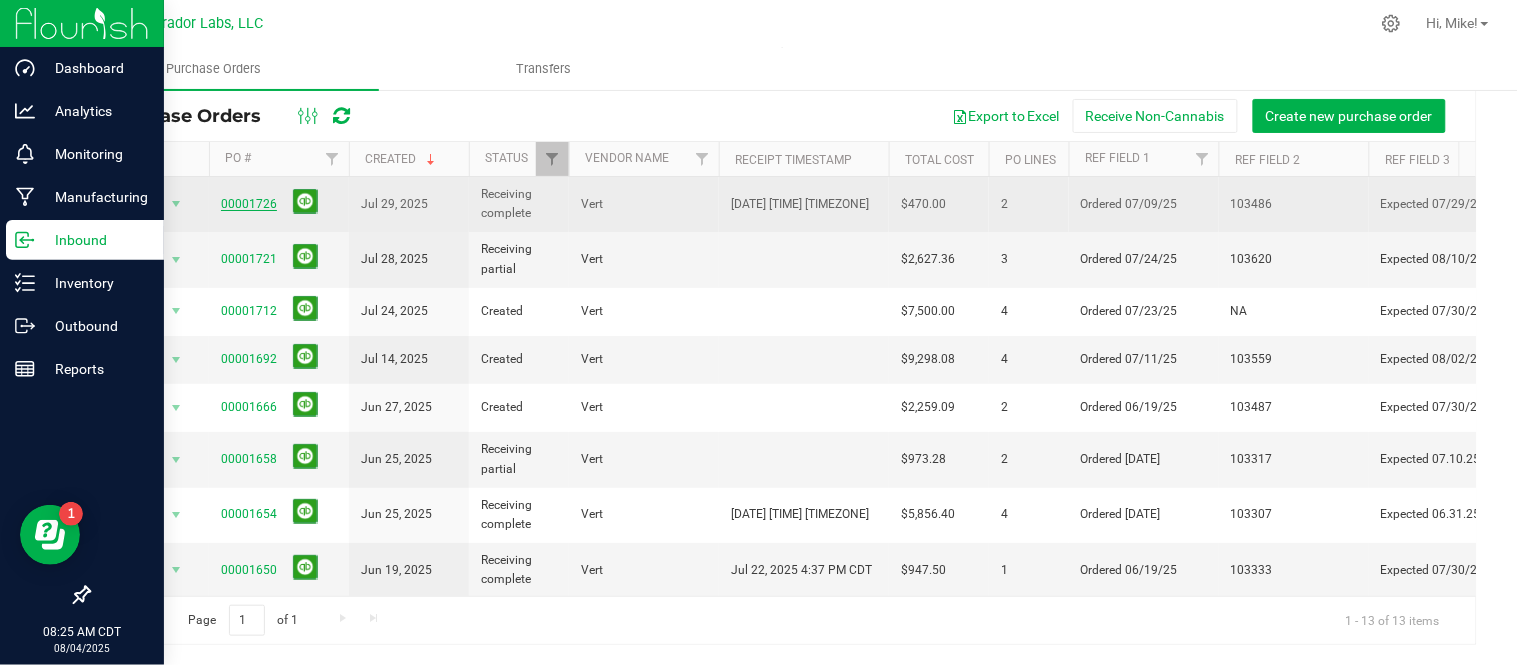 click on "00001726" at bounding box center [249, 204] 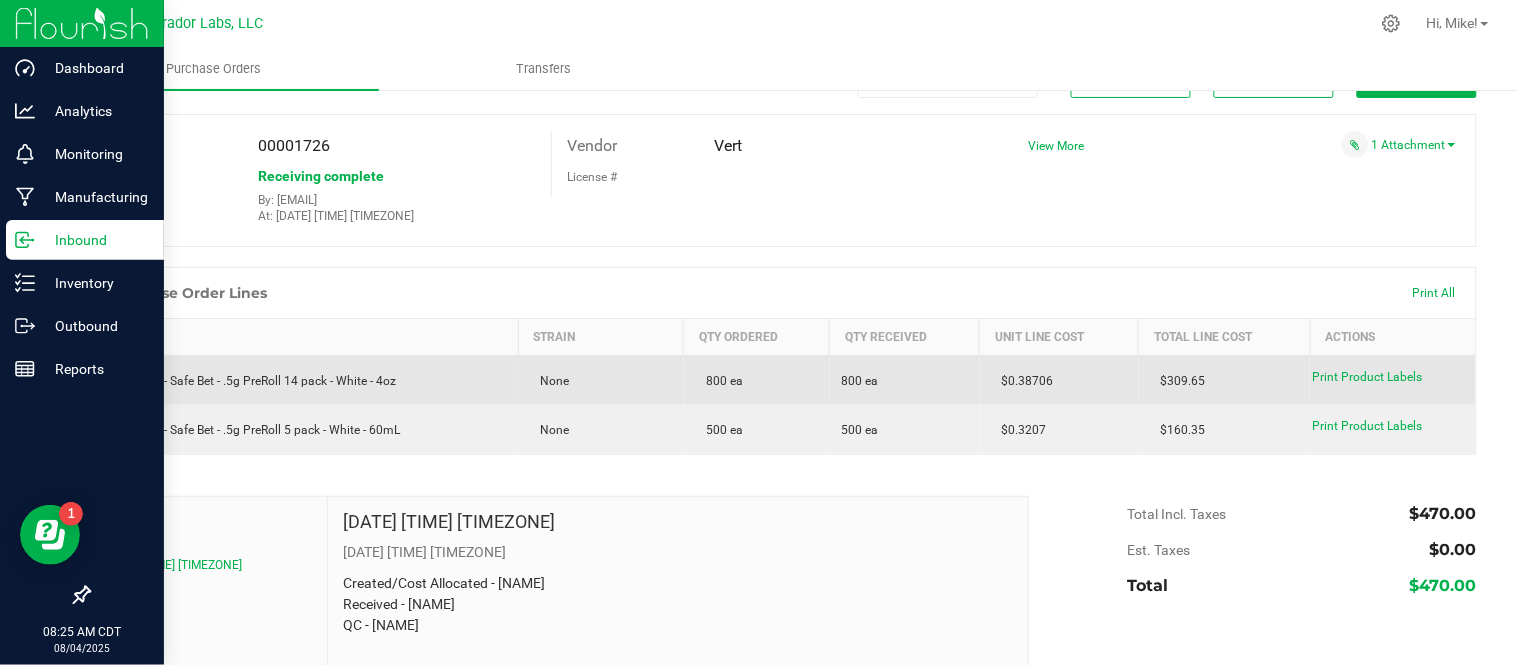 scroll, scrollTop: 0, scrollLeft: 0, axis: both 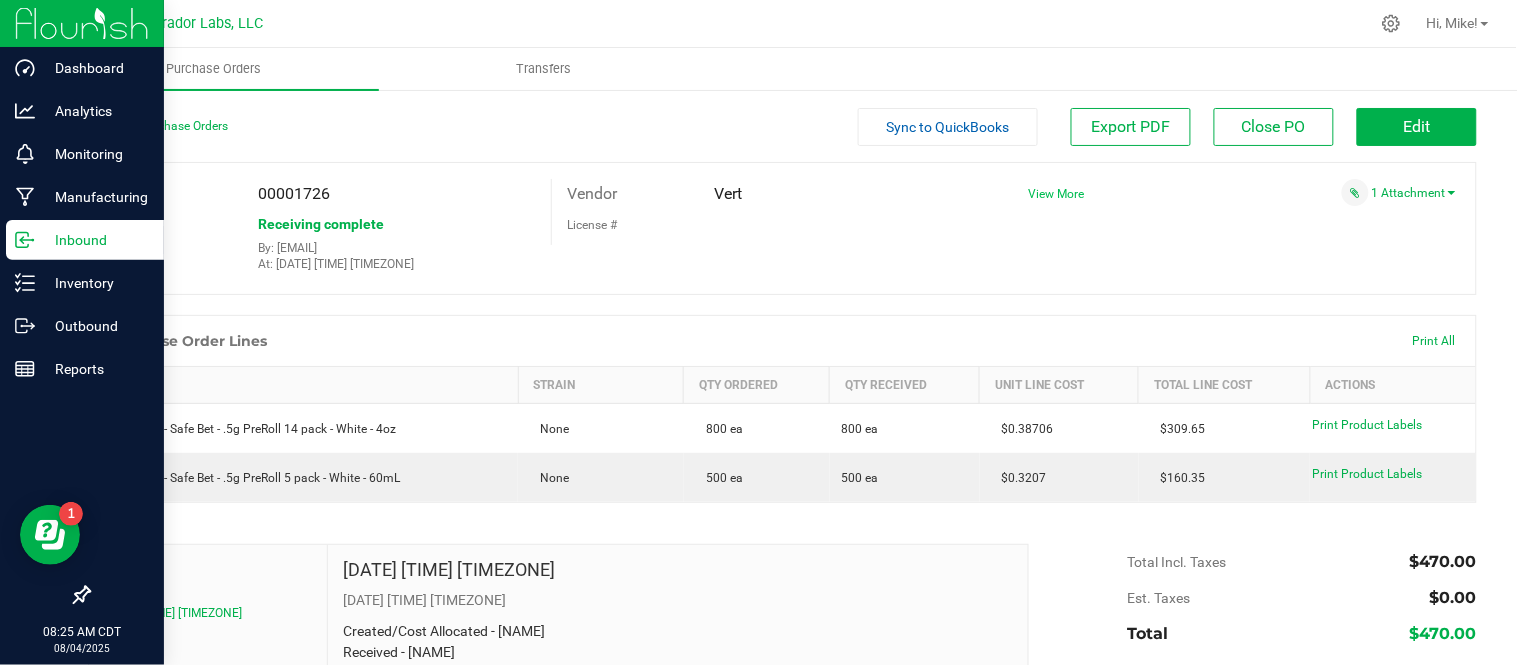 click on "View More" at bounding box center (1057, 194) 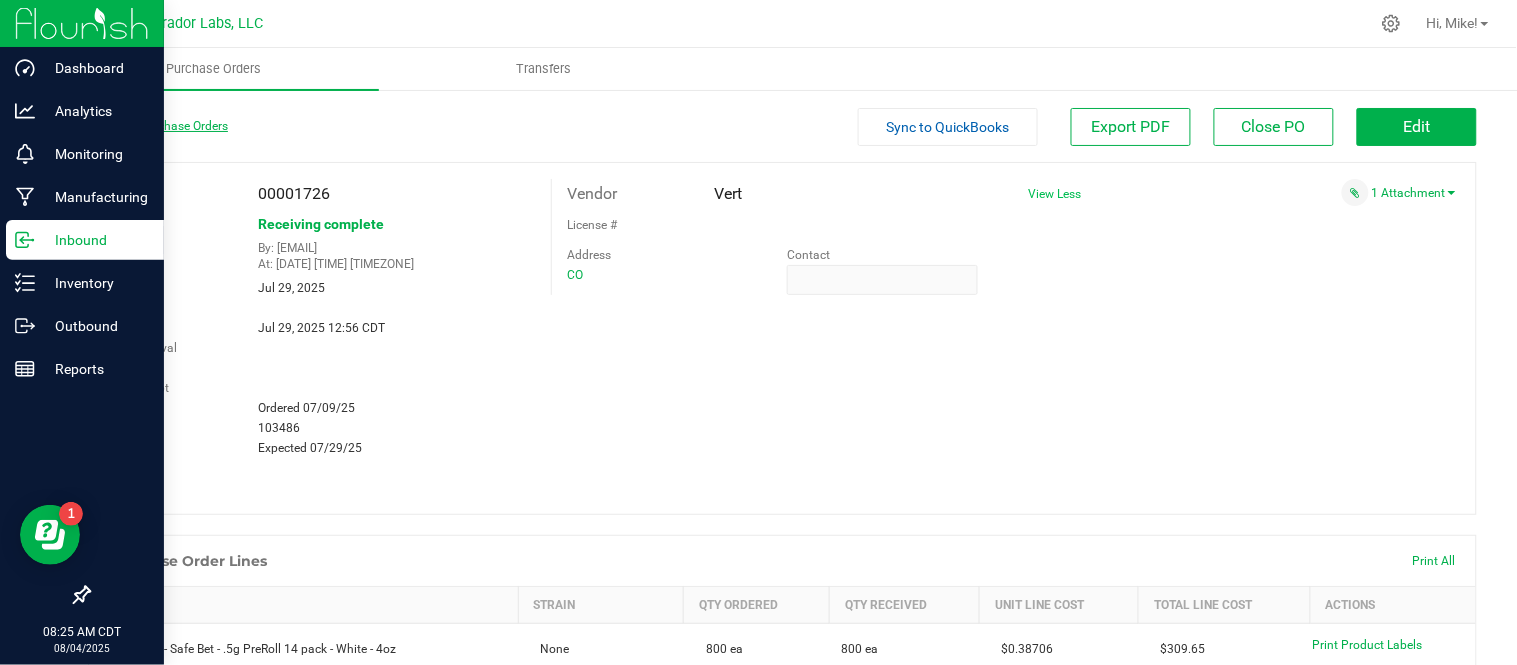 click on "Back to Purchase Orders" at bounding box center (158, 126) 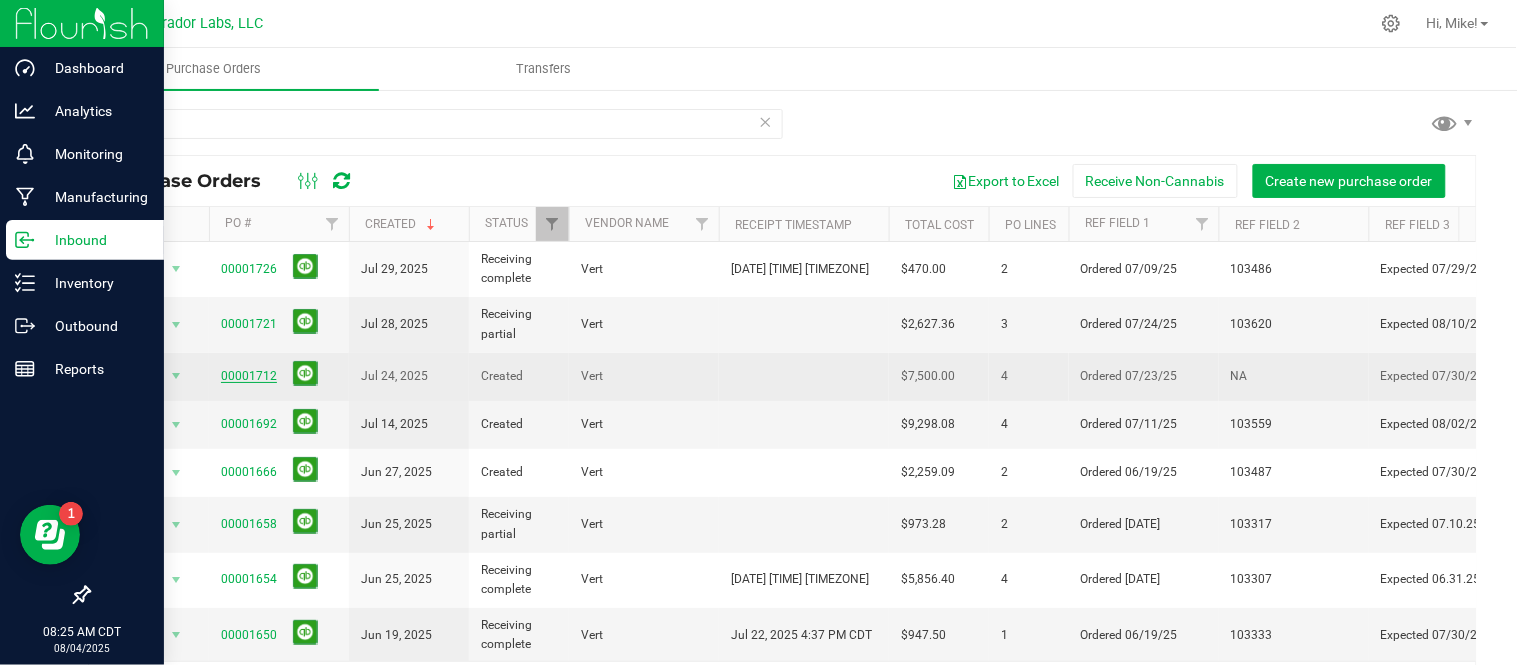 click on "00001712" at bounding box center (249, 376) 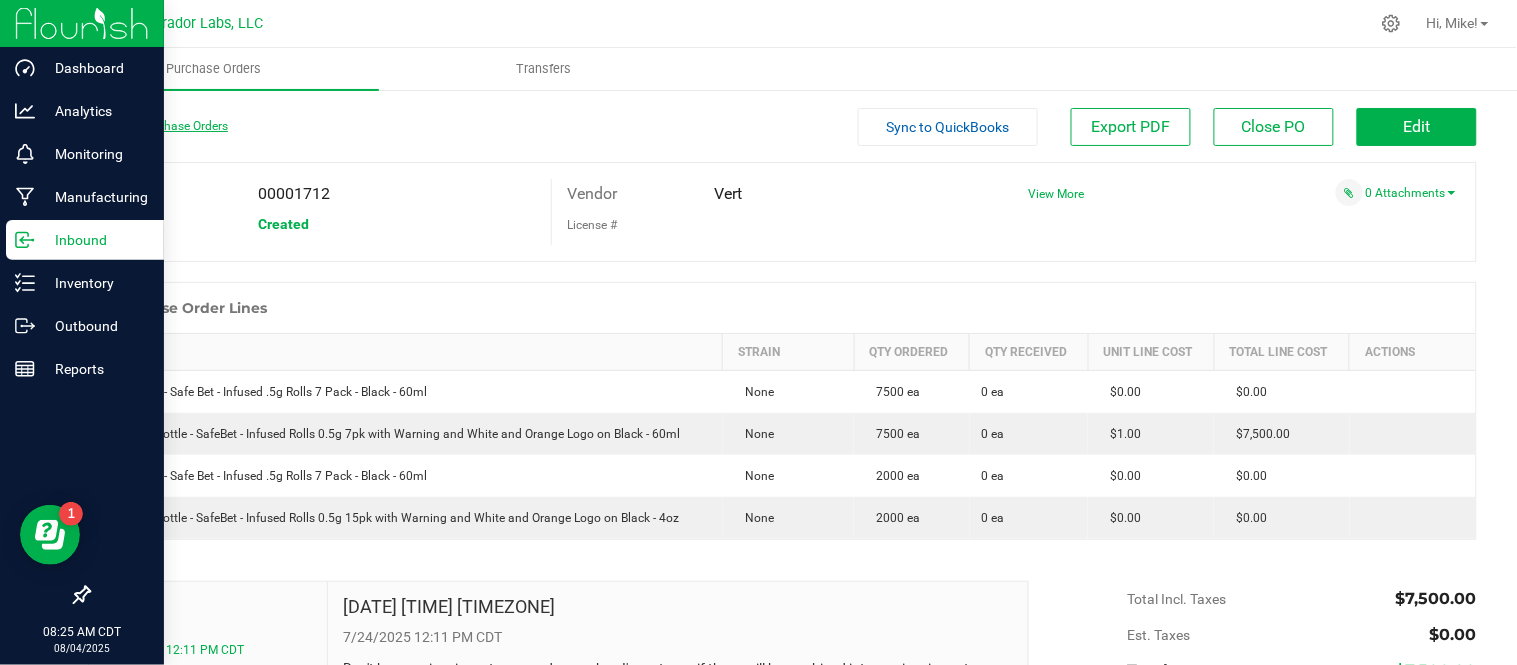 click on "Back to Purchase Orders" at bounding box center [158, 126] 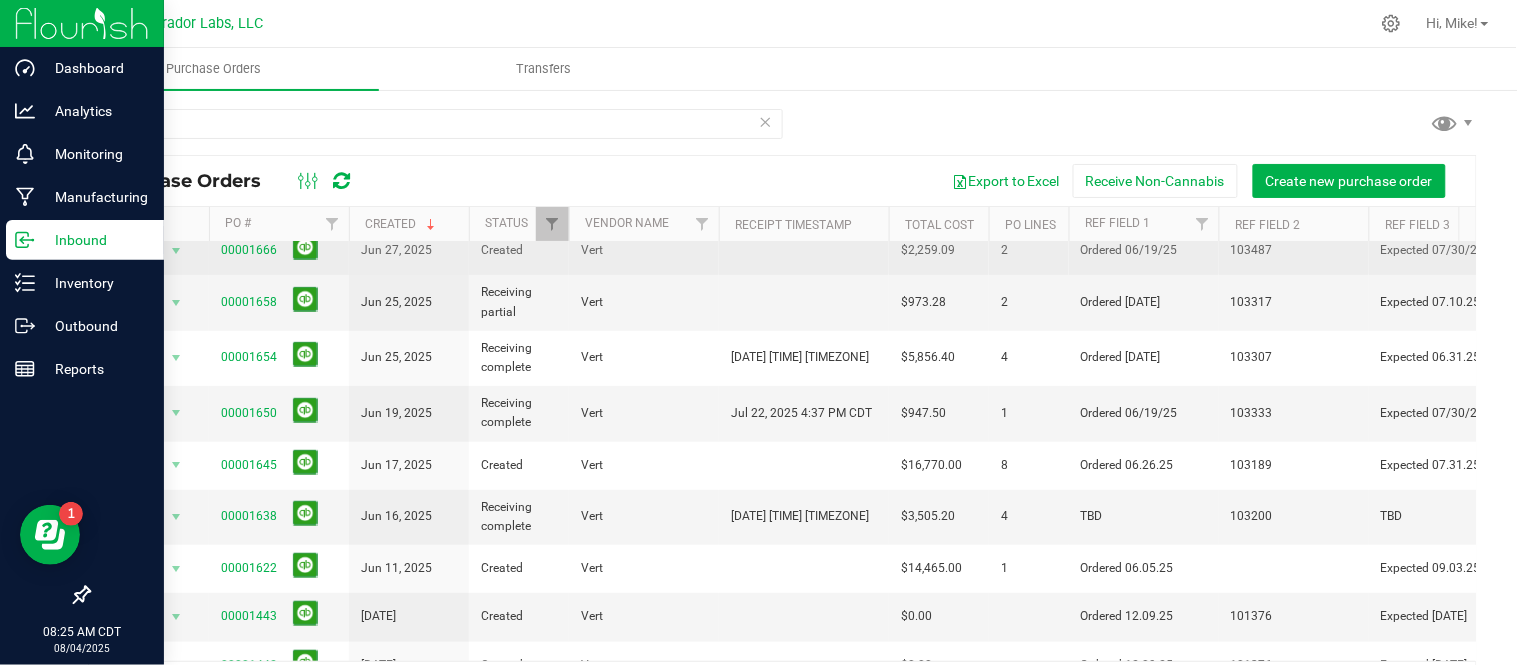scroll, scrollTop: 264, scrollLeft: 0, axis: vertical 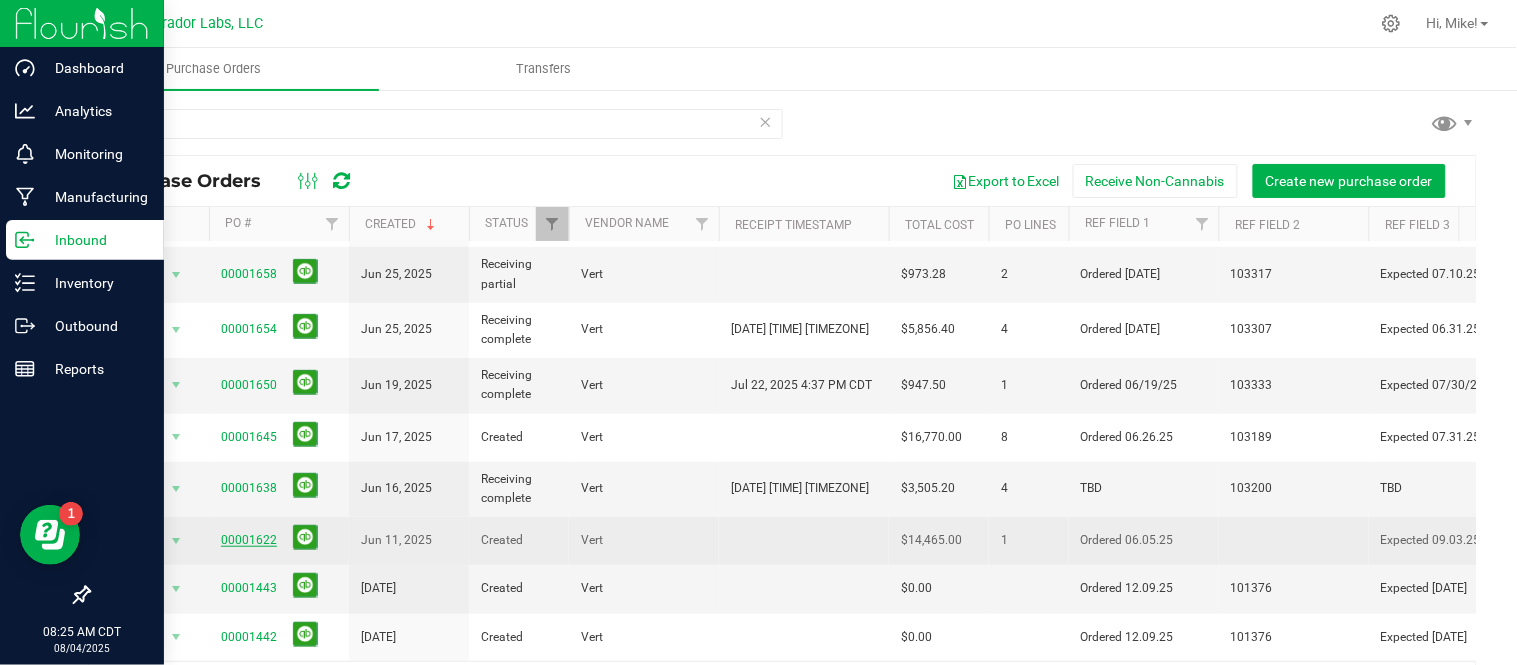 click on "00001622" at bounding box center [249, 540] 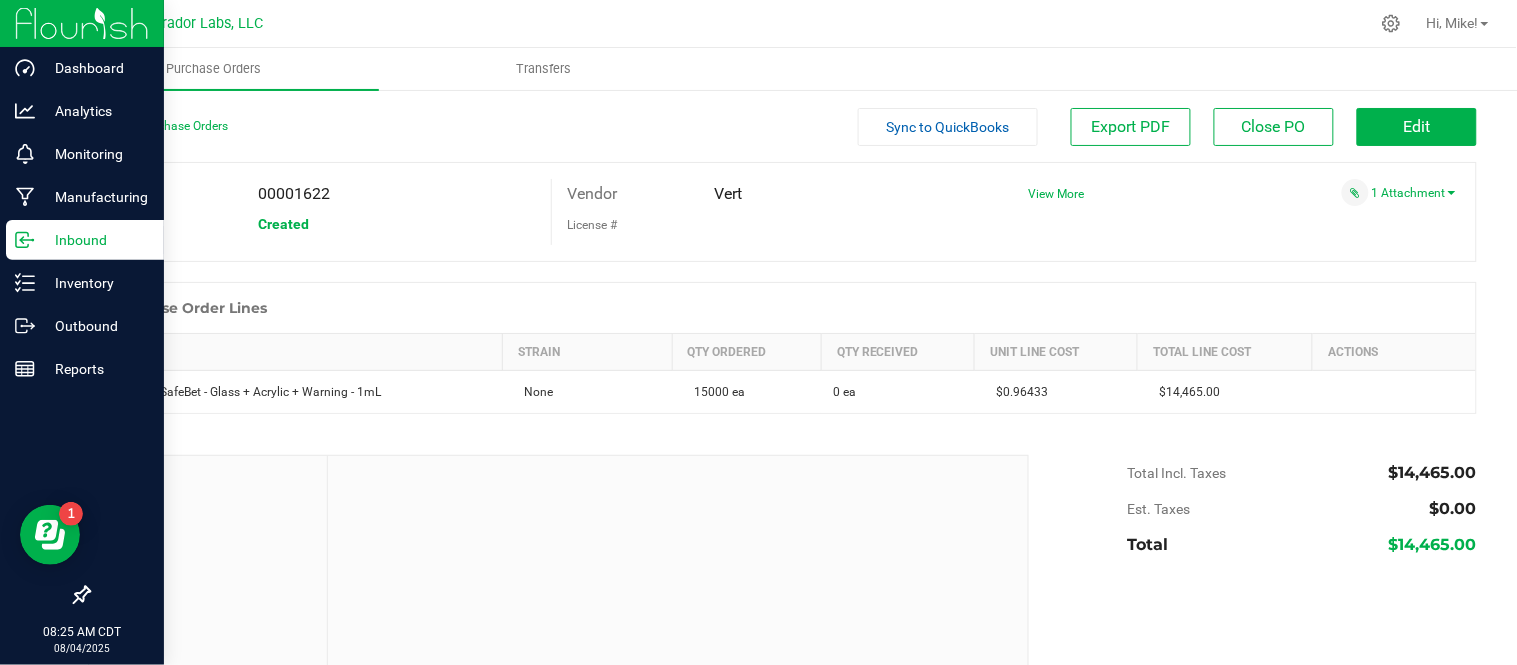 drag, startPoint x: 155, startPoint y: 137, endPoint x: 166, endPoint y: 132, distance: 12.083046 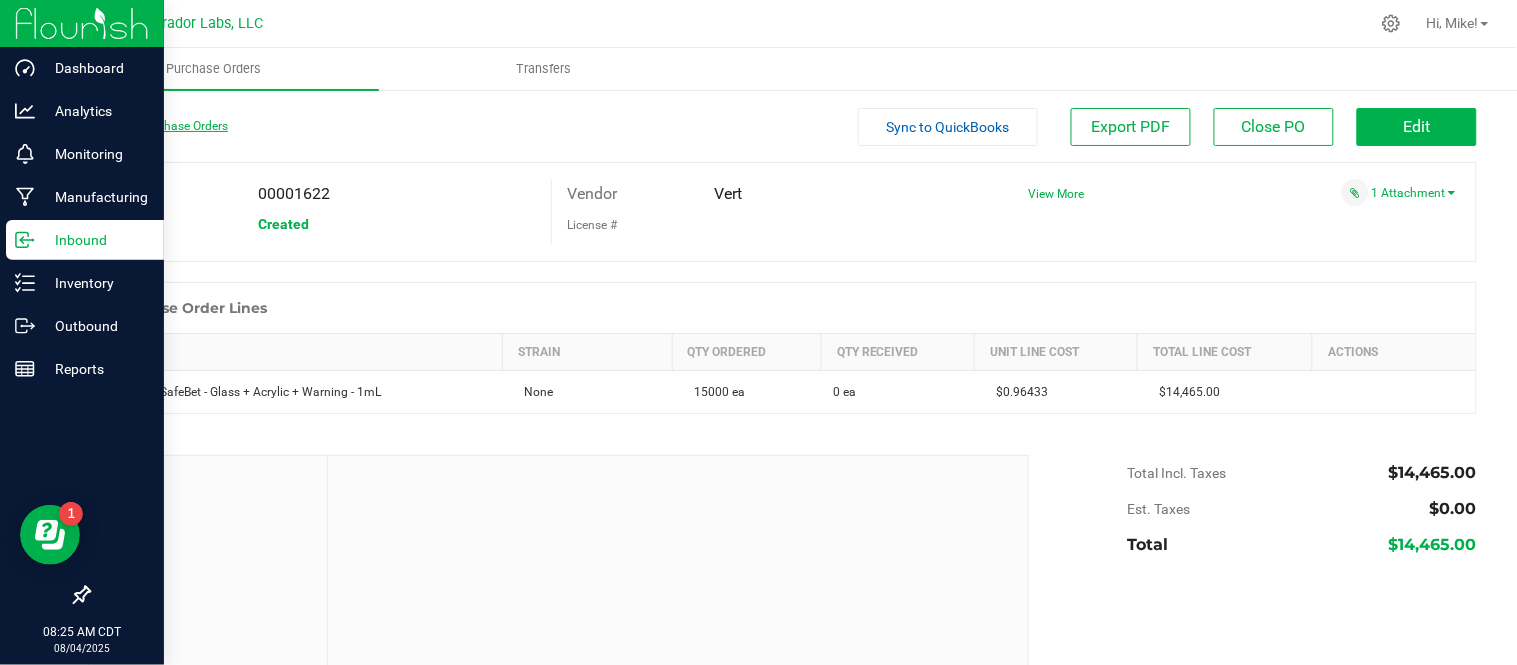 click on "Back to Purchase Orders" at bounding box center (158, 126) 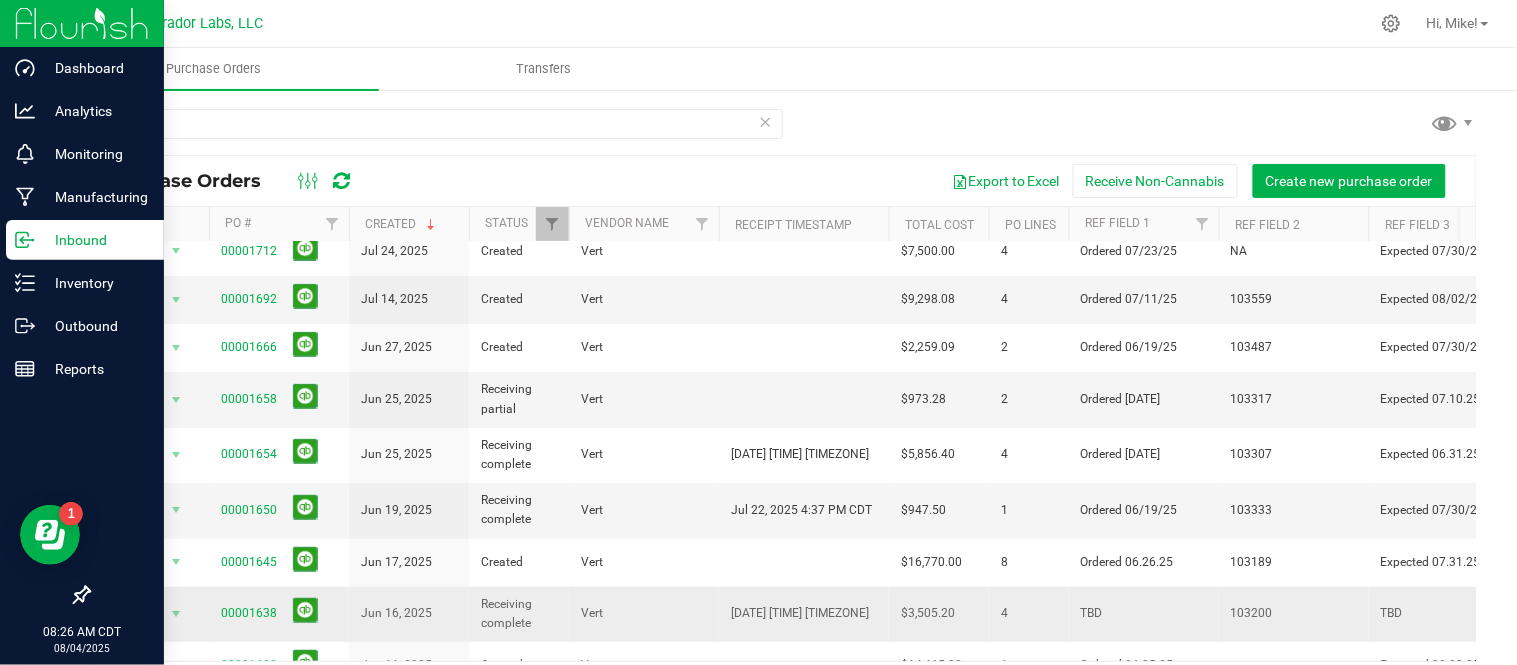 scroll, scrollTop: 42, scrollLeft: 0, axis: vertical 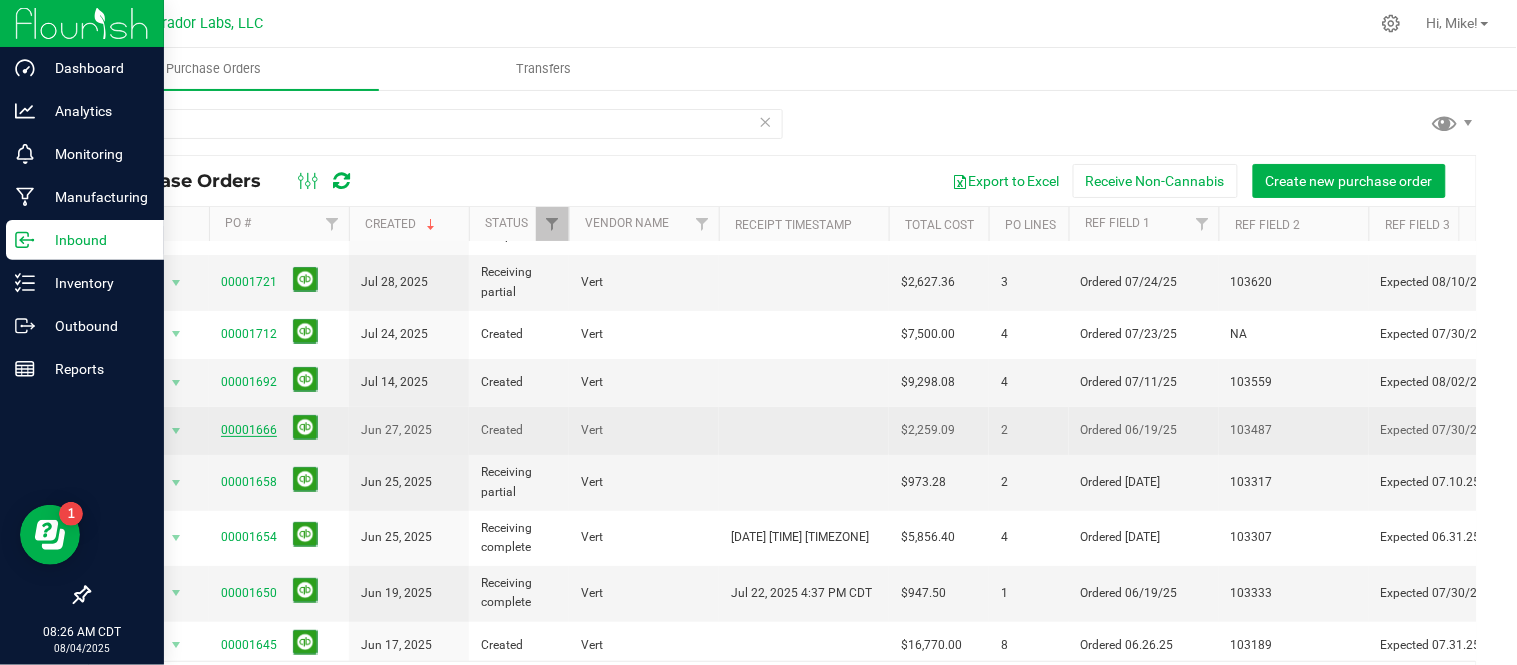 click on "00001666" at bounding box center (249, 430) 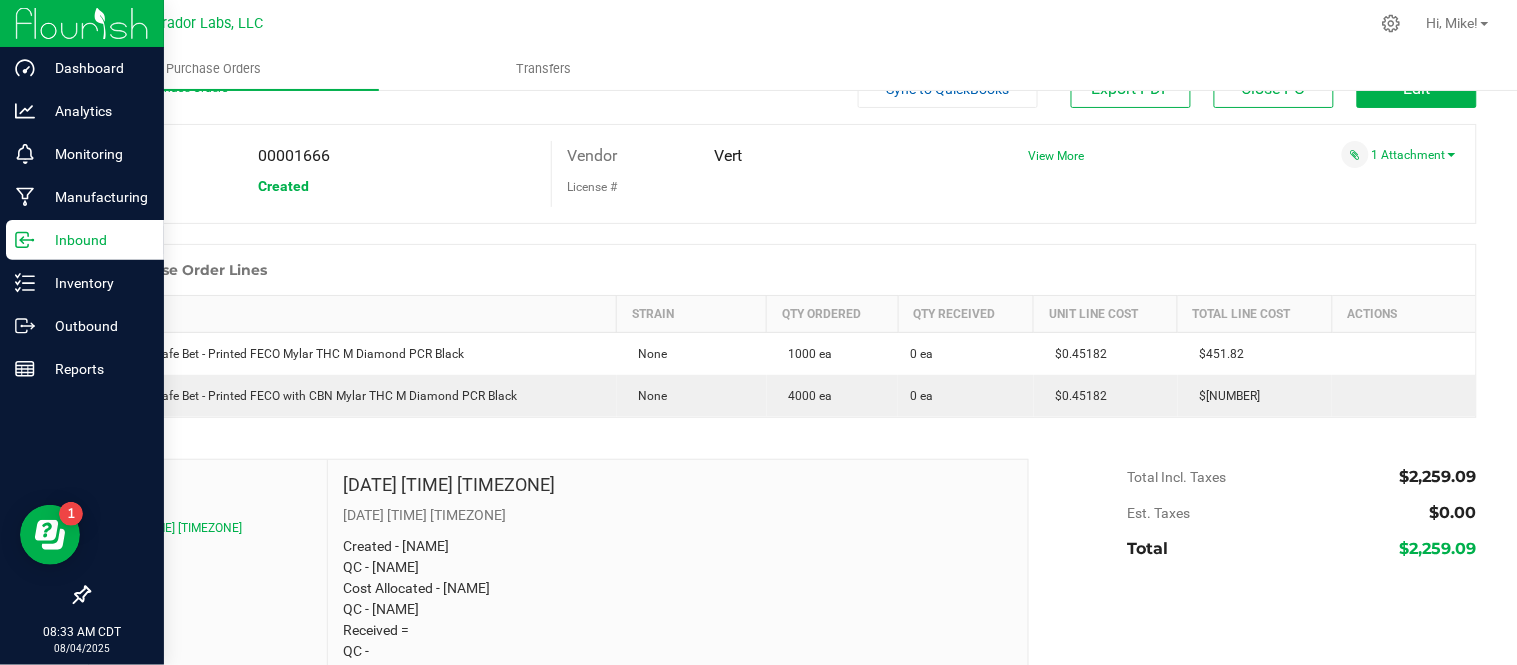 scroll, scrollTop: 0, scrollLeft: 0, axis: both 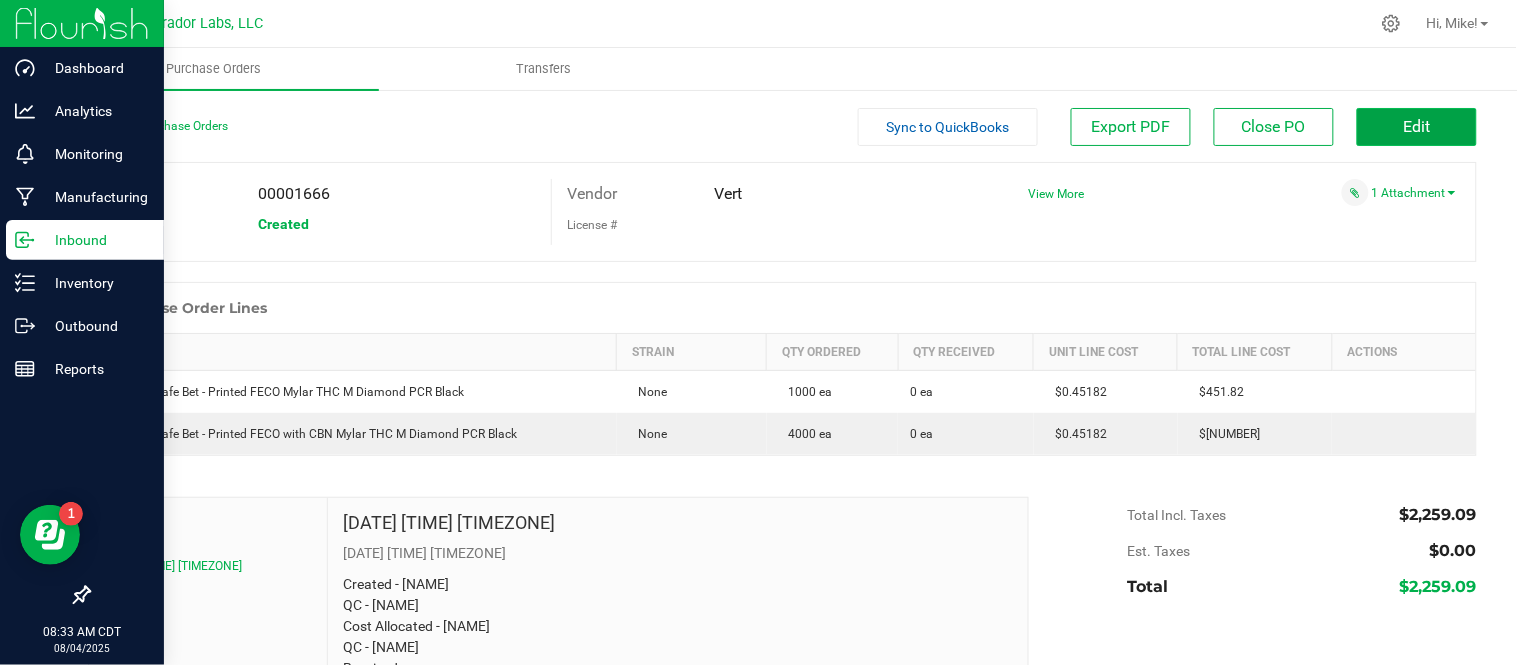 click on "Edit" at bounding box center (1417, 127) 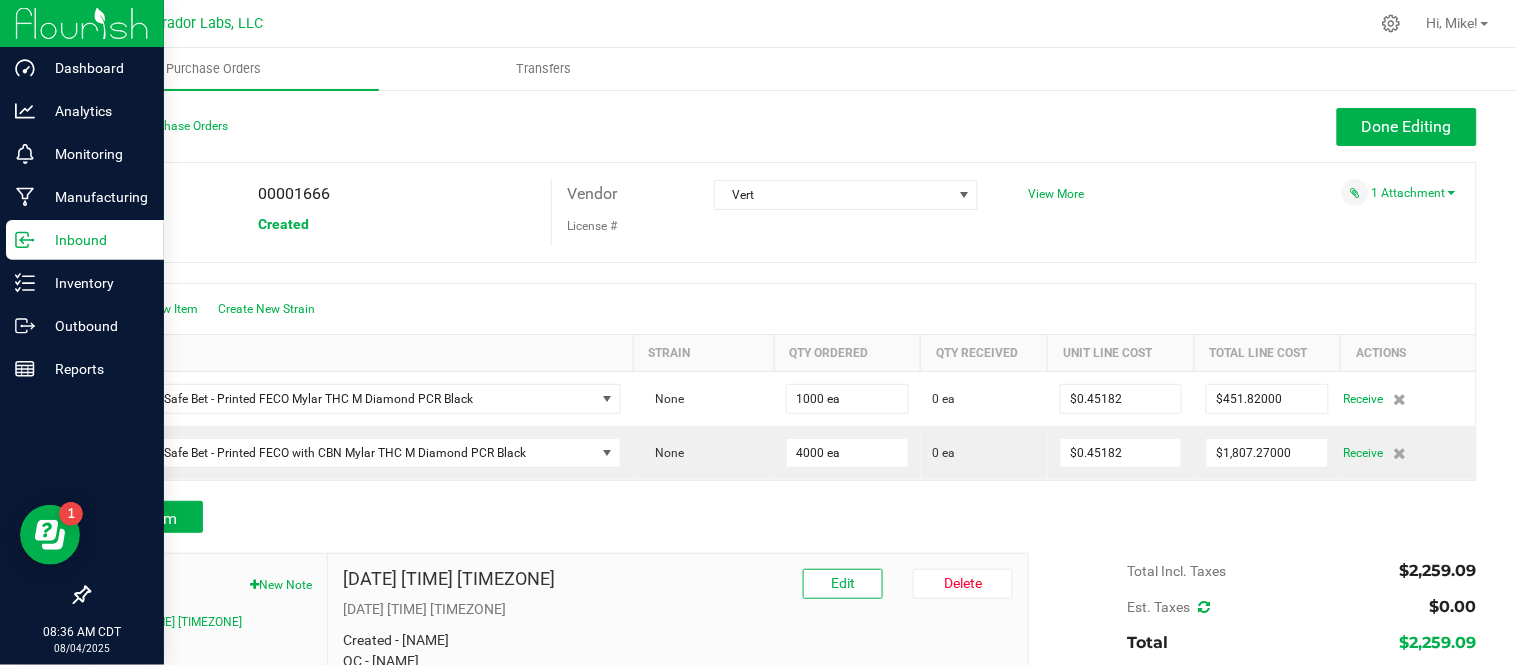 drag, startPoint x: 1111, startPoint y: 287, endPoint x: 907, endPoint y: 275, distance: 204.35263 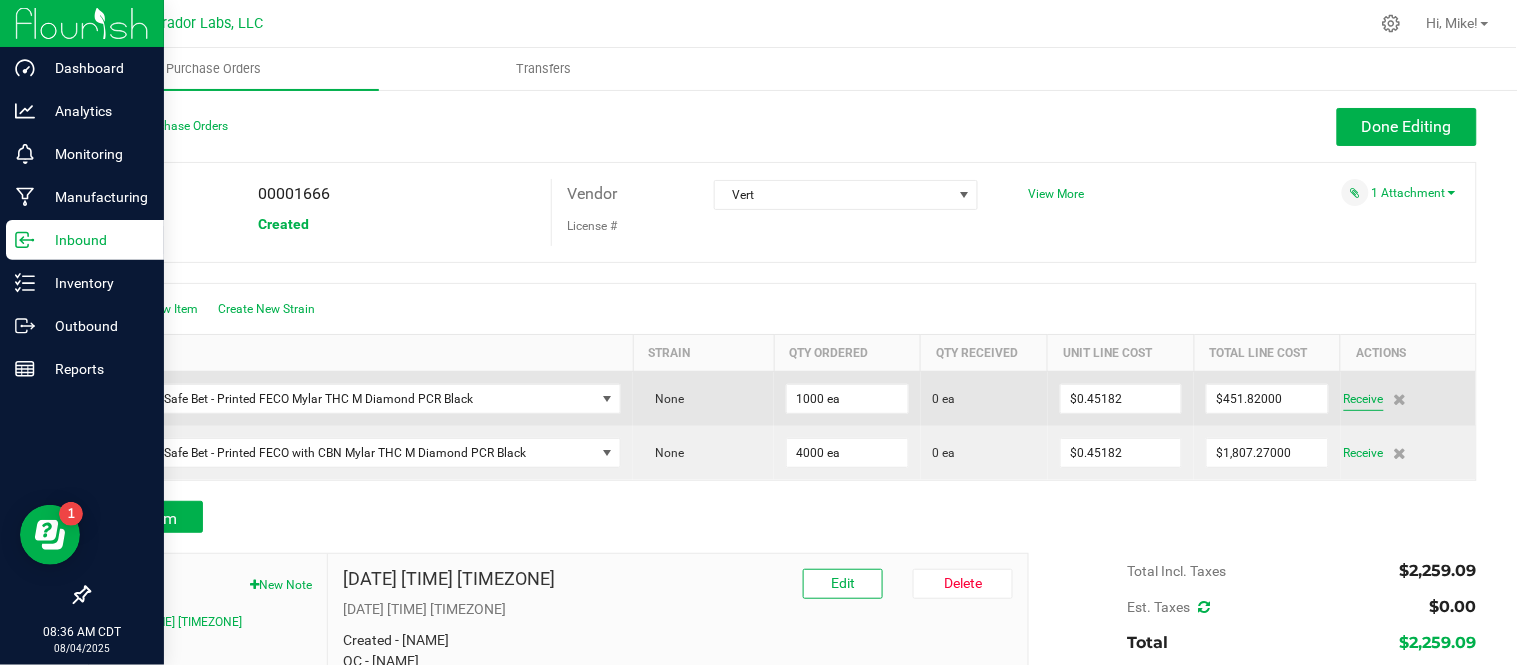 click on "Receive" at bounding box center [1364, 399] 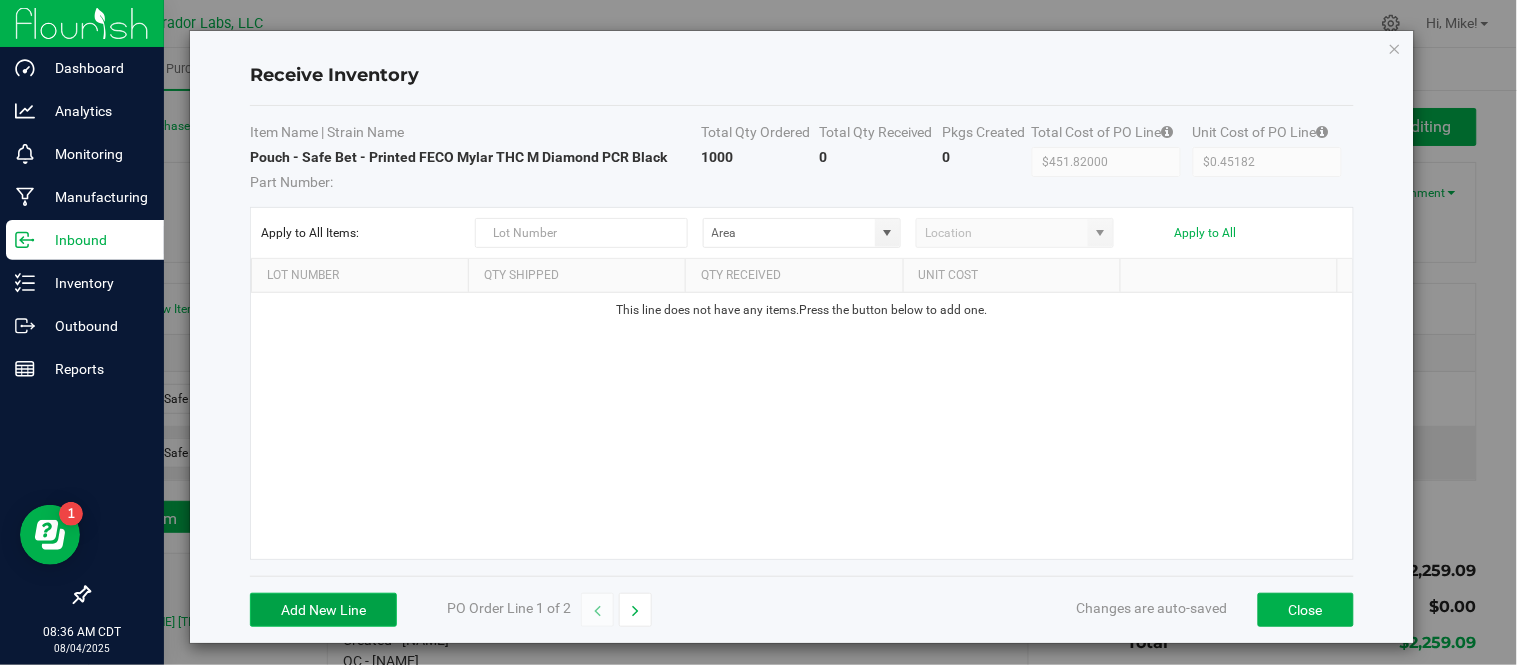 click on "Add New Line" at bounding box center (323, 610) 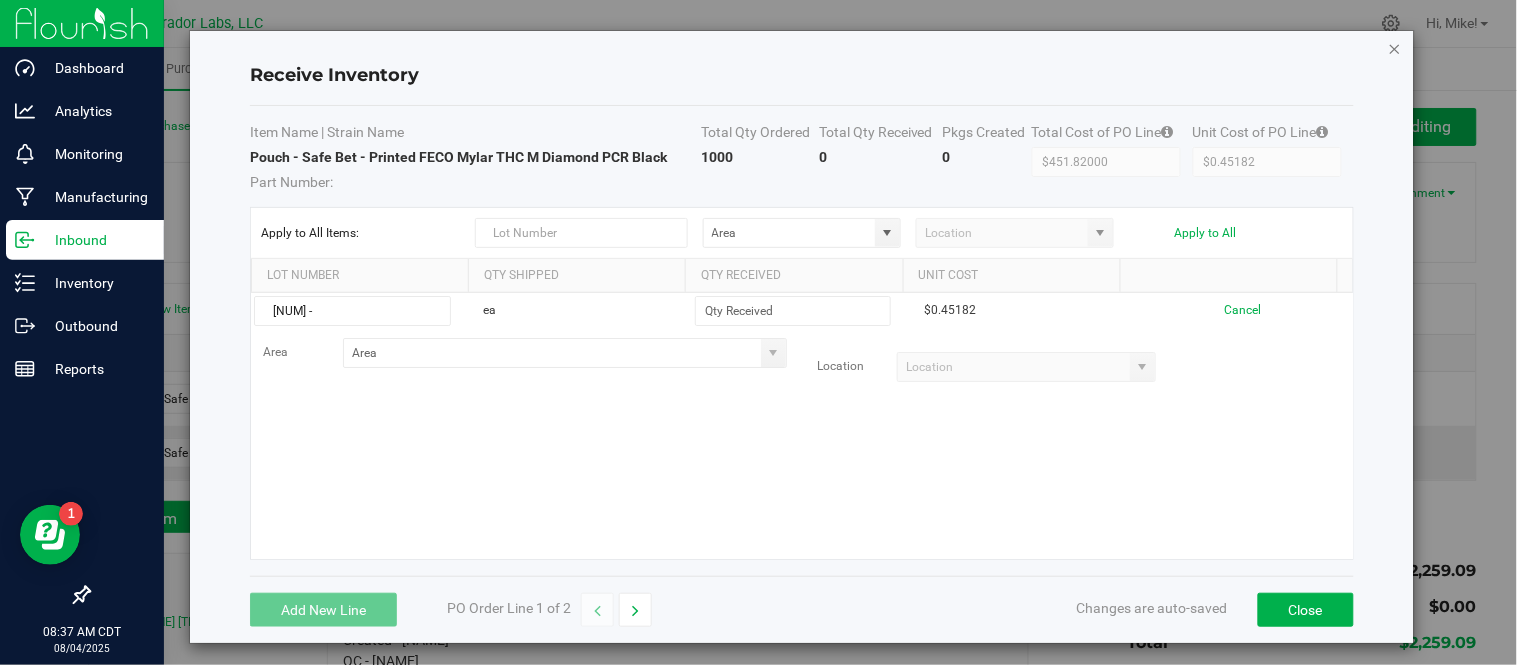 type on "[NUM] -" 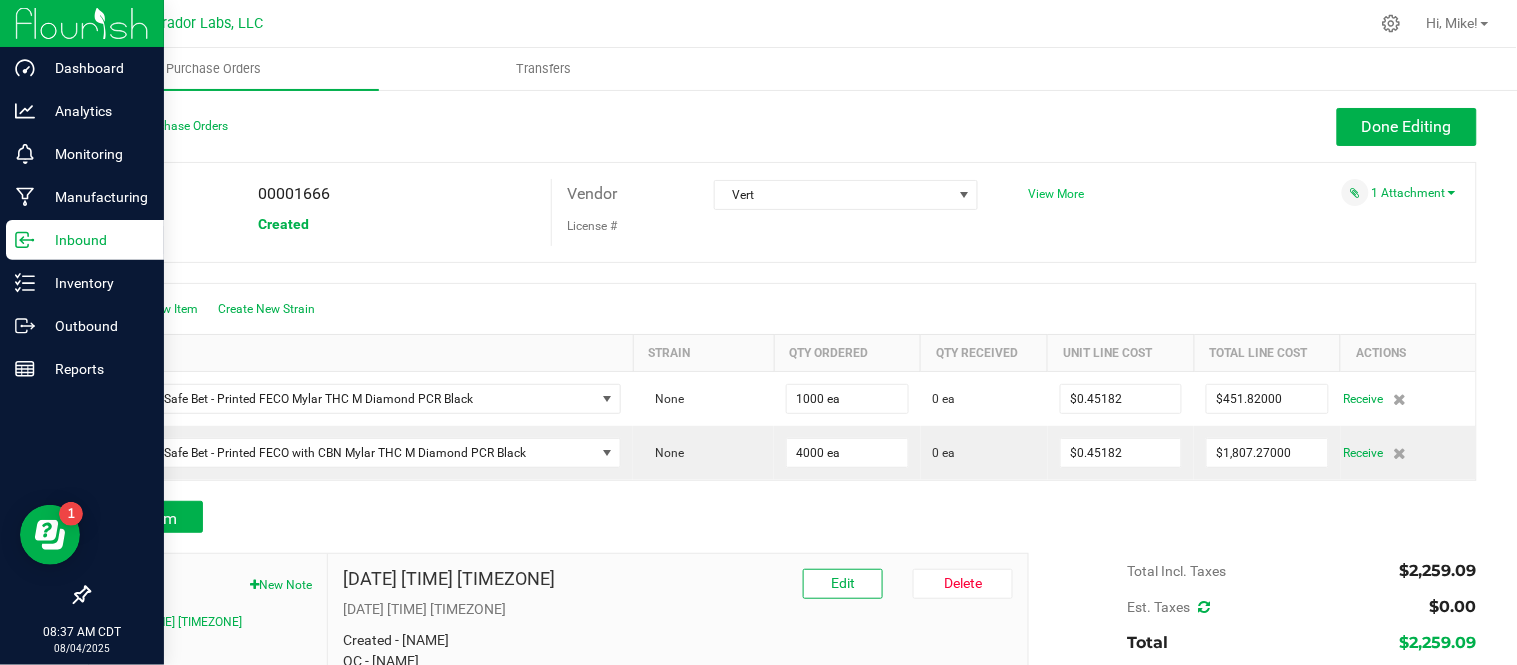 click on "View More" at bounding box center [1057, 194] 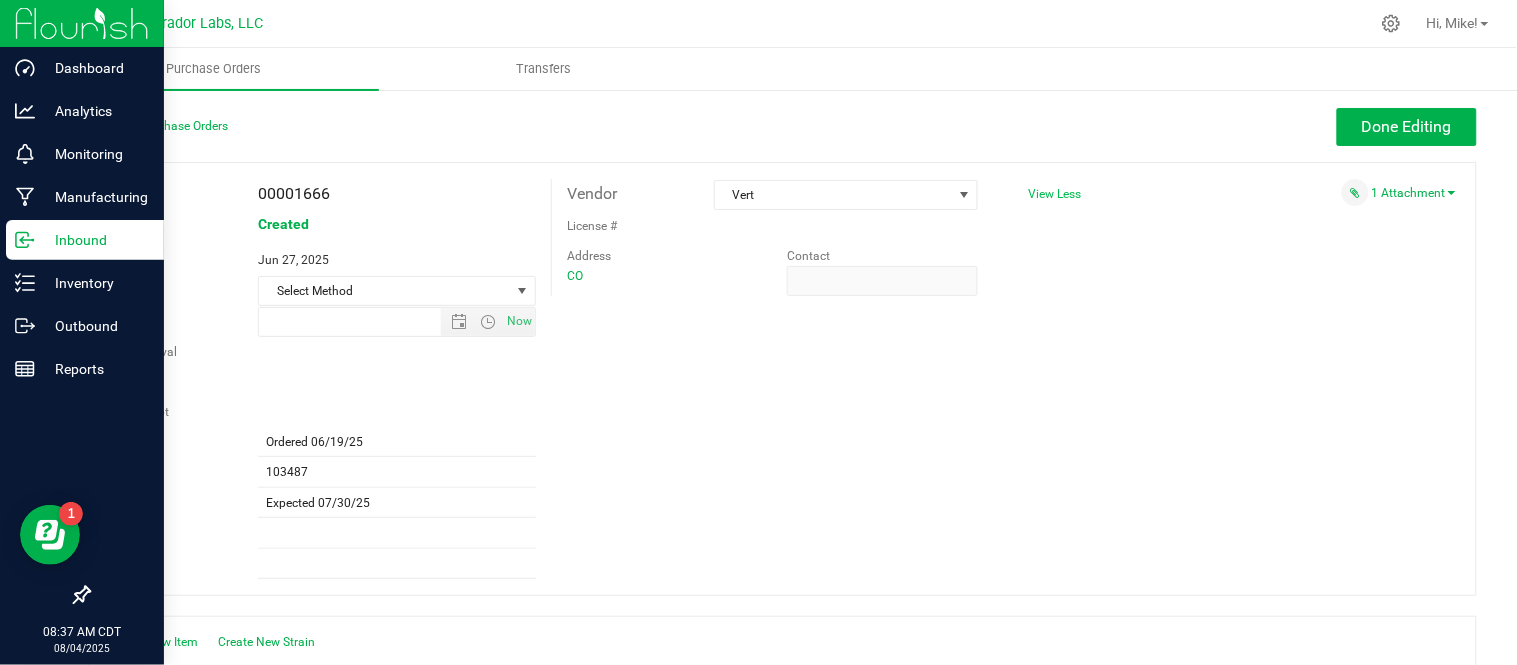 type on "6/27/2025 11:31 AM" 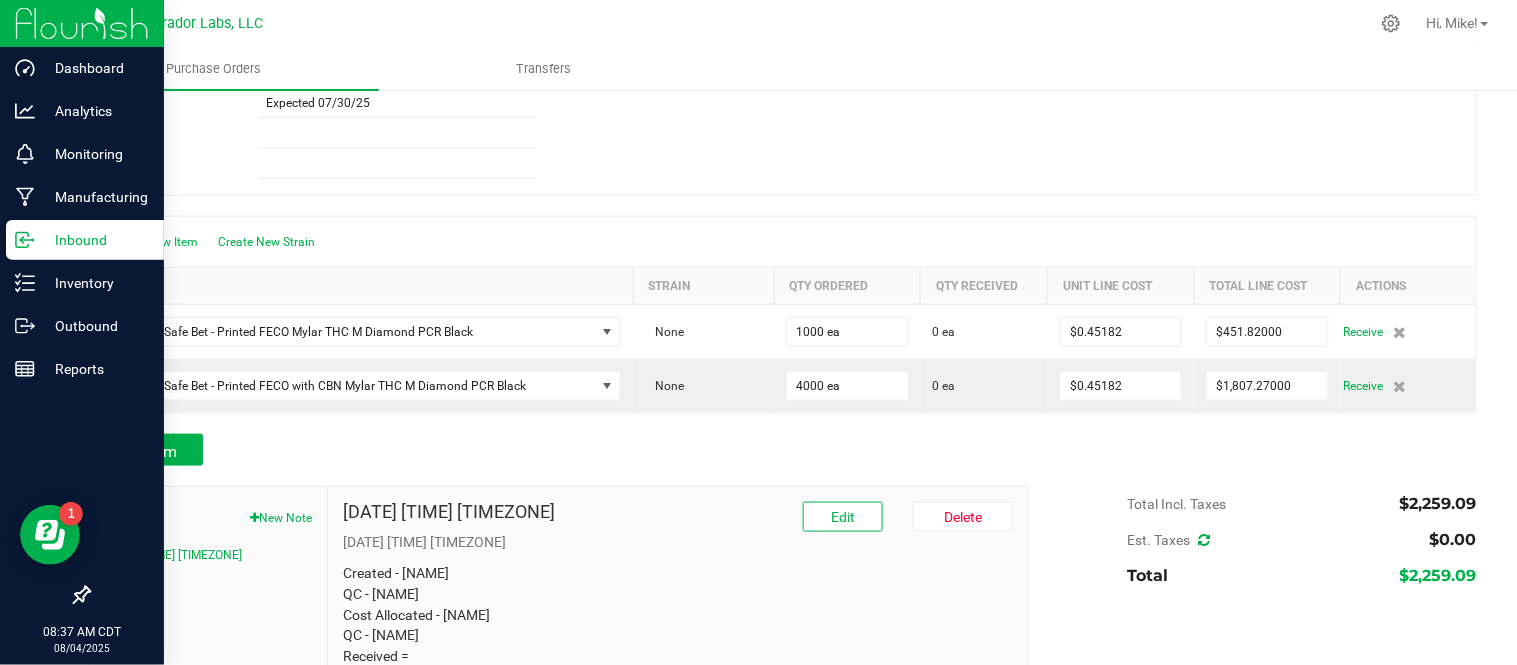 scroll, scrollTop: 291, scrollLeft: 0, axis: vertical 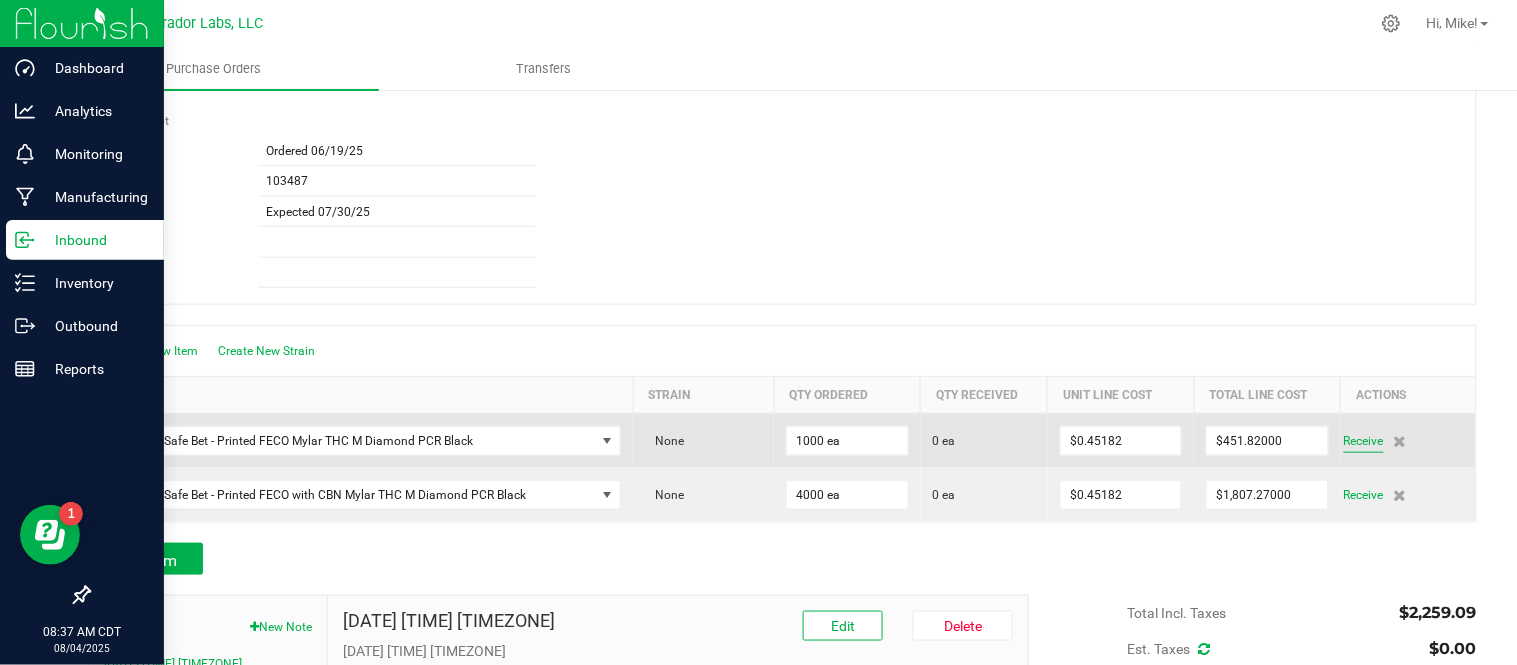 click on "Receive" at bounding box center (1364, 441) 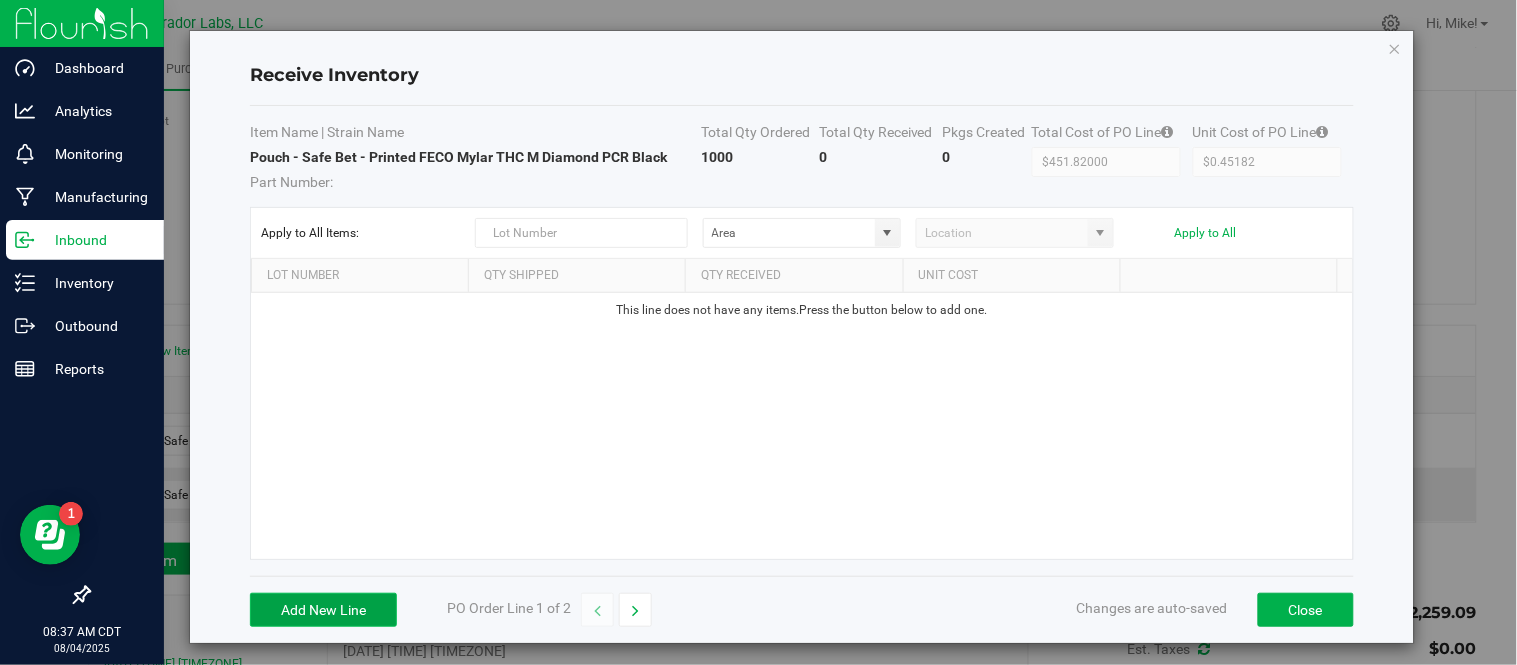 click on "Add New Line" at bounding box center [323, 610] 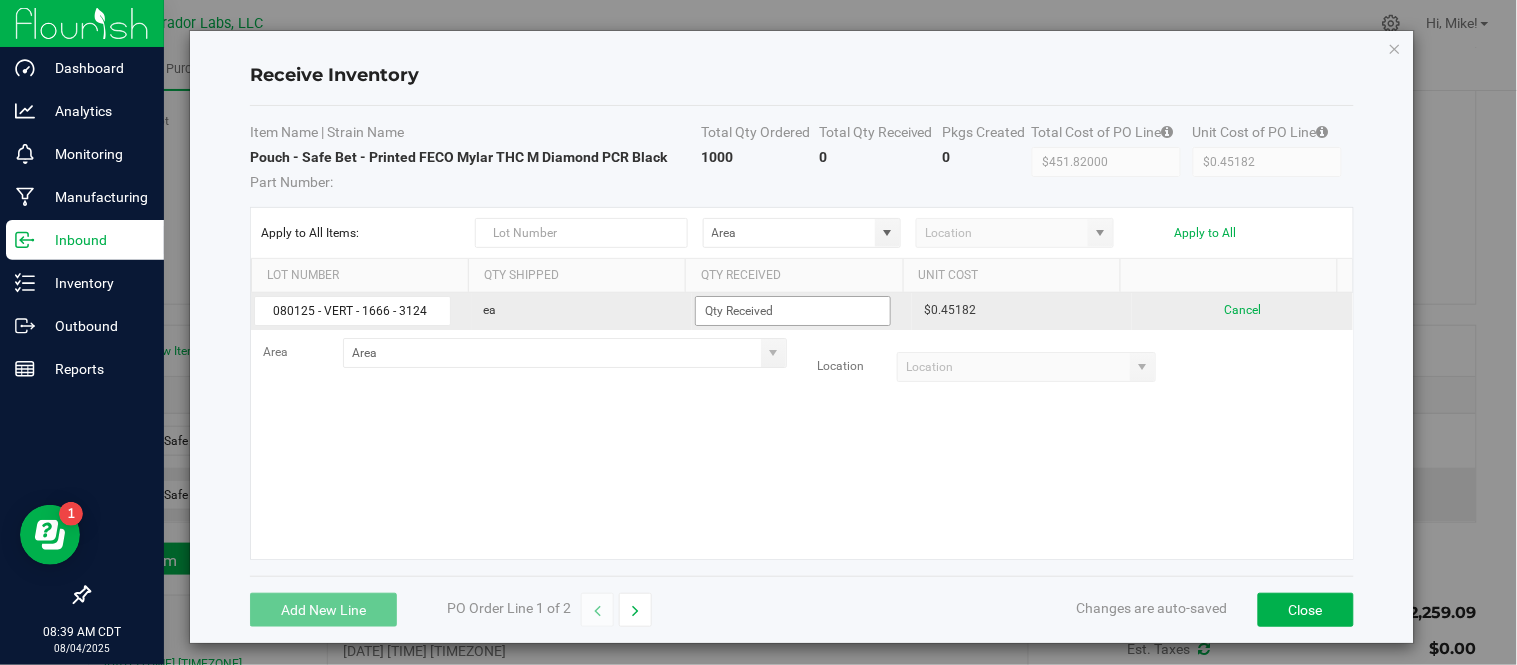 type on "080125 - VERT - 1666 - 3124" 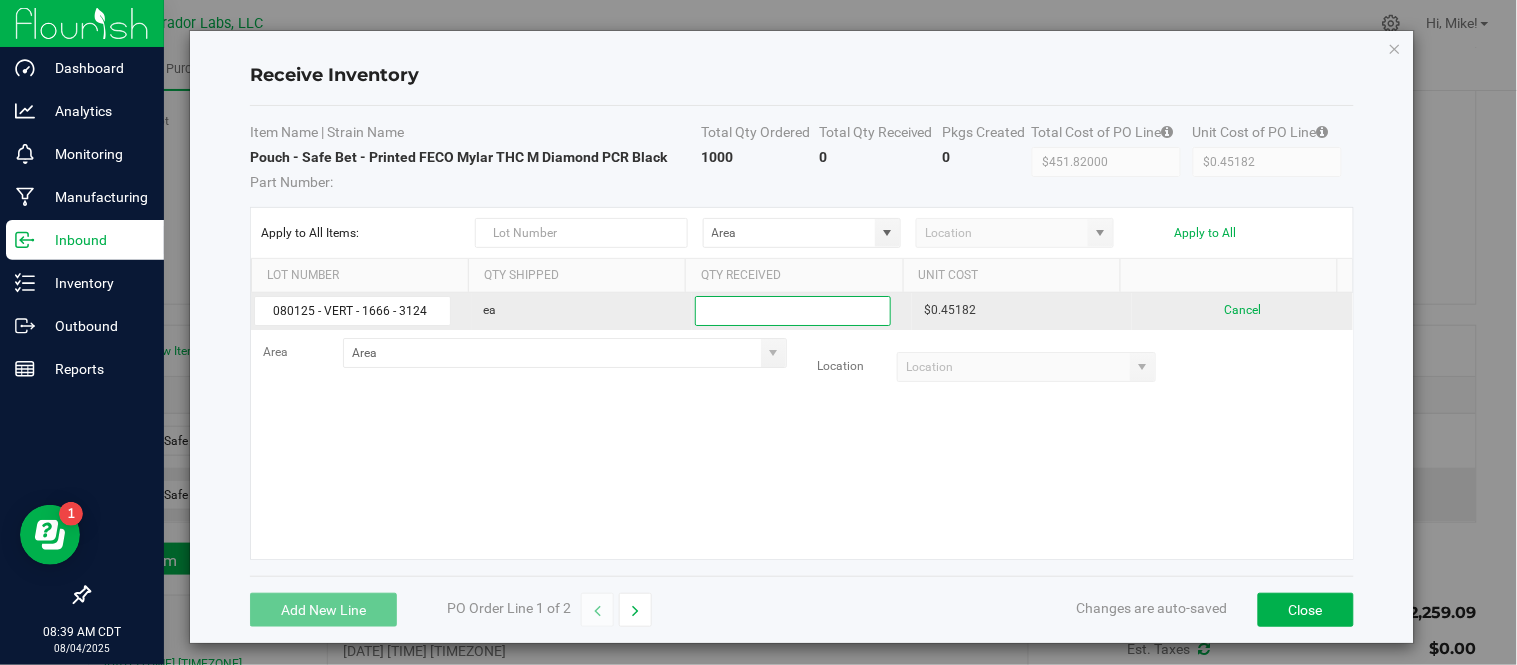 click at bounding box center (793, 311) 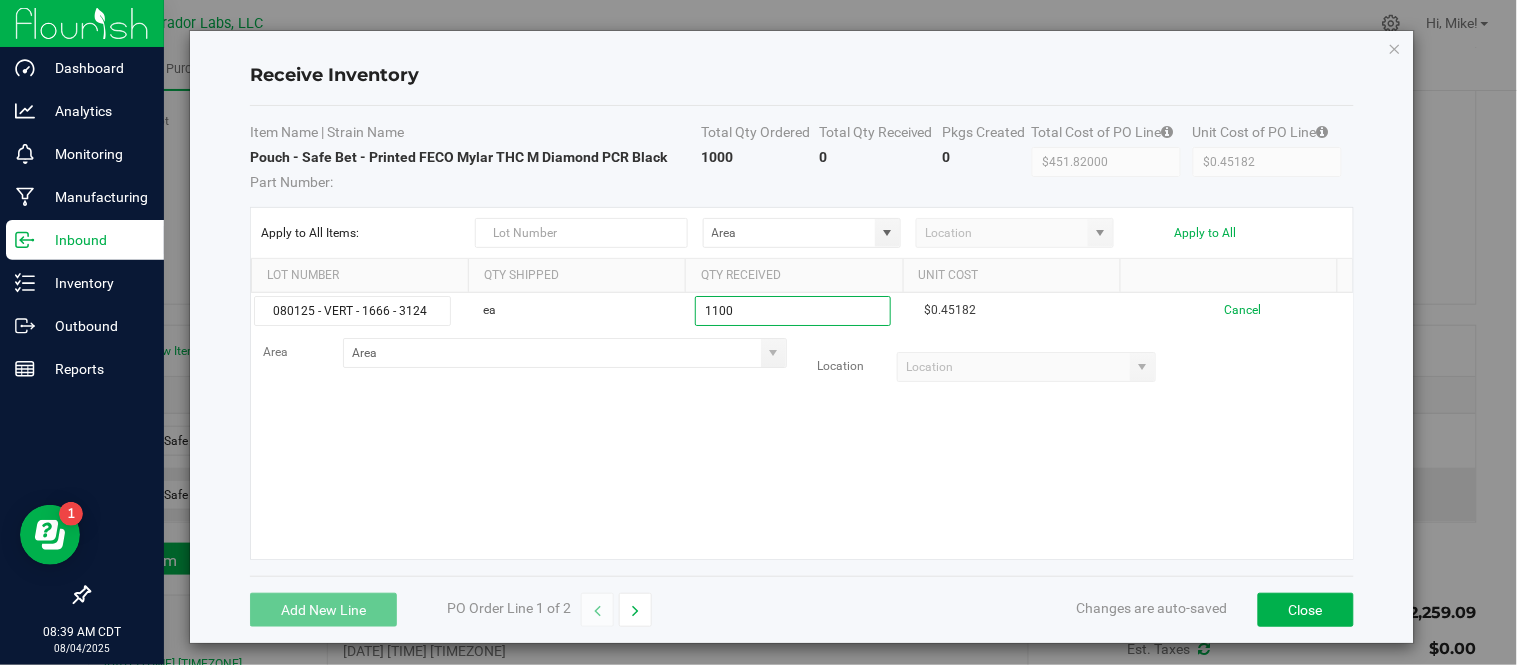 type on "1100 ea" 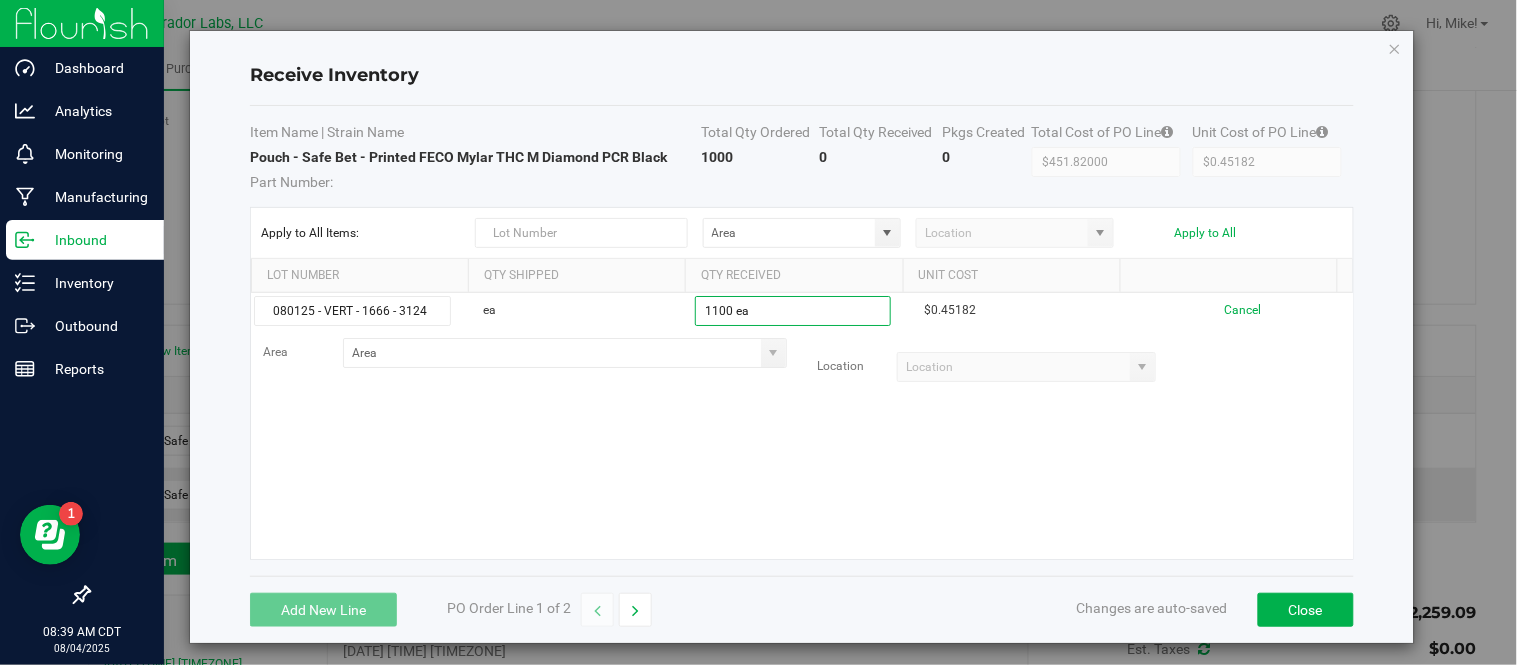 click on "080125 - VERT - 1666 - 3124   ea  1100 ea  $0.45182   Cancel   Area   Location" at bounding box center [802, 426] 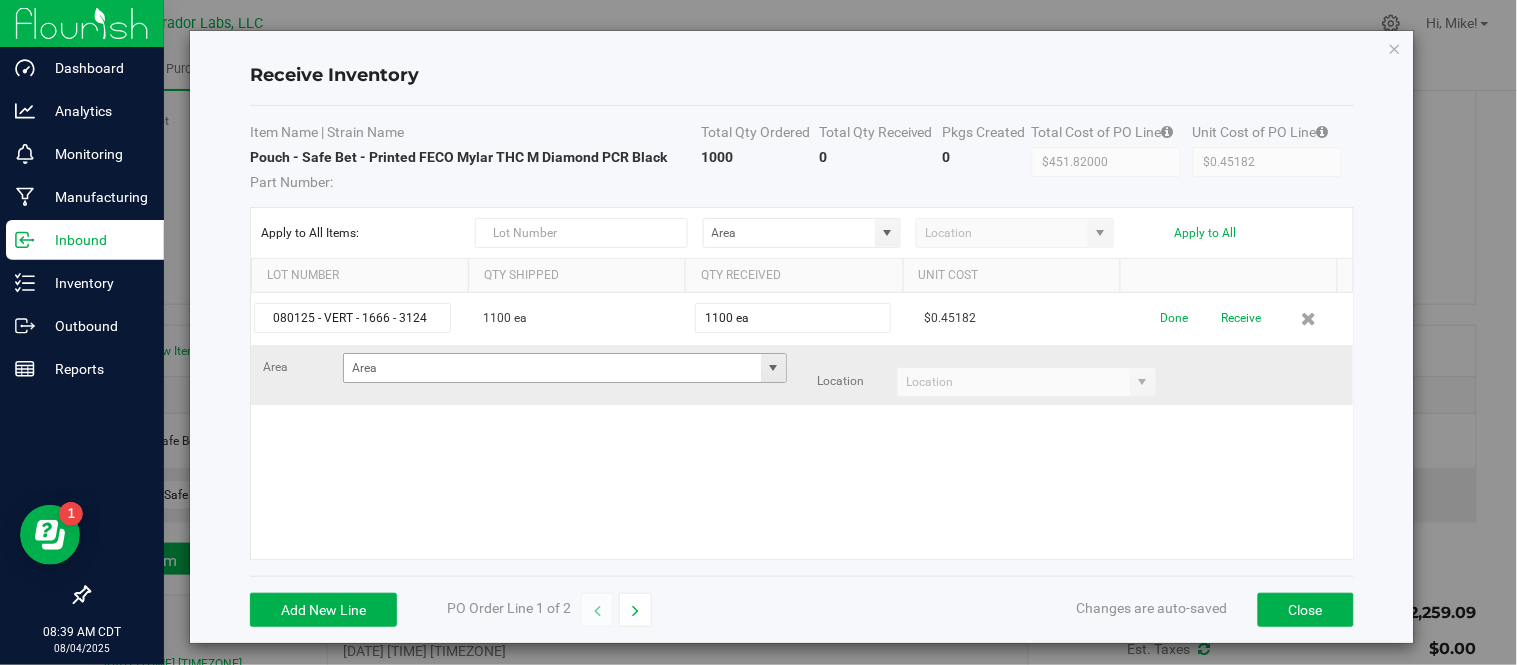 click at bounding box center [773, 368] 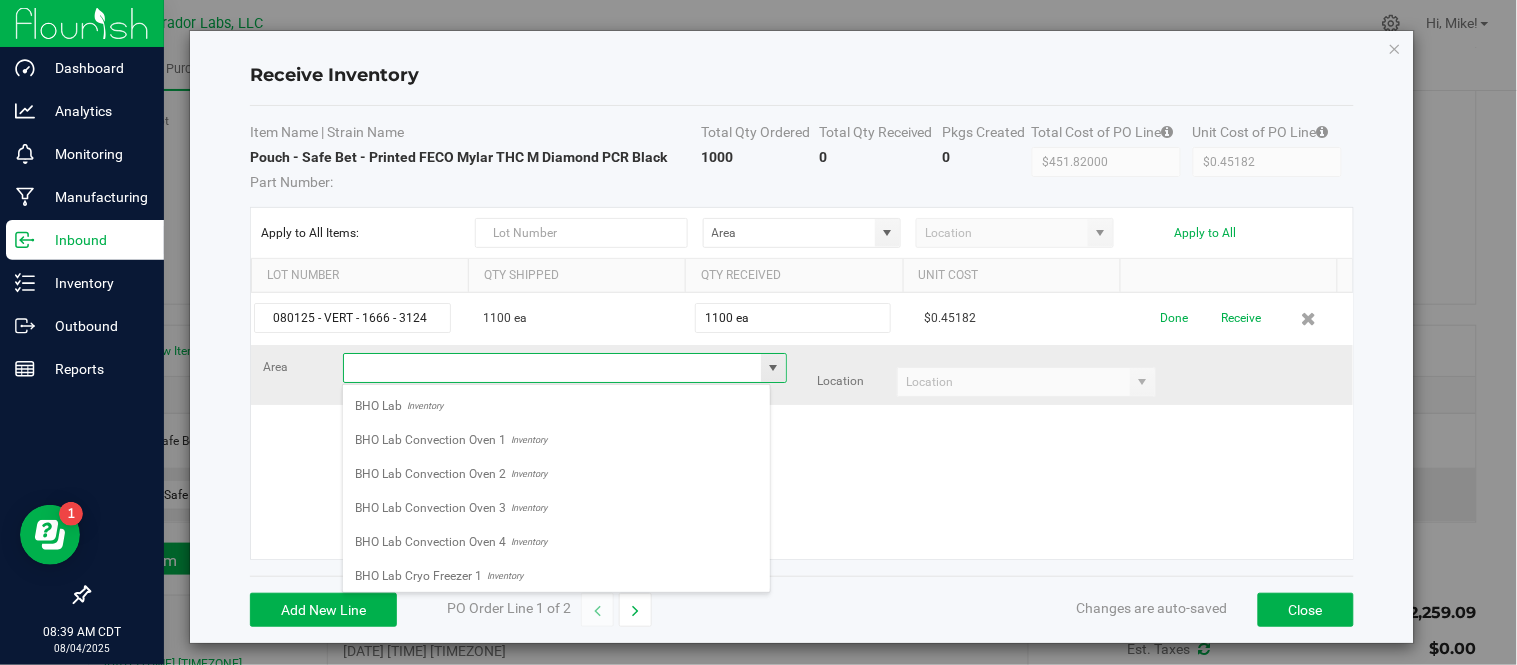 scroll, scrollTop: 99970, scrollLeft: 99571, axis: both 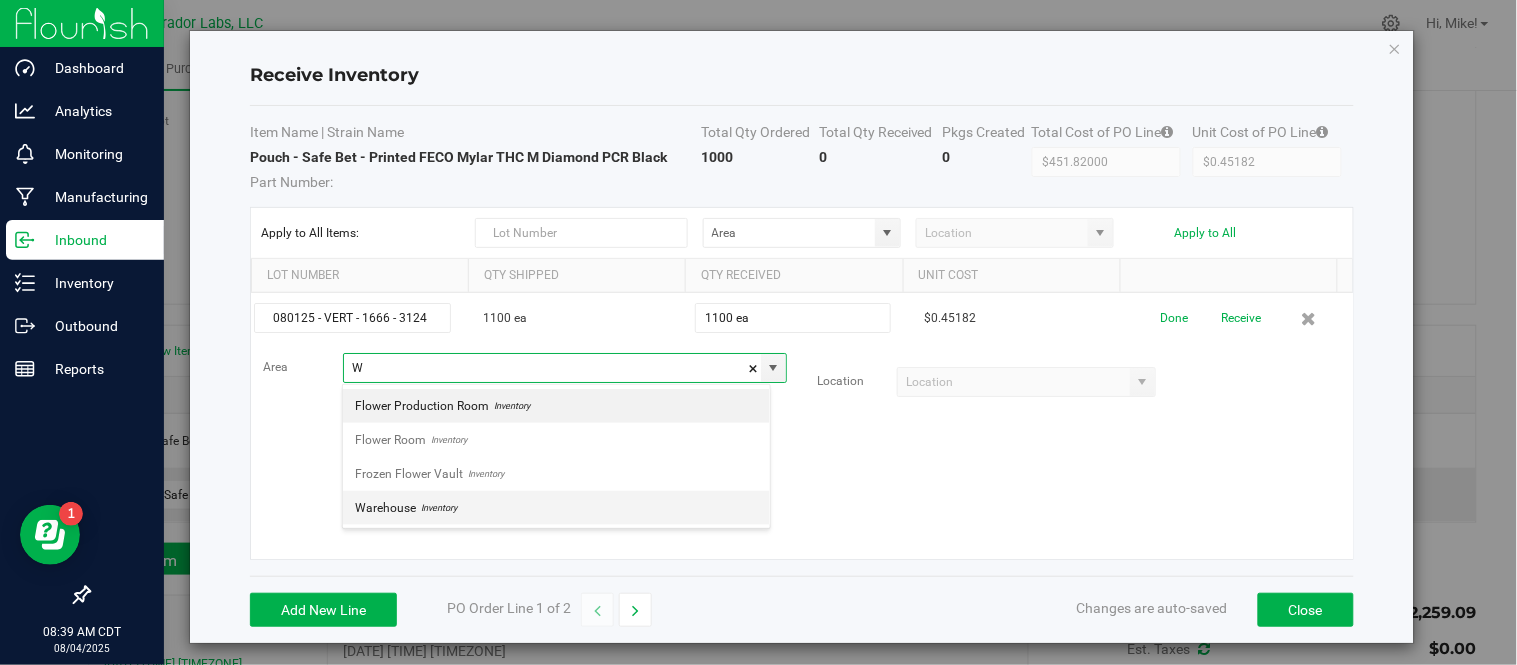 click on "Warehouse Inventory" at bounding box center [556, 508] 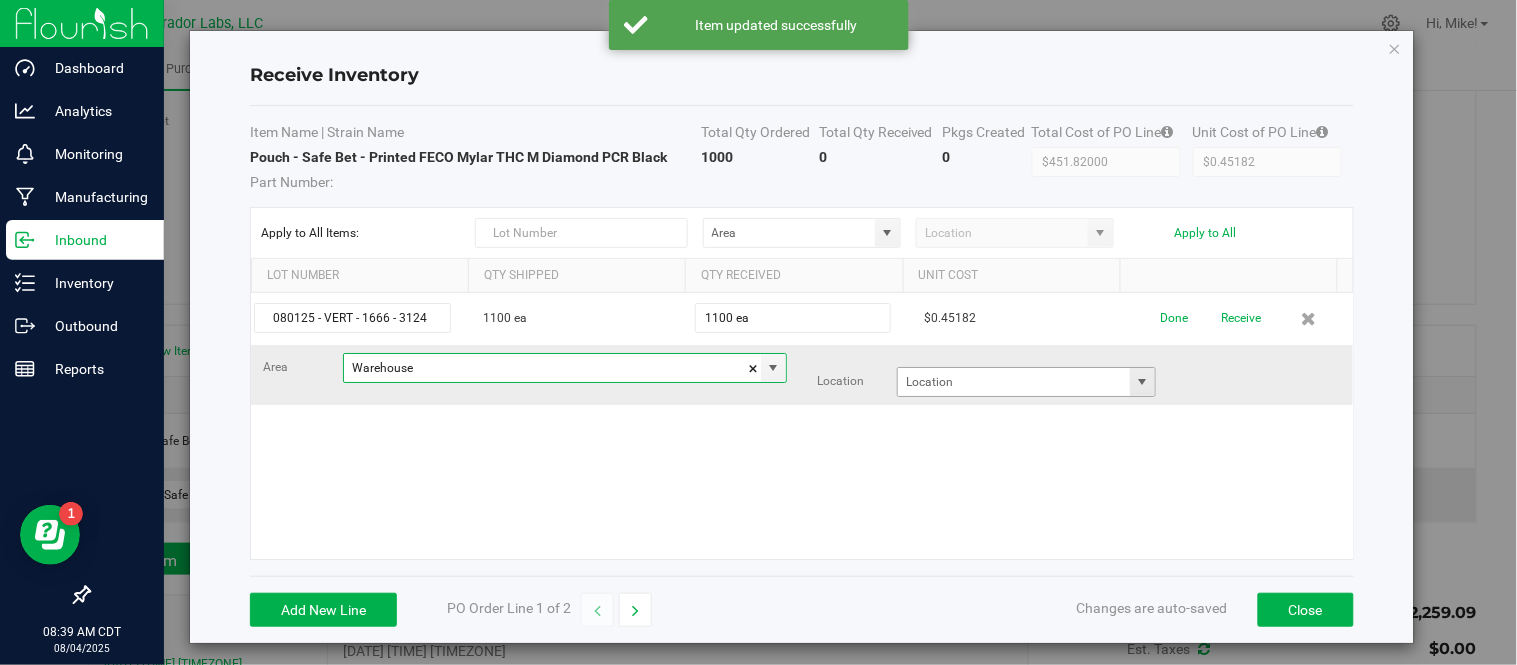 click at bounding box center (1143, 382) 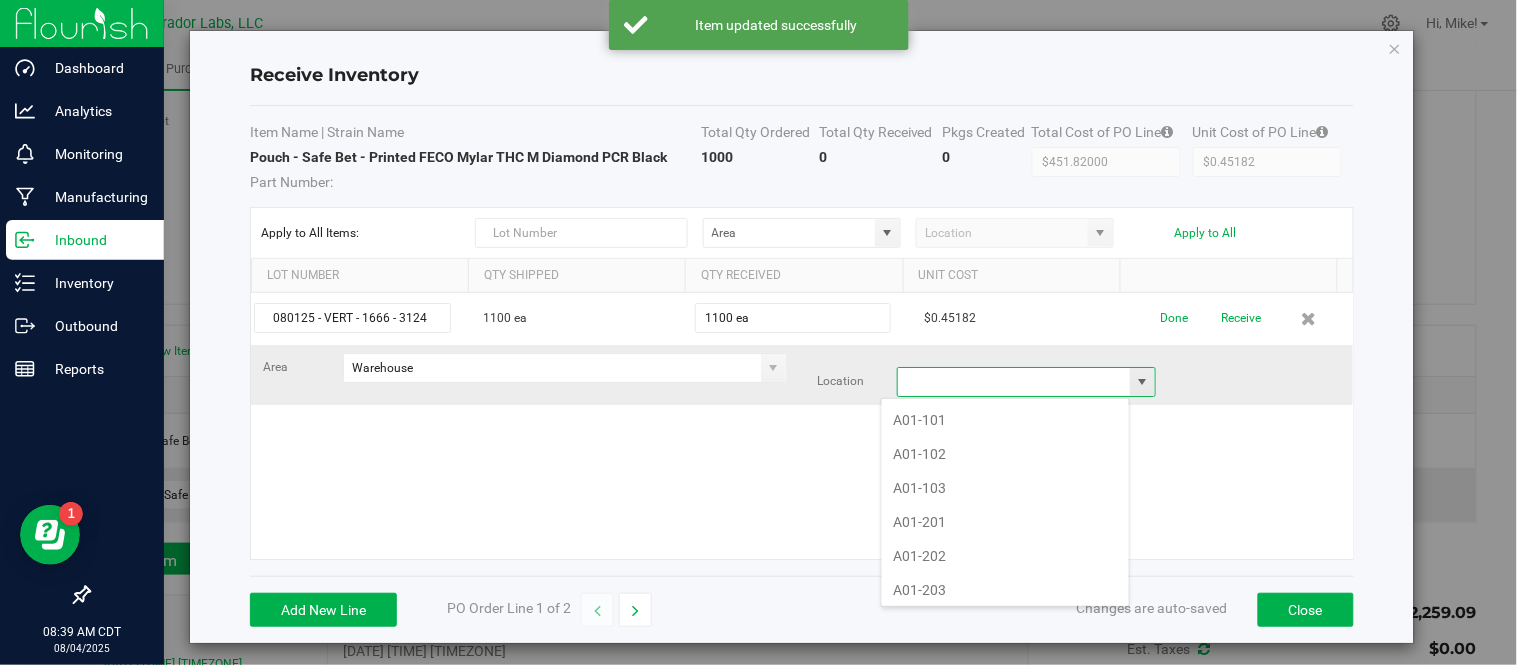 scroll, scrollTop: 99970, scrollLeft: 99751, axis: both 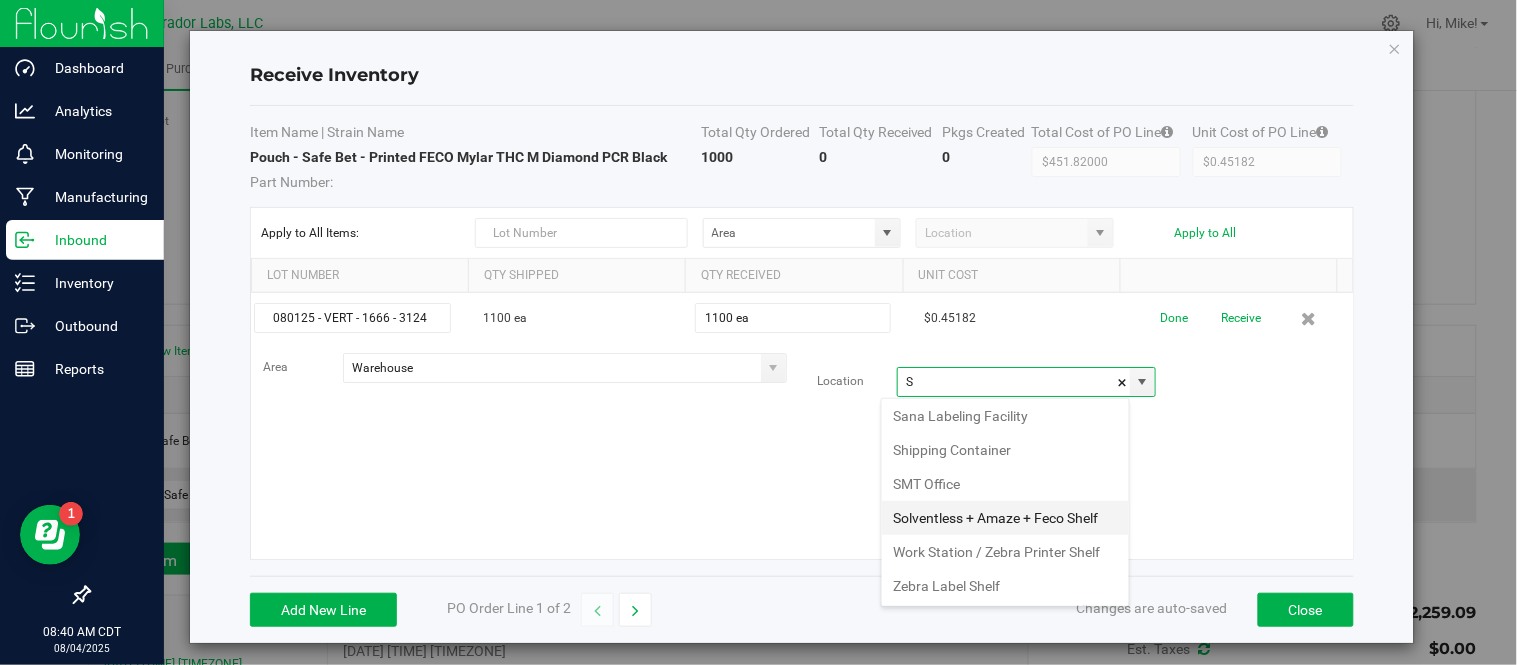 click on "Solventless + Amaze + Feco Shelf" at bounding box center [1005, 518] 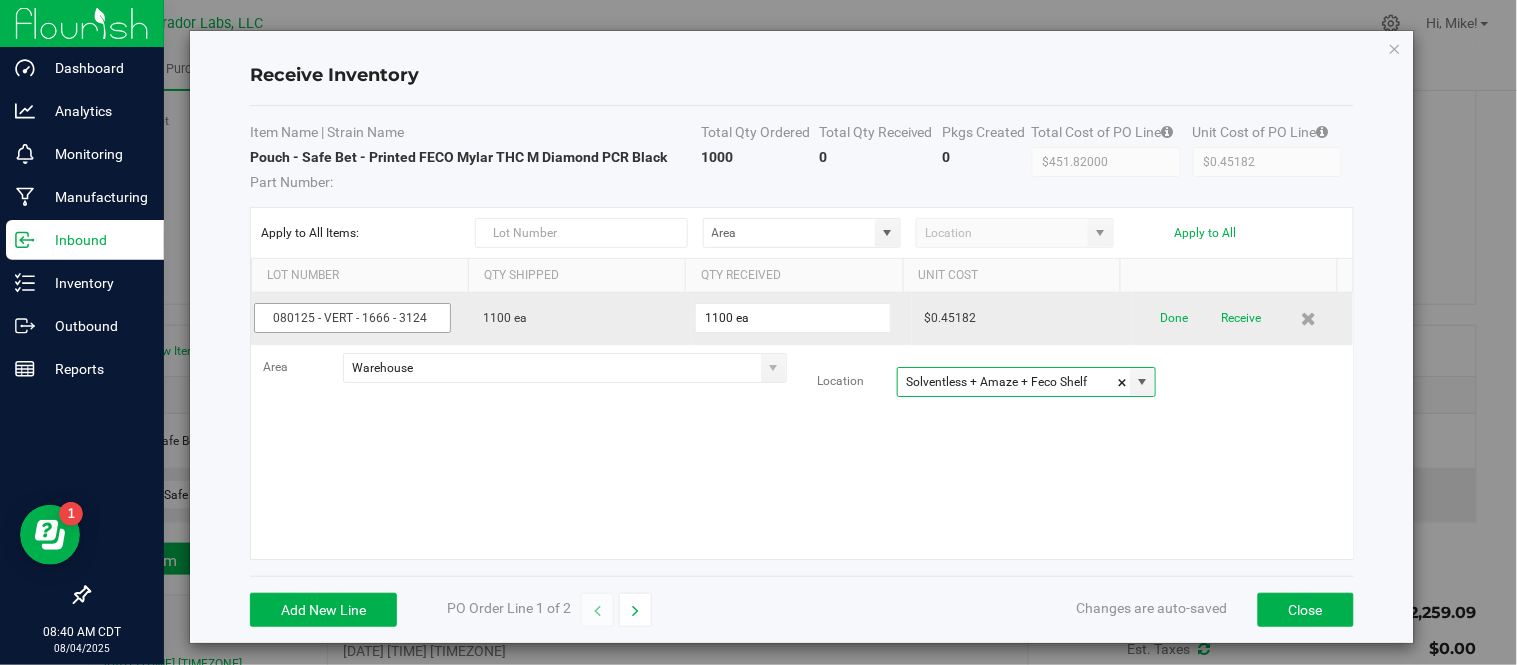 type on "Solventless + Amaze + Feco Shelf" 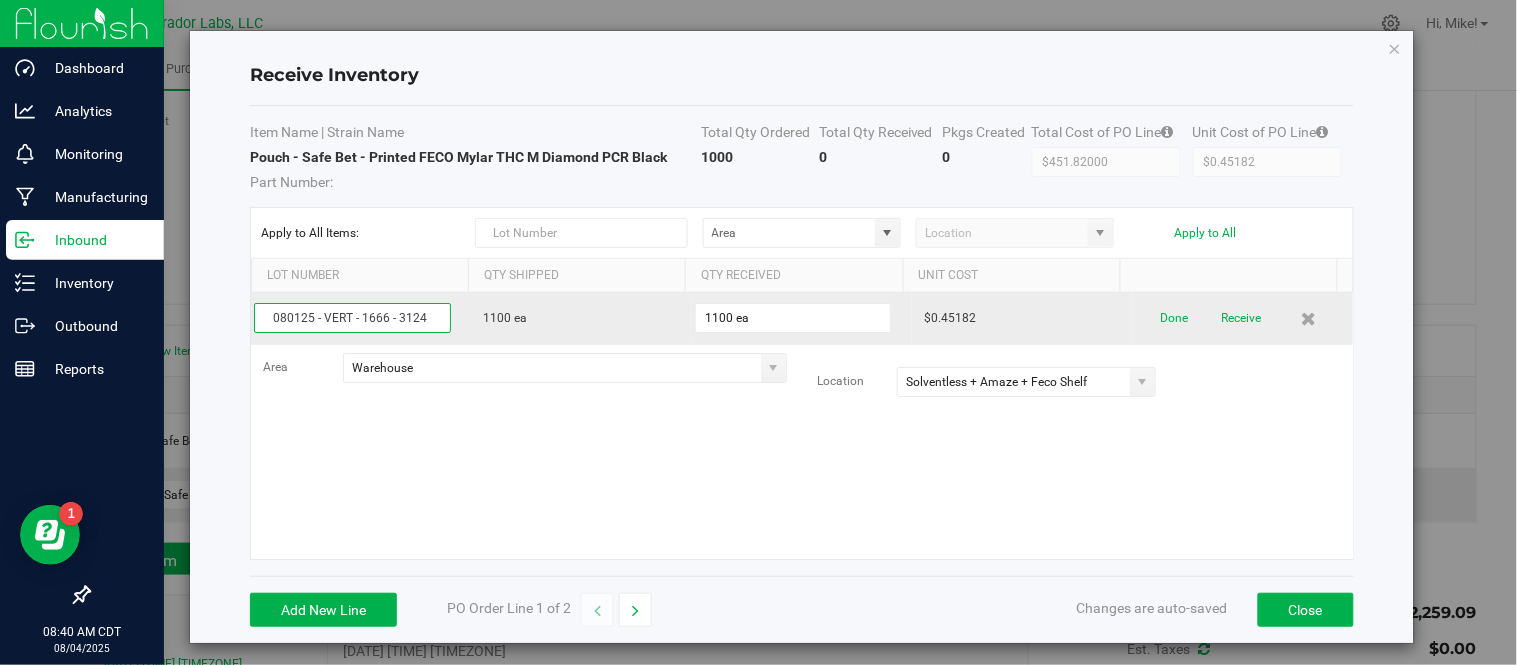 drag, startPoint x: 420, startPoint y: 315, endPoint x: 256, endPoint y: 318, distance: 164.02744 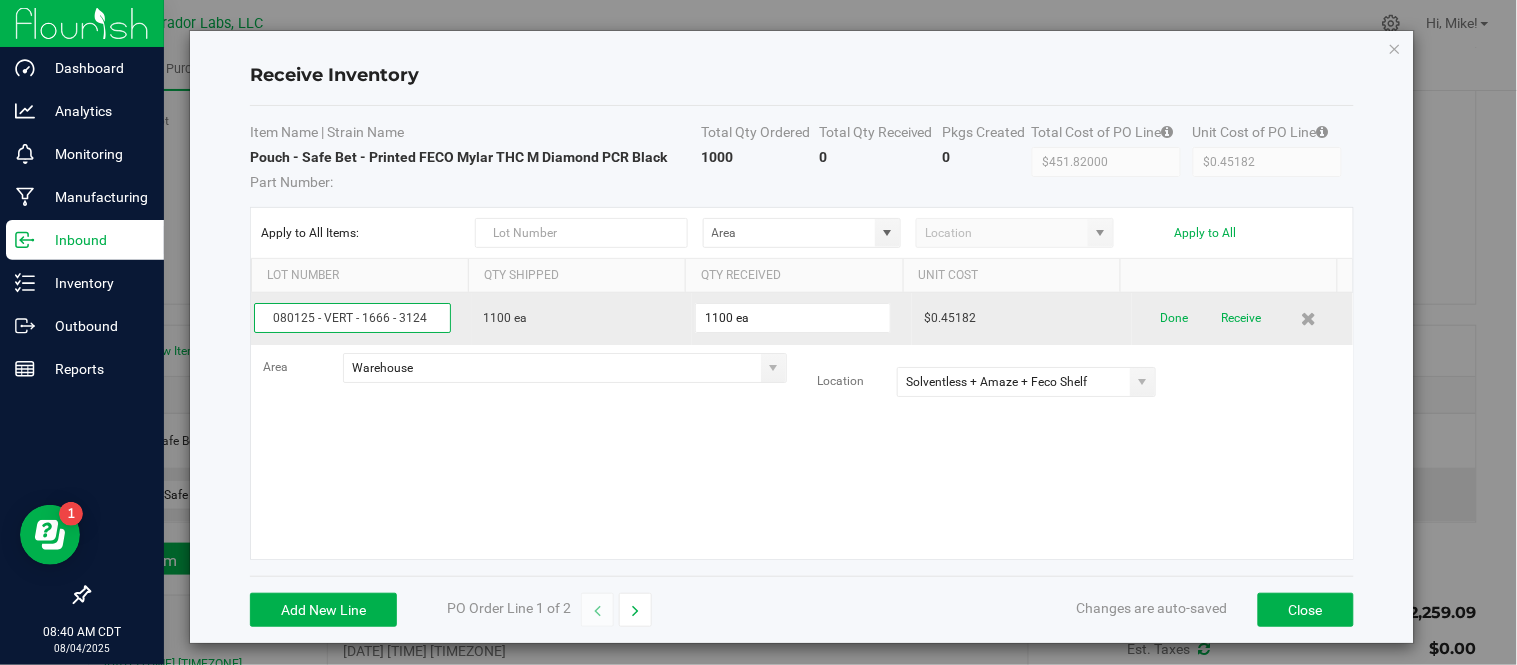 click on "080125 - VERT - 1666 - 3124" at bounding box center [352, 318] 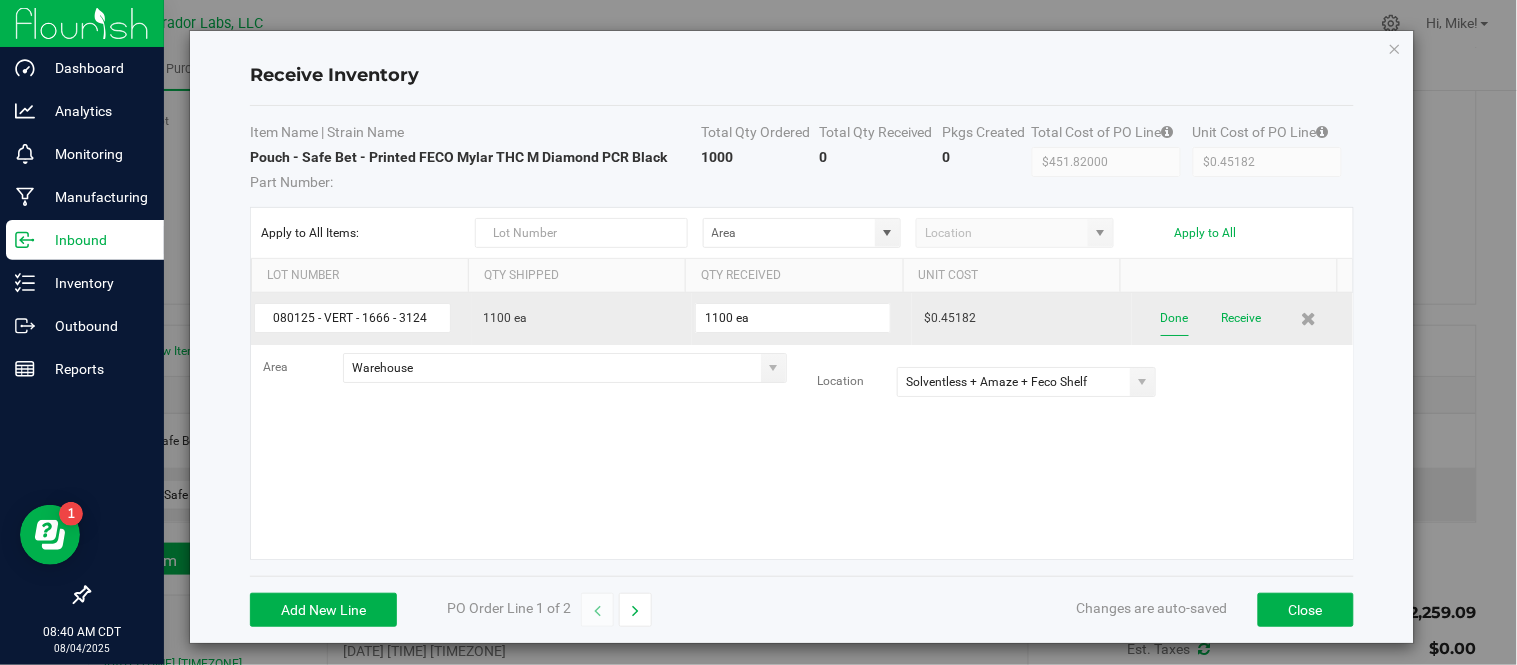 click on "Done" at bounding box center (1175, 318) 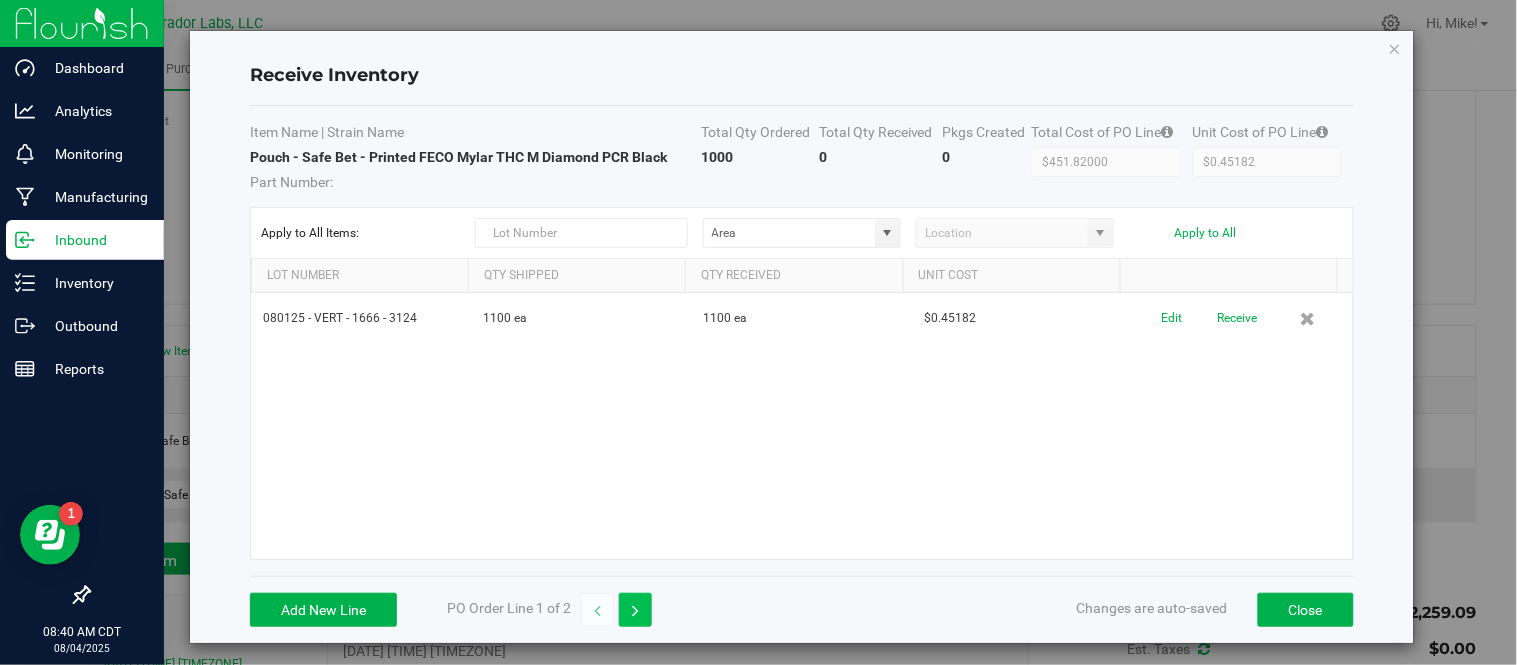 click at bounding box center [635, 611] 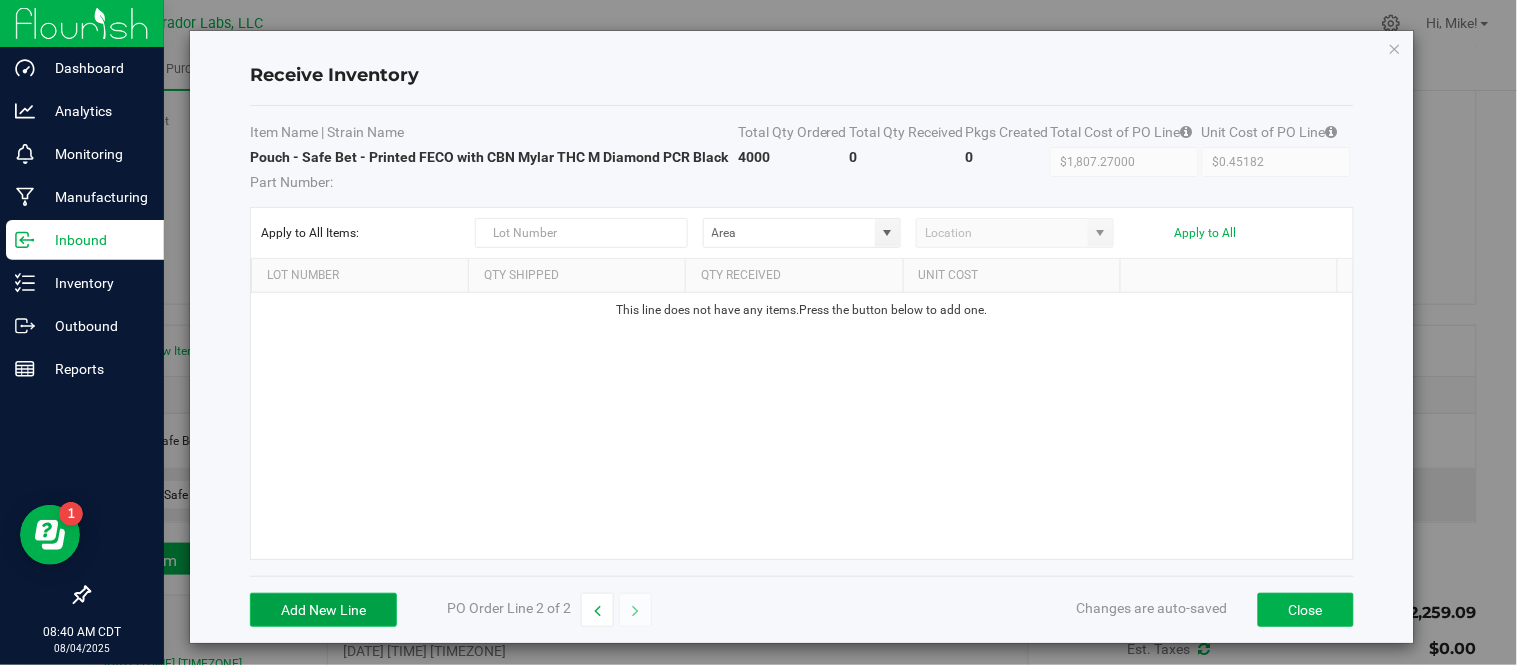 click on "Add New Line" at bounding box center (323, 610) 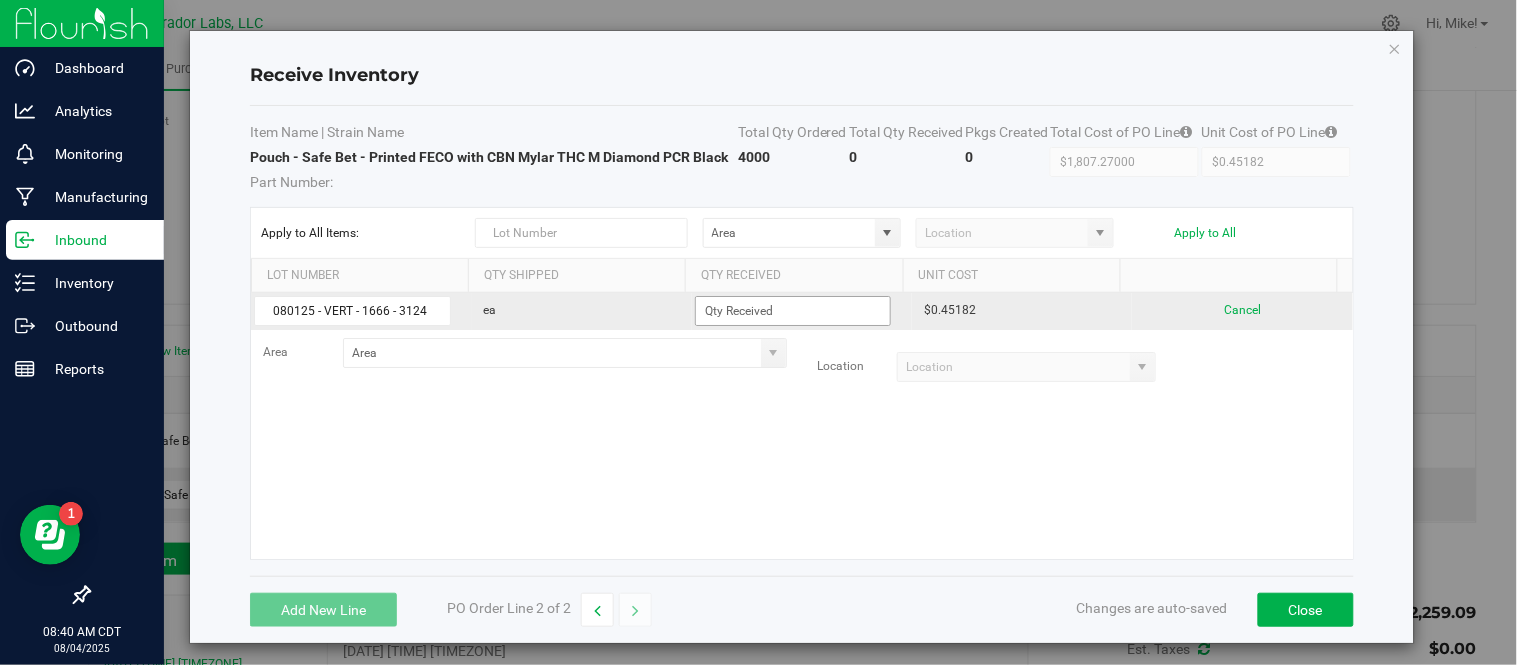 type on "080125 - VERT - 1666 - 3124" 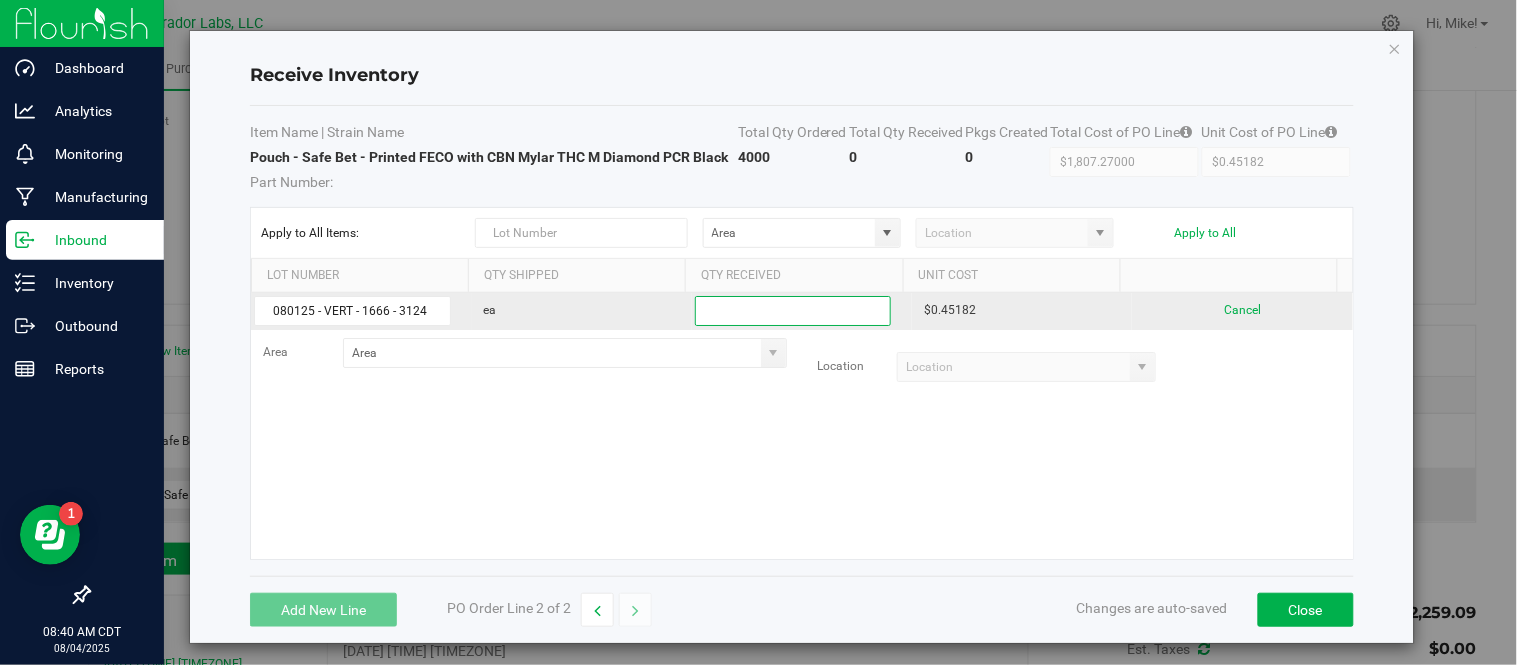 click at bounding box center (793, 311) 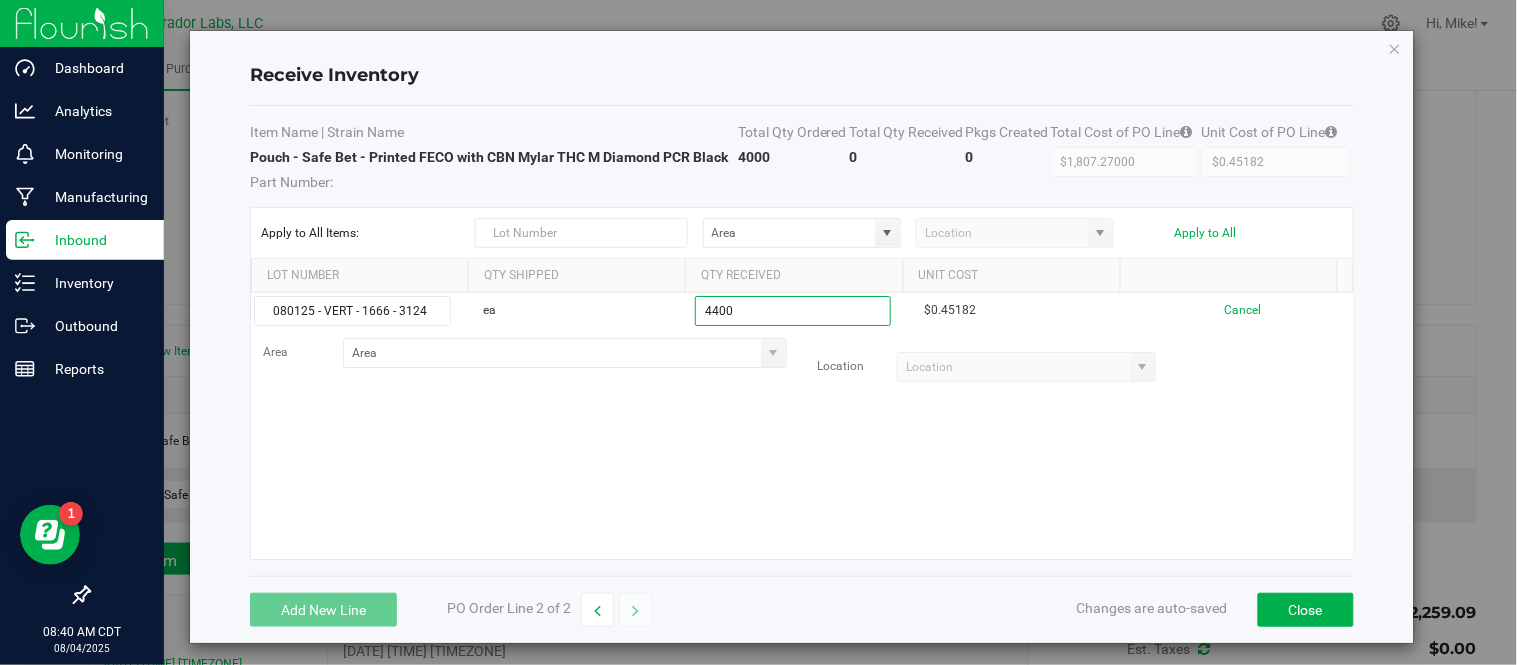 type on "4400 ea" 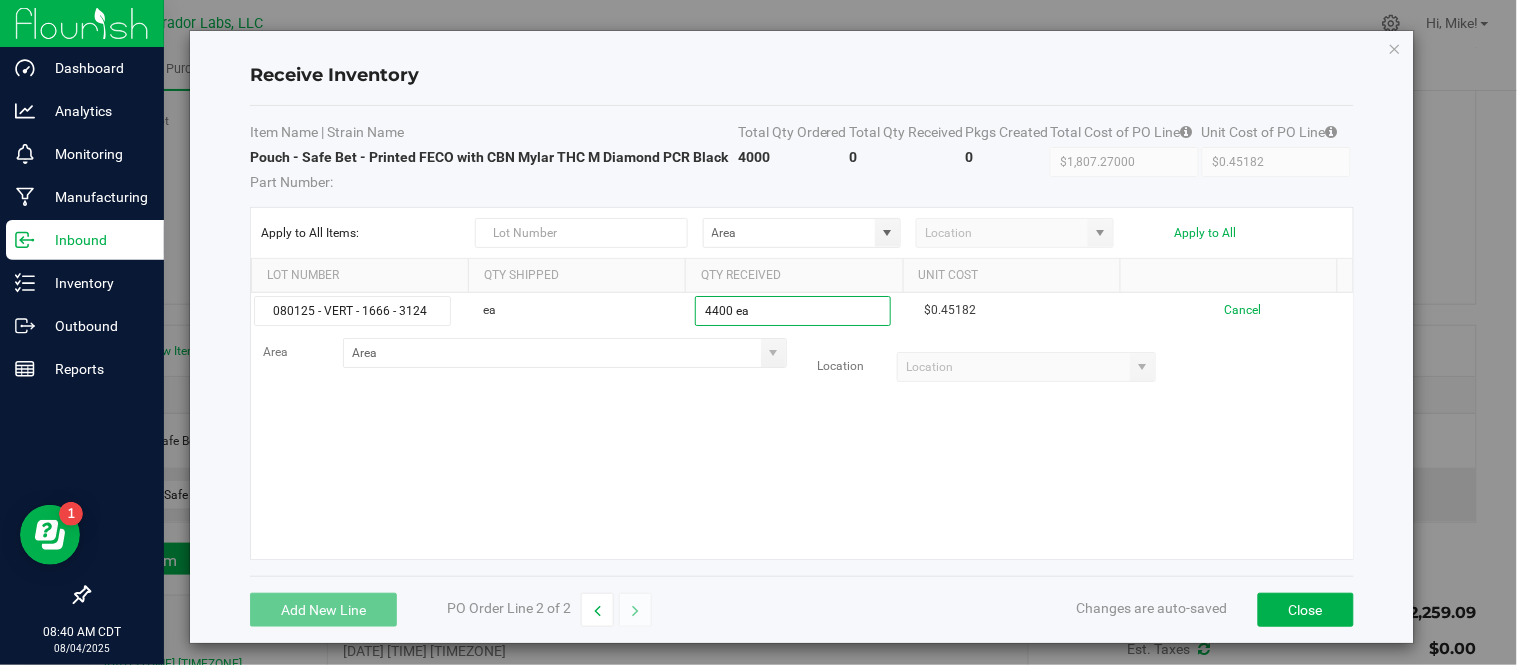 click on "080125 - VERT - 1666 - 3124   ea  4400 ea  $0.45182   Cancel   Area   Location" at bounding box center (802, 426) 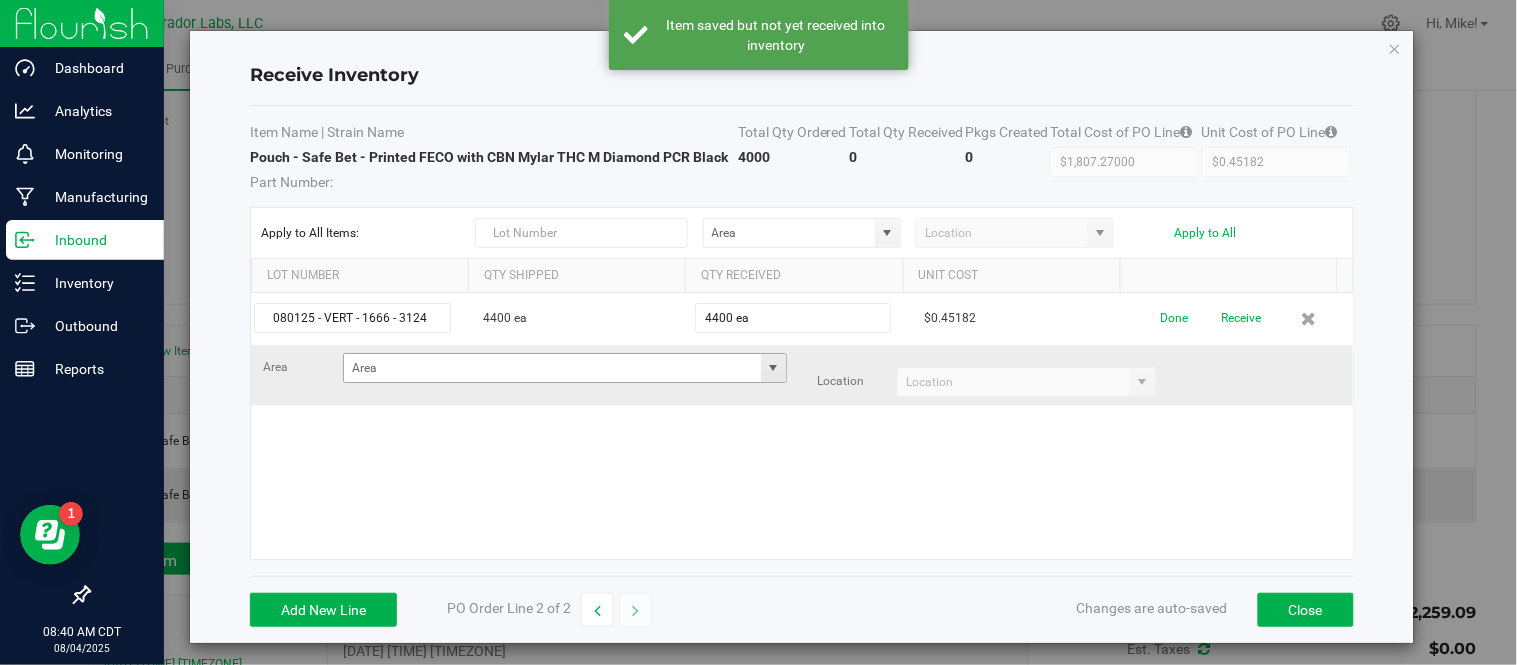 click at bounding box center [773, 368] 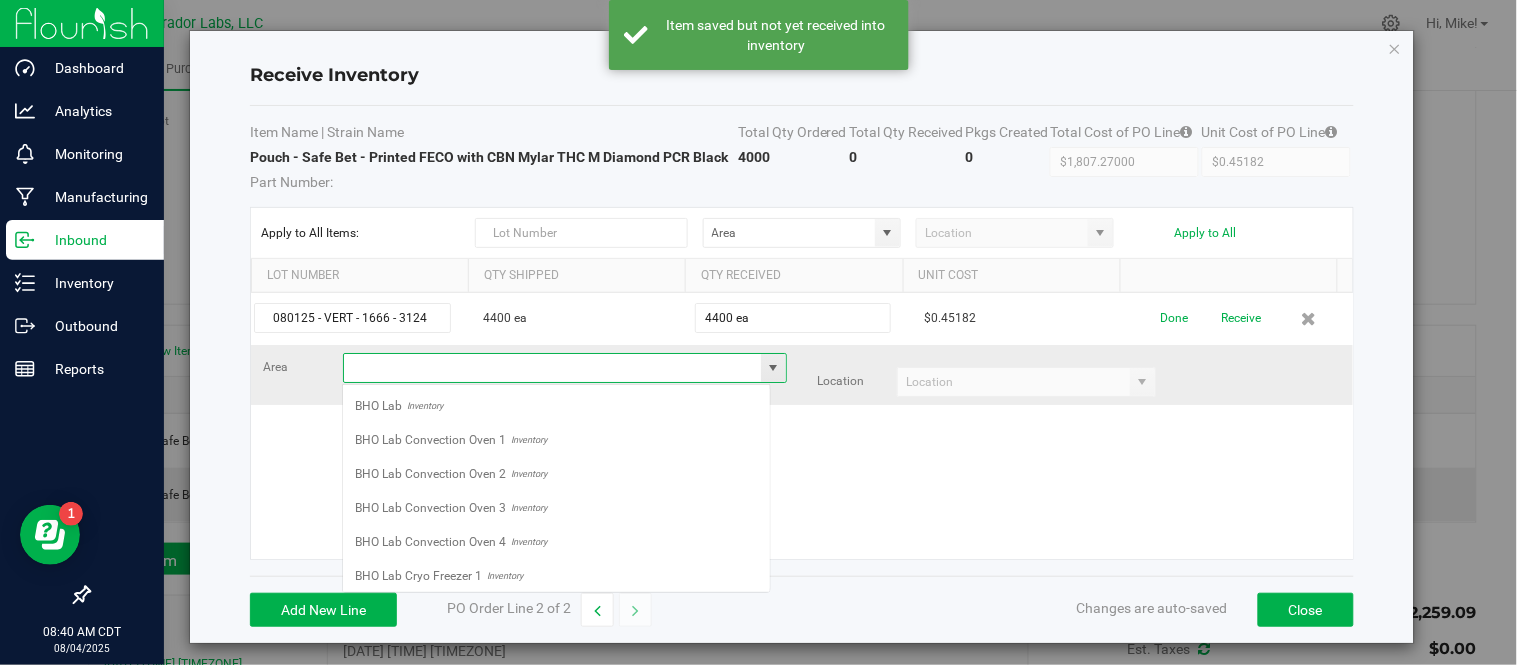 scroll, scrollTop: 99970, scrollLeft: 99571, axis: both 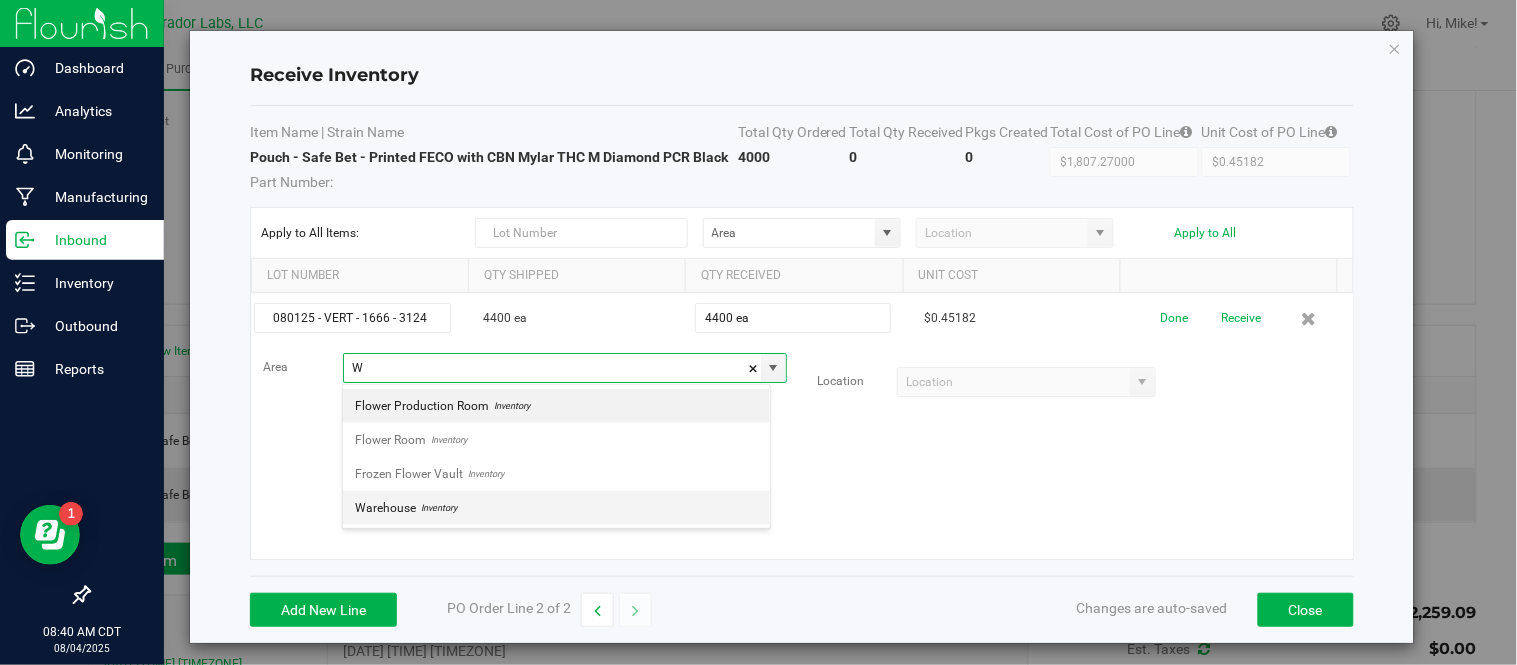 click on "Warehouse Inventory" at bounding box center [556, 508] 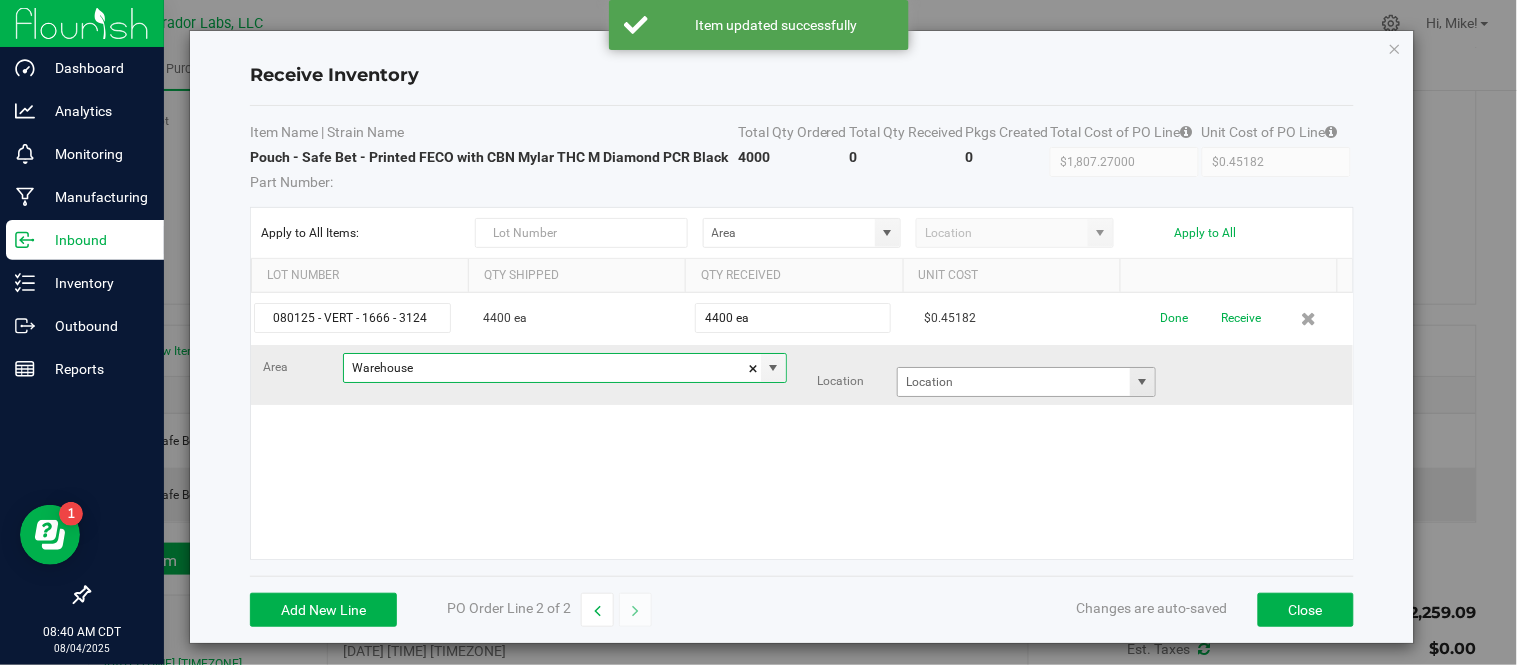 click at bounding box center (1143, 382) 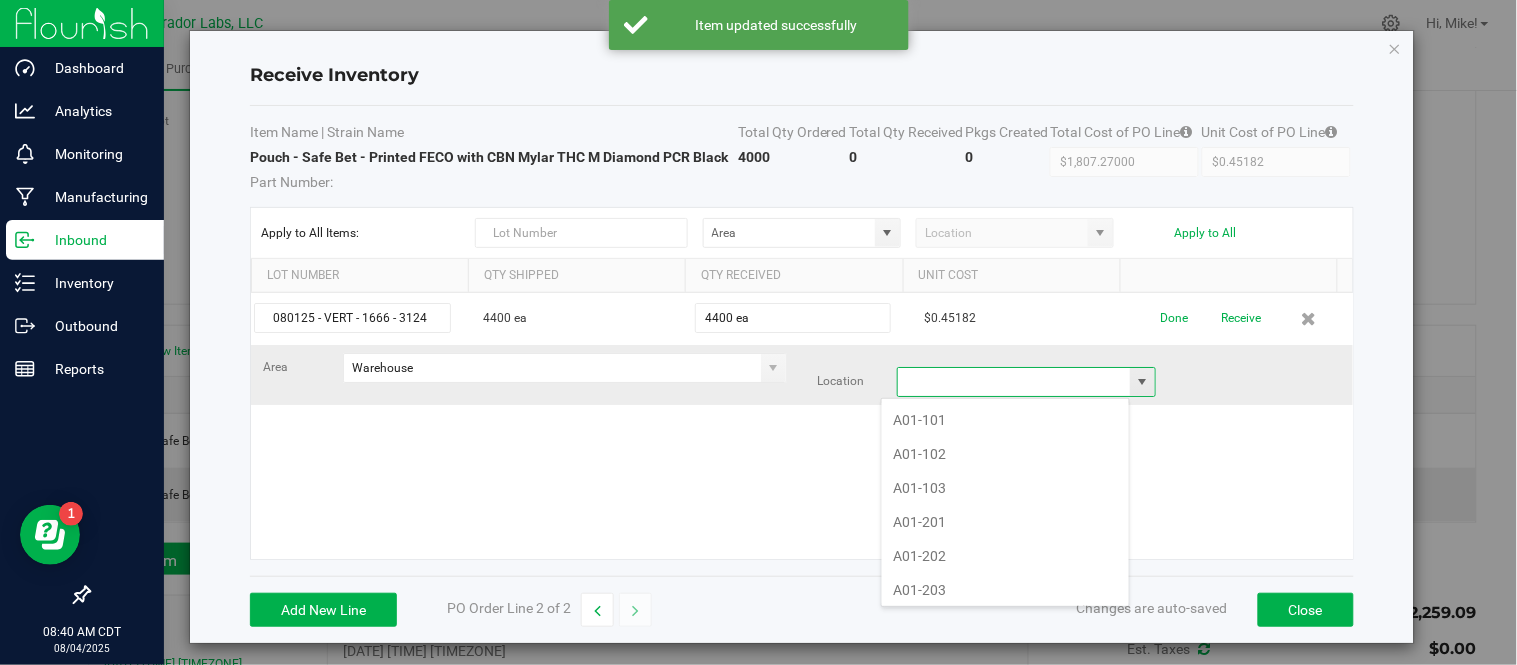 scroll, scrollTop: 99970, scrollLeft: 99751, axis: both 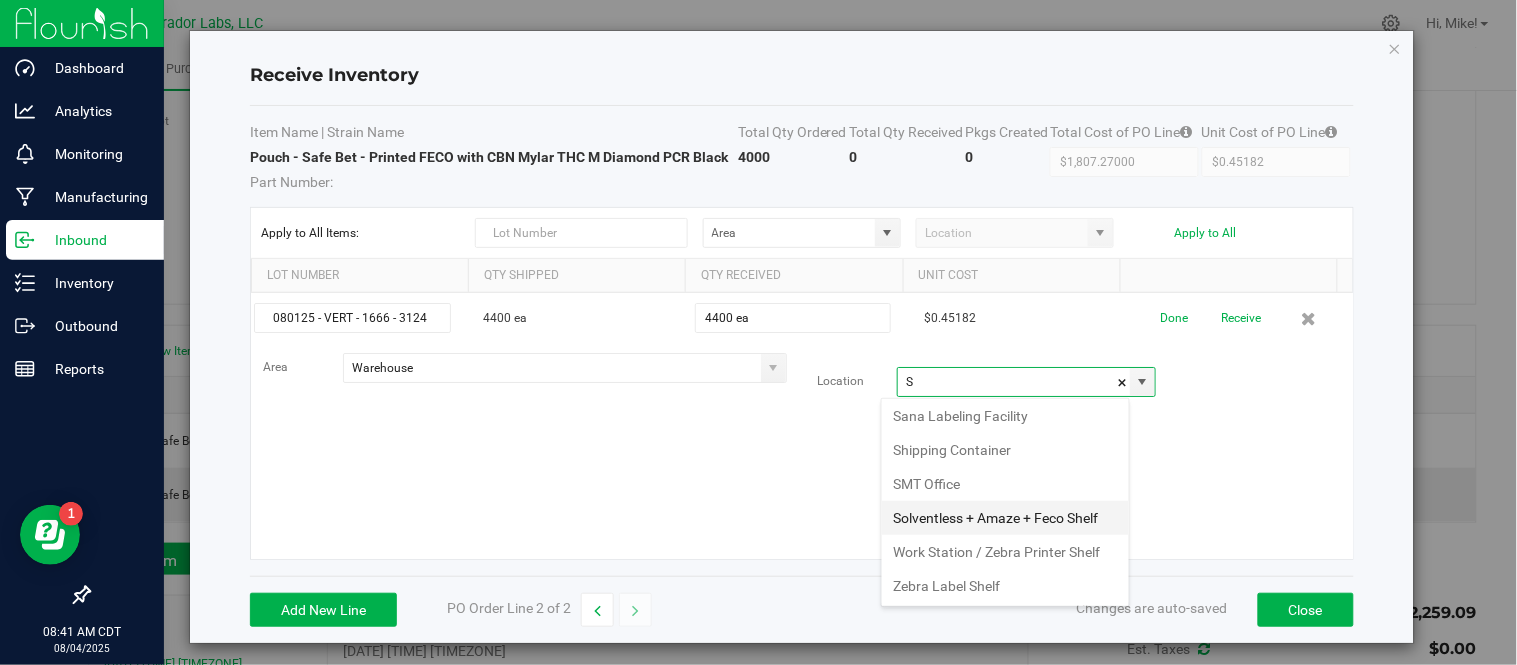 click on "Solventless + Amaze + Feco Shelf" at bounding box center [1005, 518] 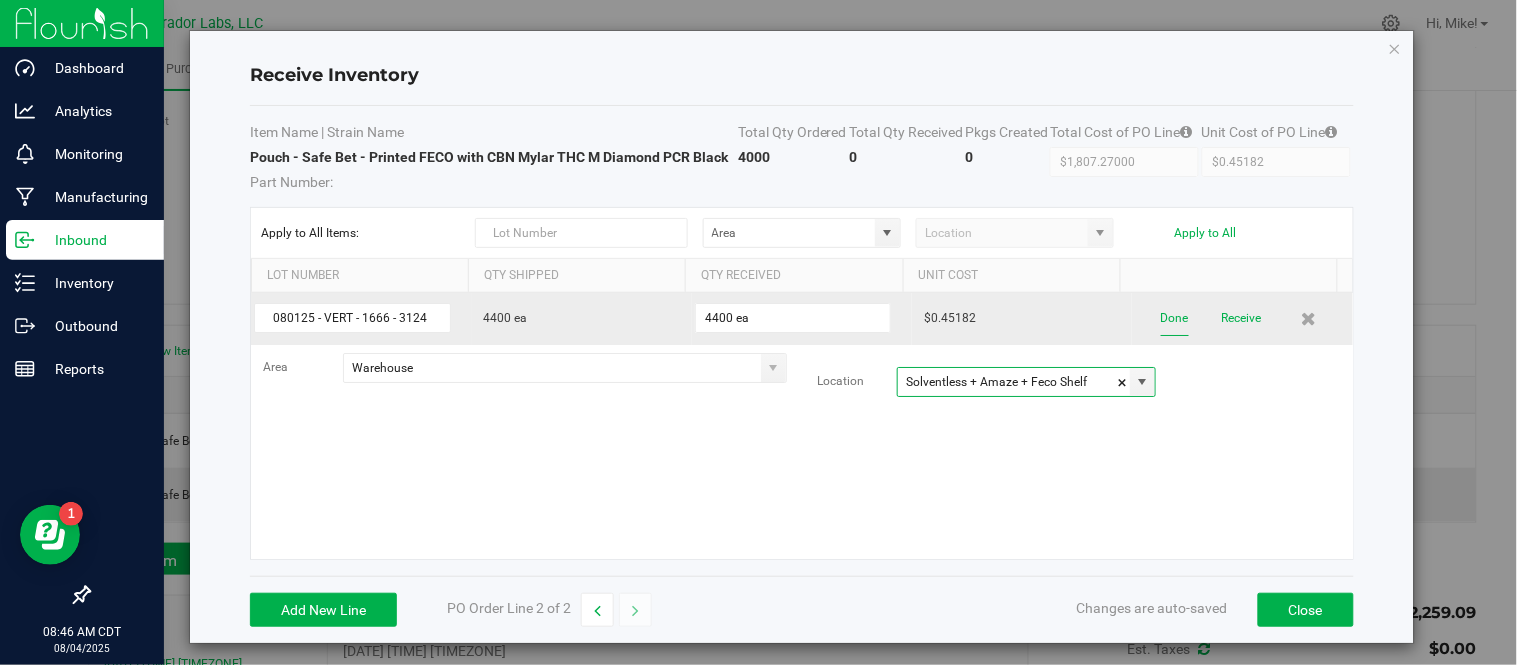 type on "Solventless + Amaze + Feco Shelf" 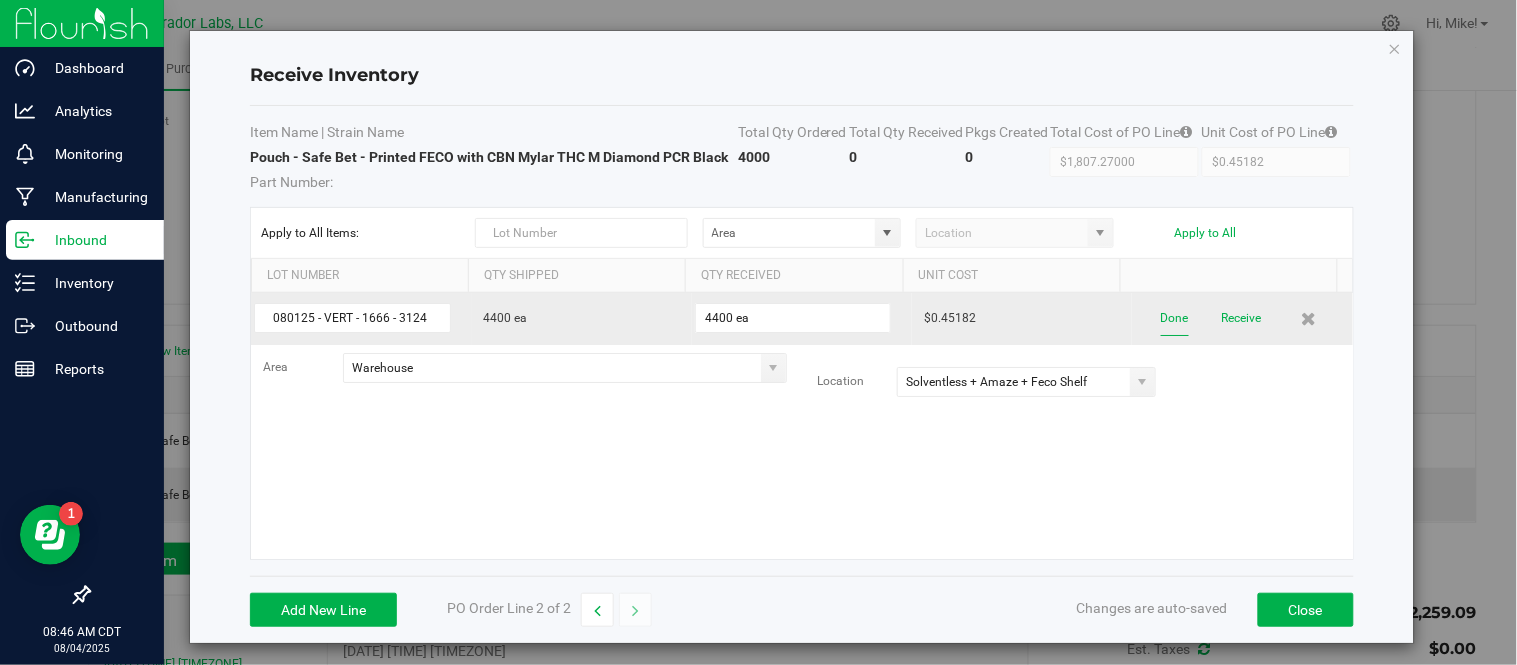 click on "Done" at bounding box center [1175, 318] 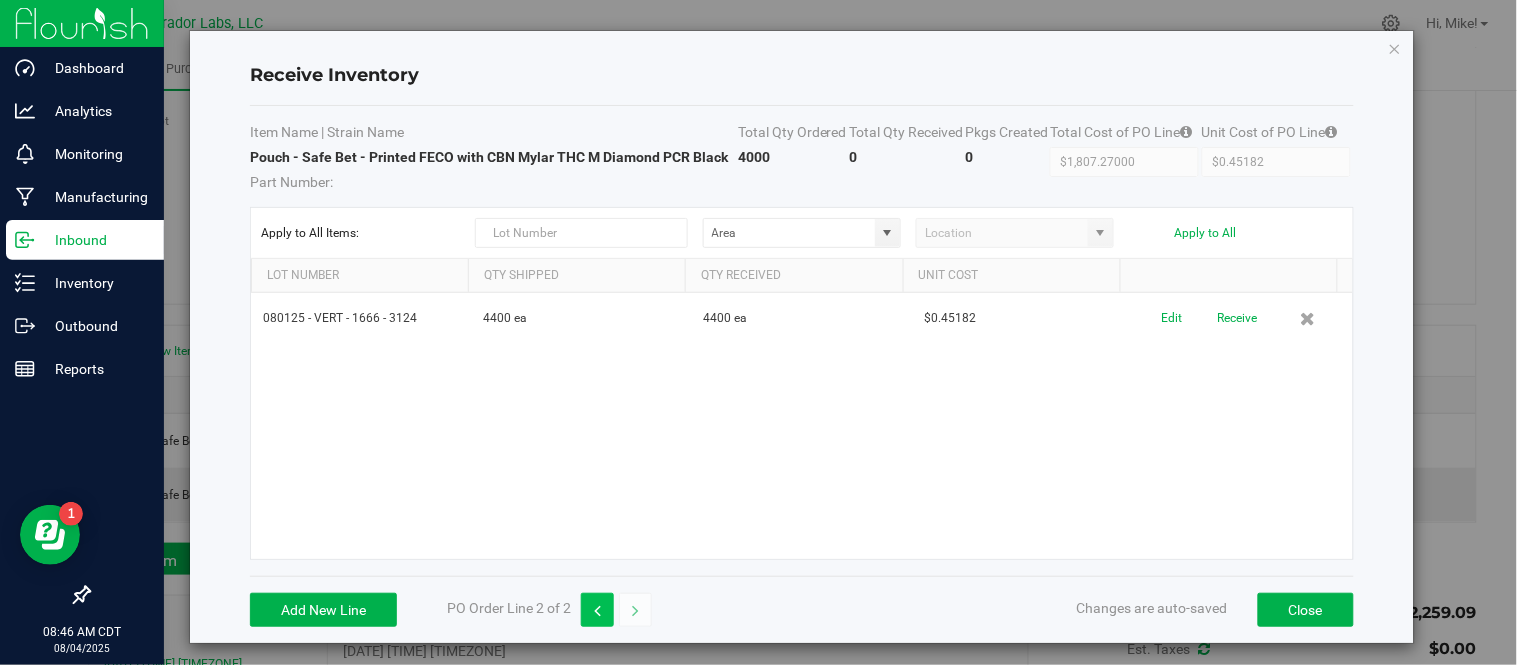 click at bounding box center [597, 610] 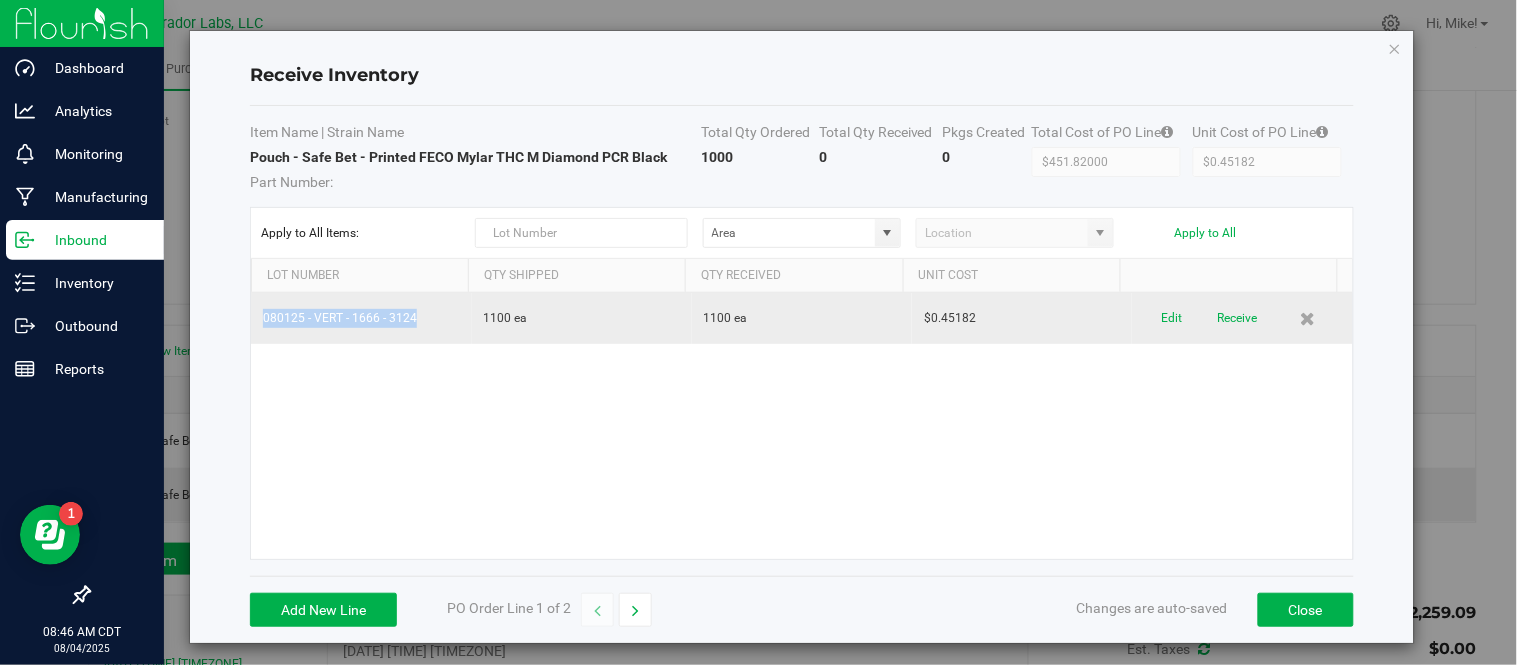 drag, startPoint x: 257, startPoint y: 321, endPoint x: 418, endPoint y: 340, distance: 162.11725 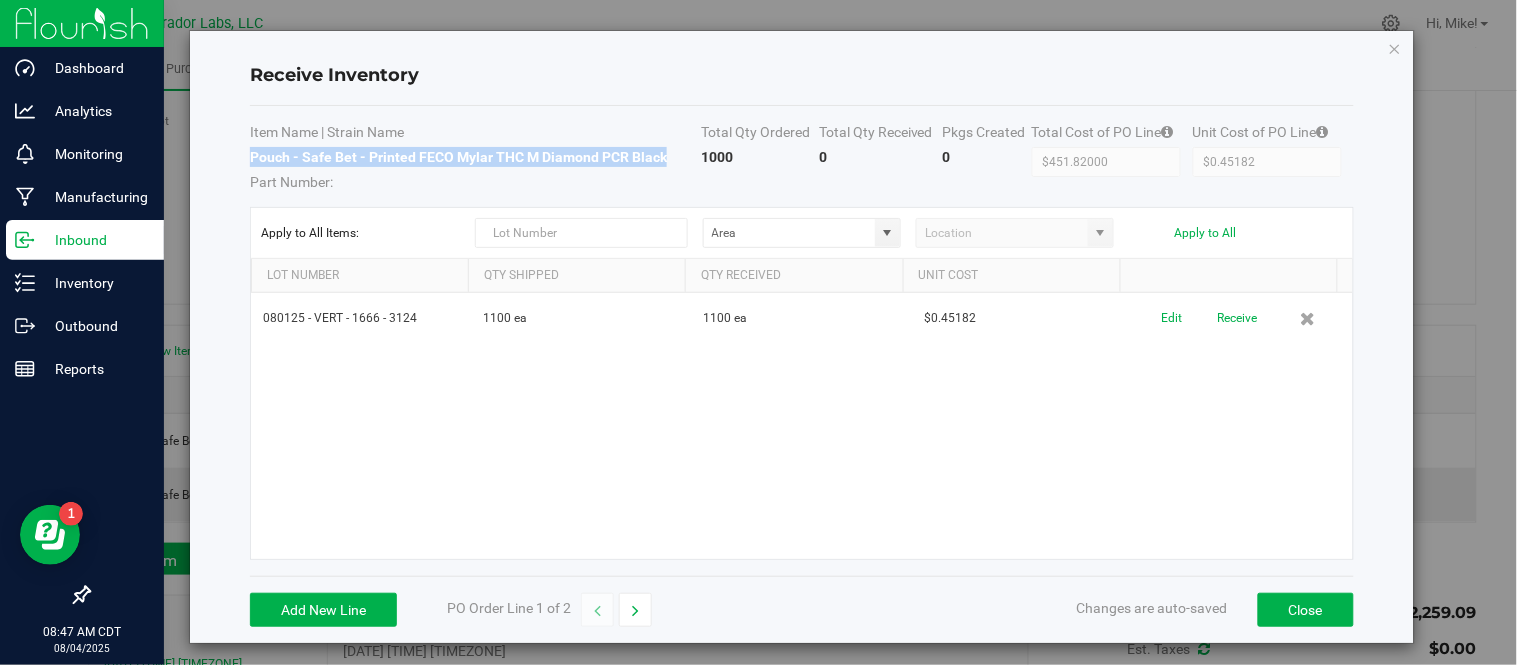 drag, startPoint x: 248, startPoint y: 154, endPoint x: 672, endPoint y: 155, distance: 424.0012 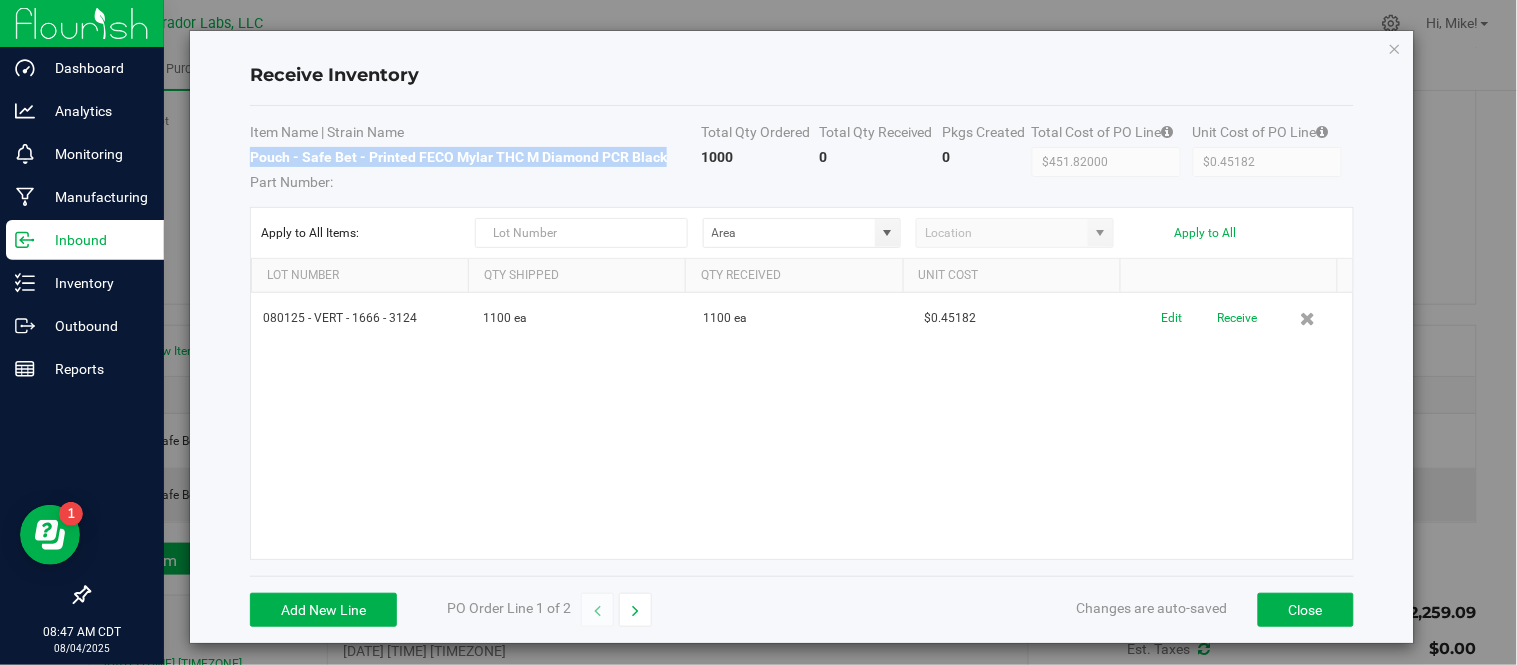click on "Pouch - Safe Bet - Printed FECO Mylar THC M Diamond PCR Black  Part Number:" at bounding box center [475, 169] 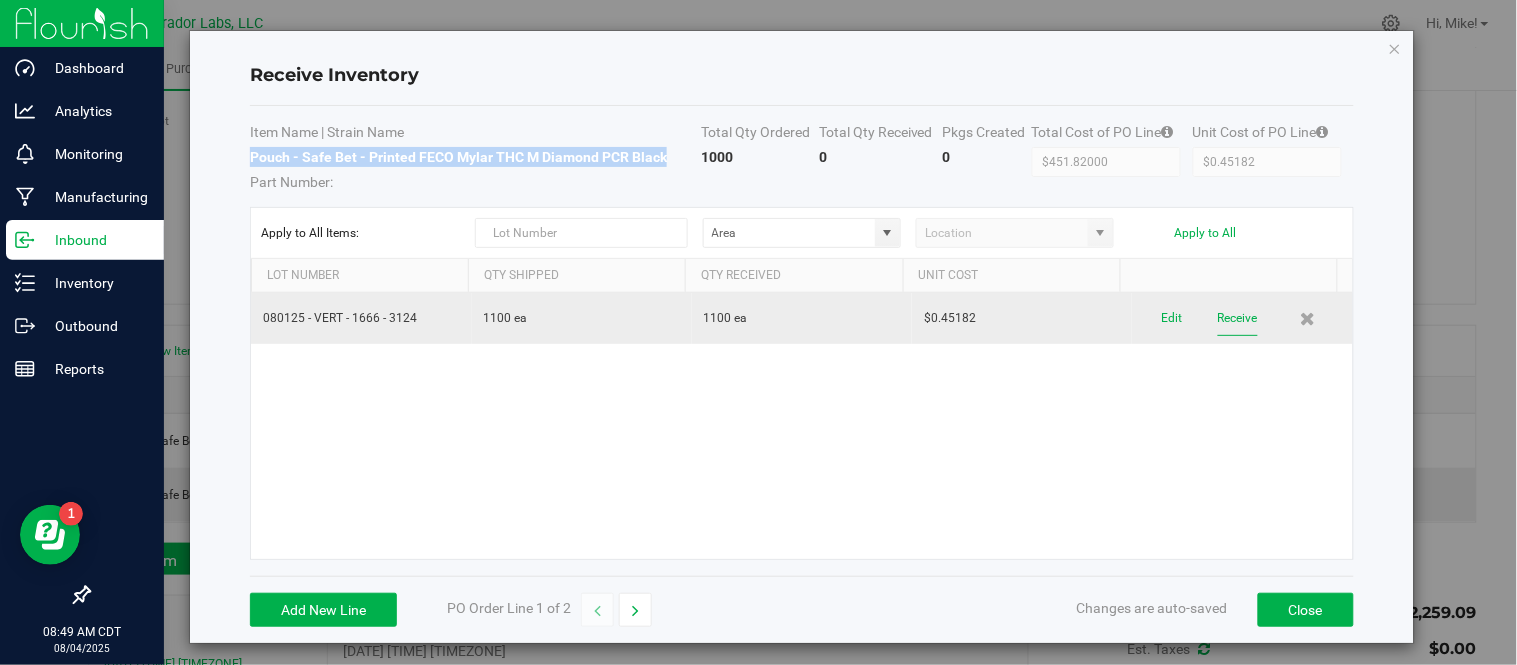 click on "Receive" at bounding box center [1238, 318] 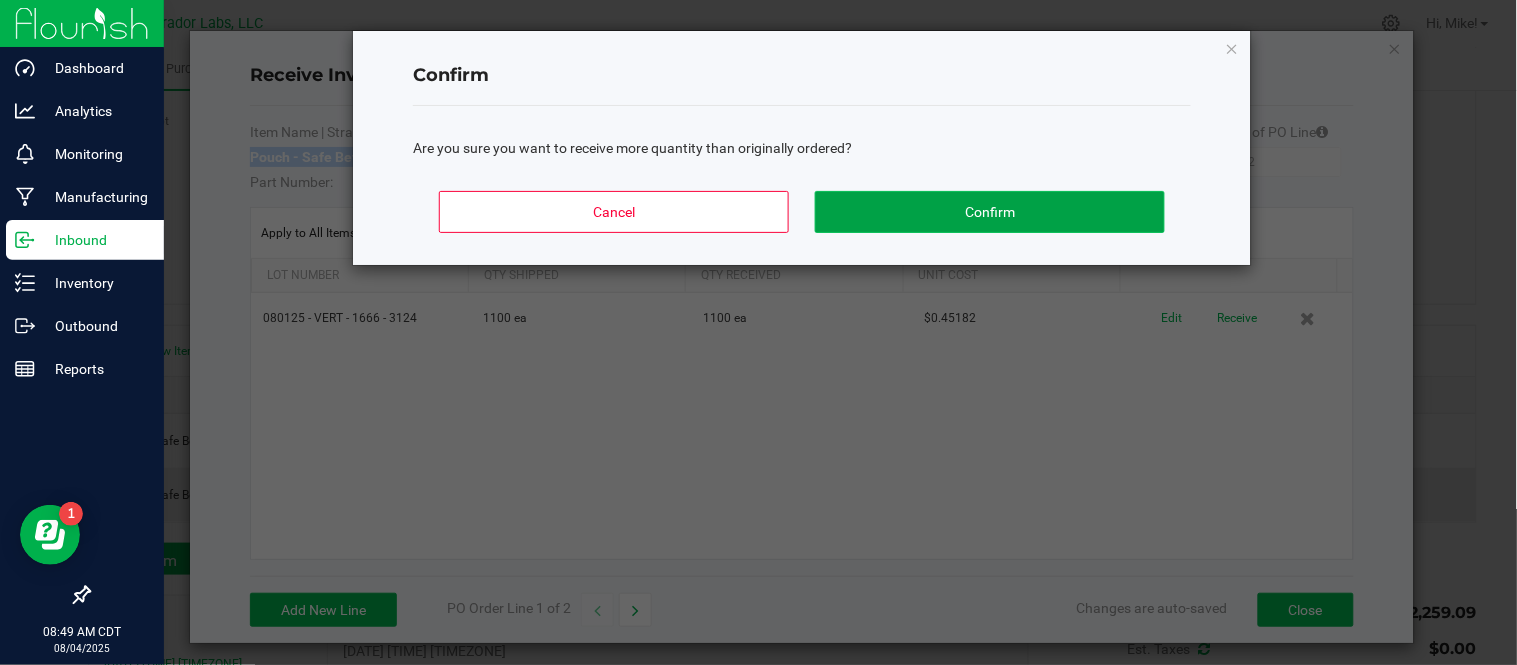 click on "Confirm" 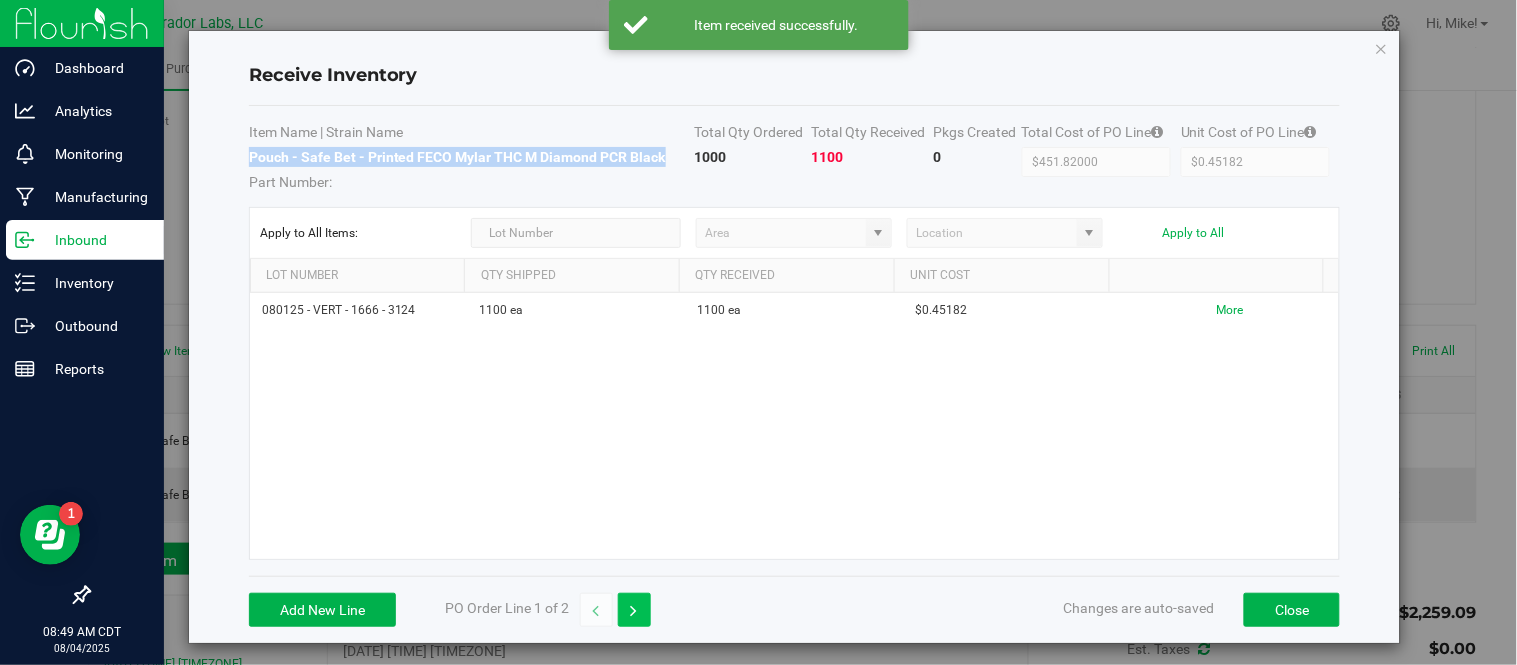 click at bounding box center (634, 611) 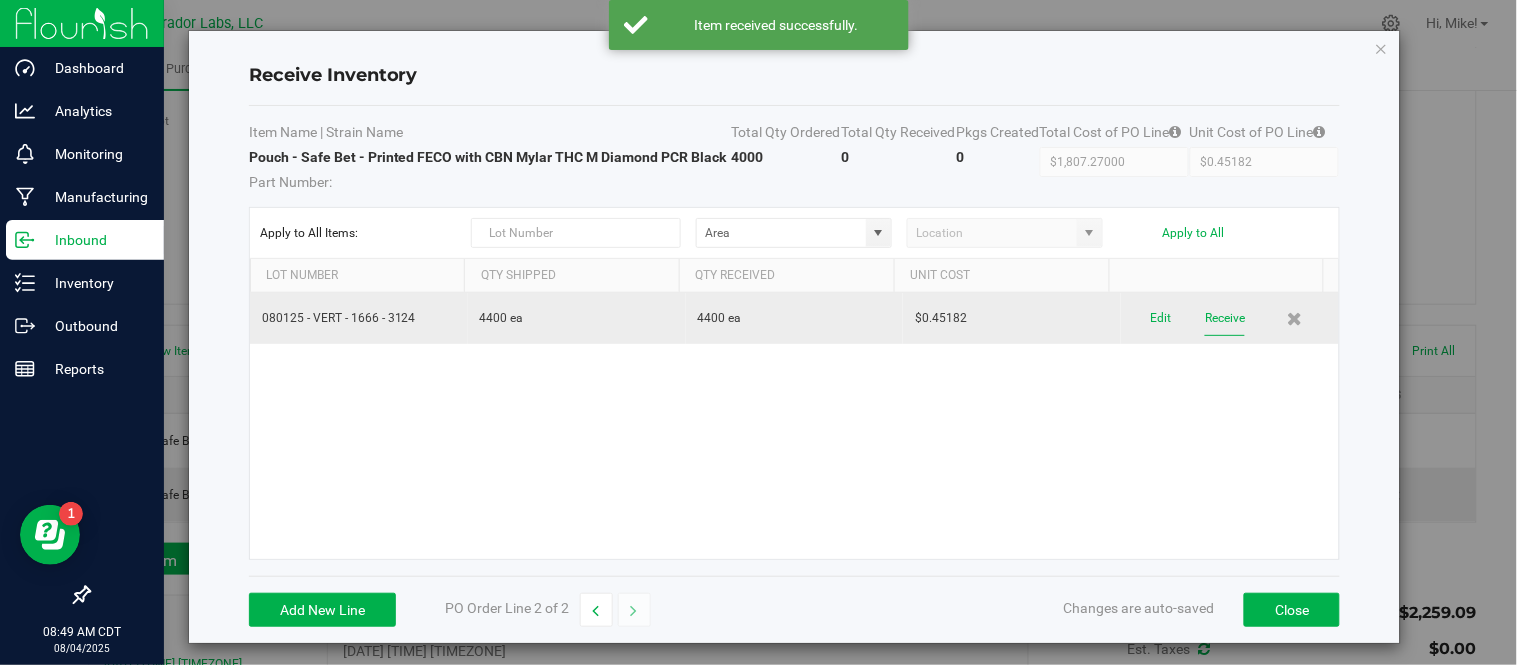 click on "Receive" at bounding box center (1225, 318) 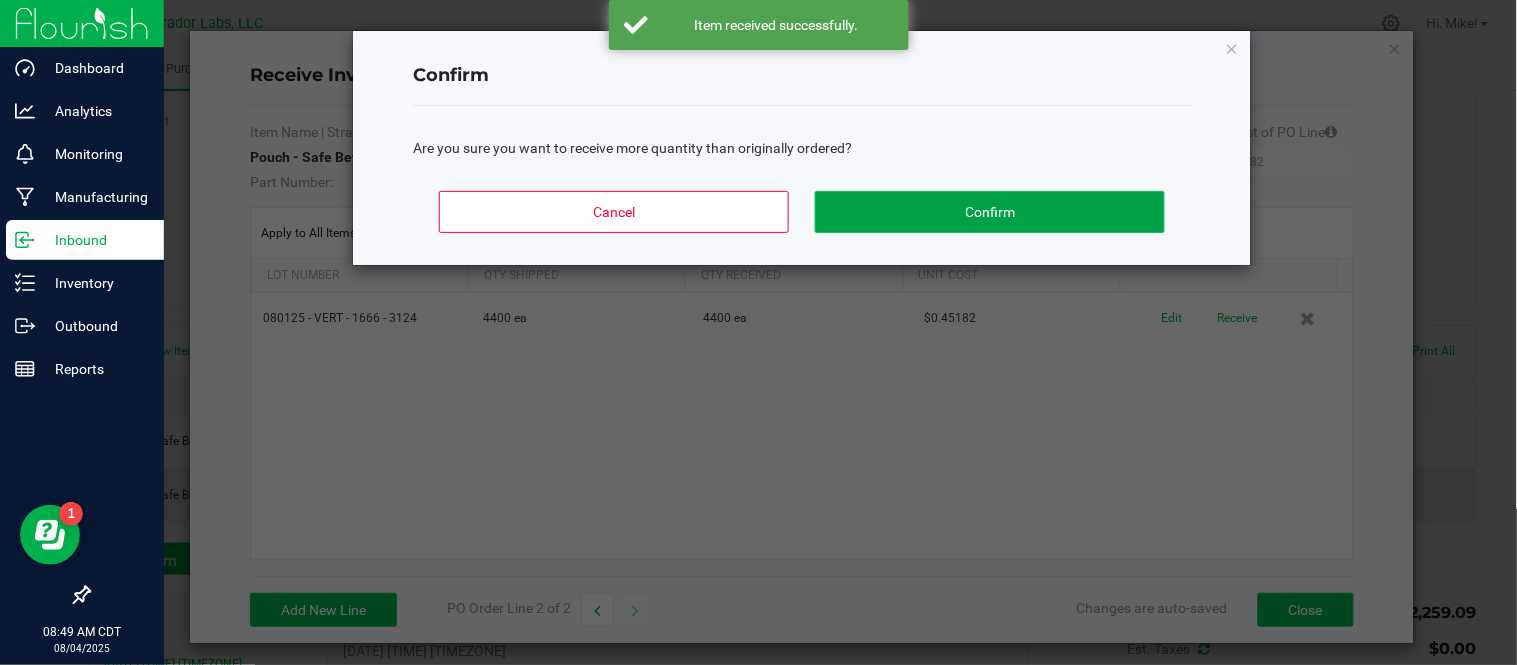 click on "Confirm" 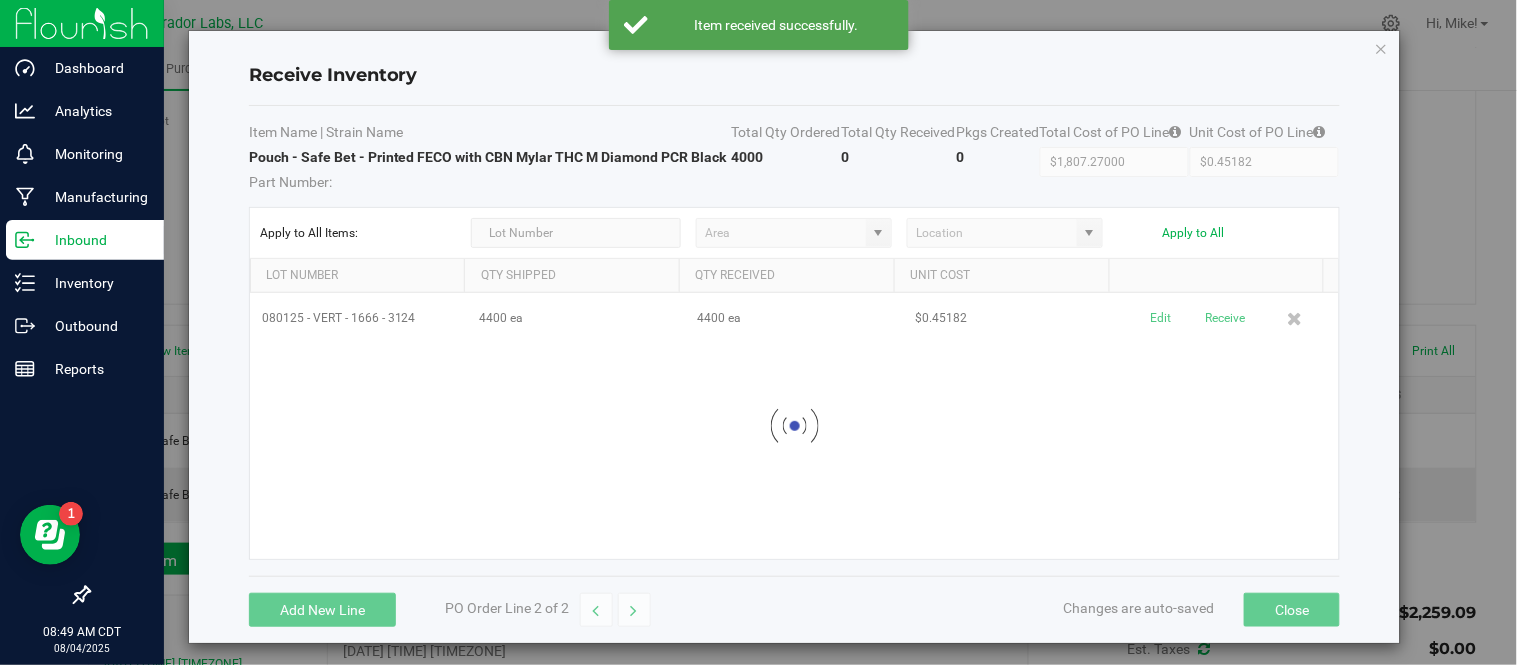 scroll, scrollTop: 324, scrollLeft: 0, axis: vertical 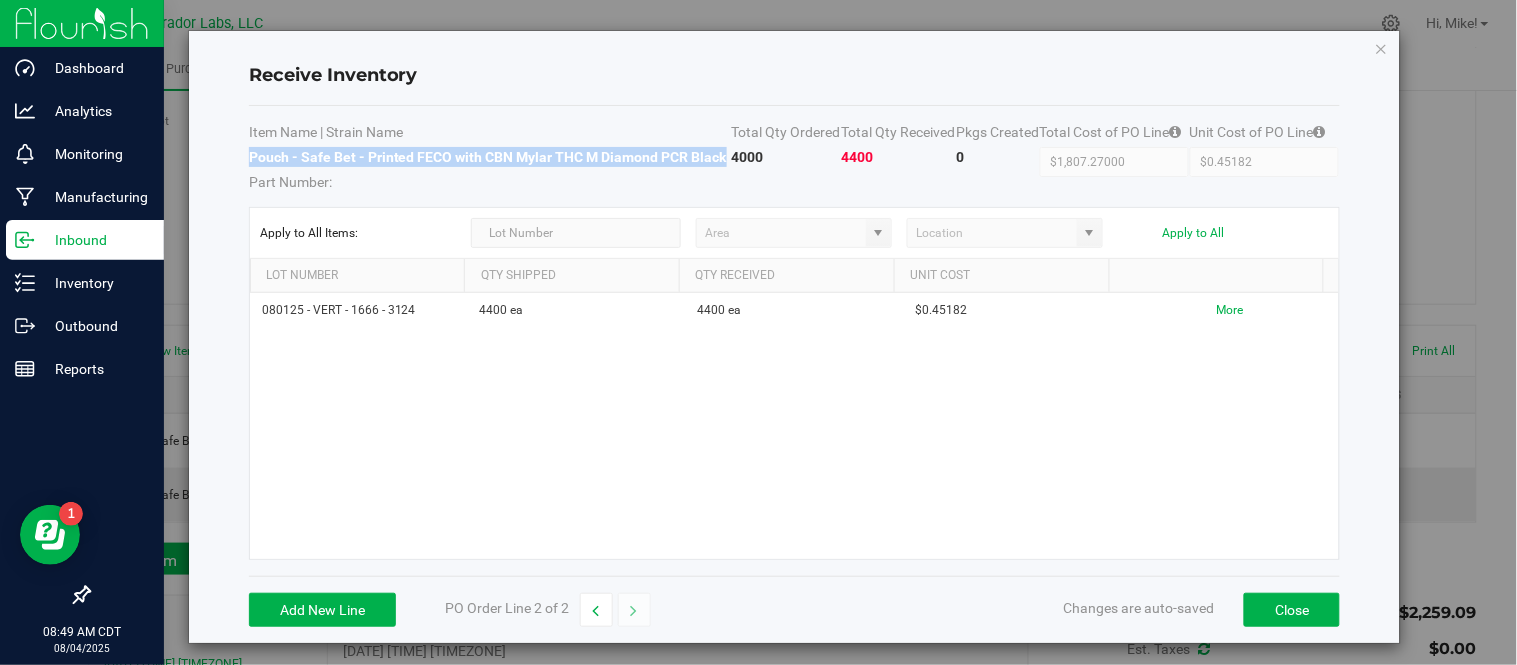 drag, startPoint x: 250, startPoint y: 154, endPoint x: 728, endPoint y: 156, distance: 478.00418 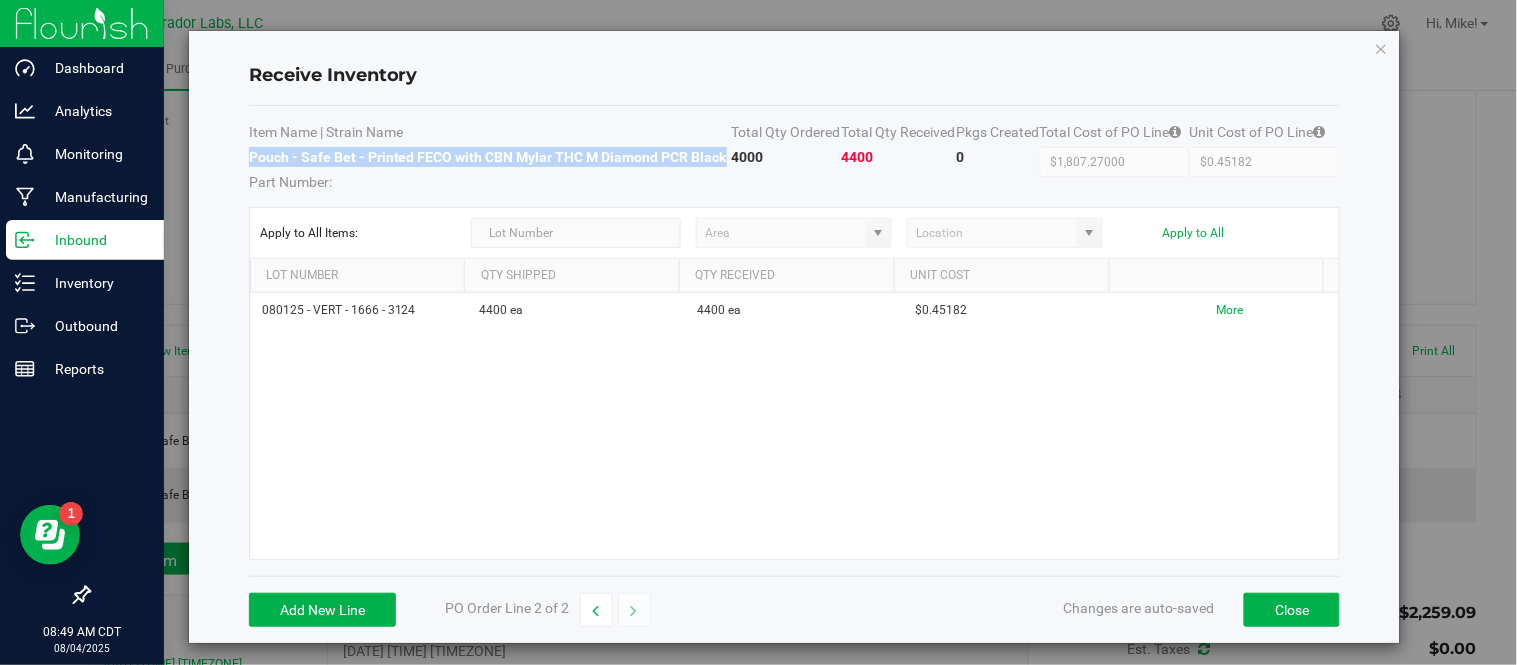 click on "Pouch - Safe Bet - Printed FECO with CBN Mylar THC M Diamond PCR Black  Part Number:" at bounding box center [490, 169] 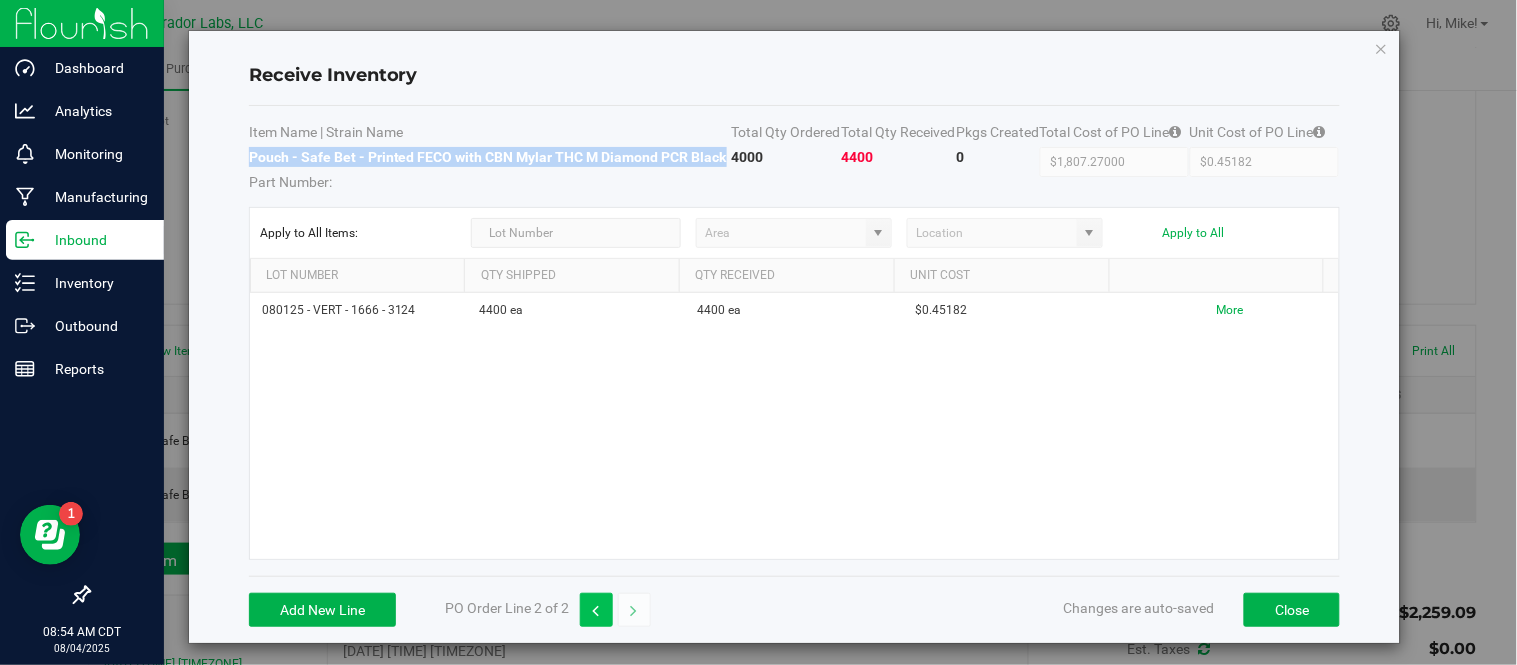 click at bounding box center [596, 610] 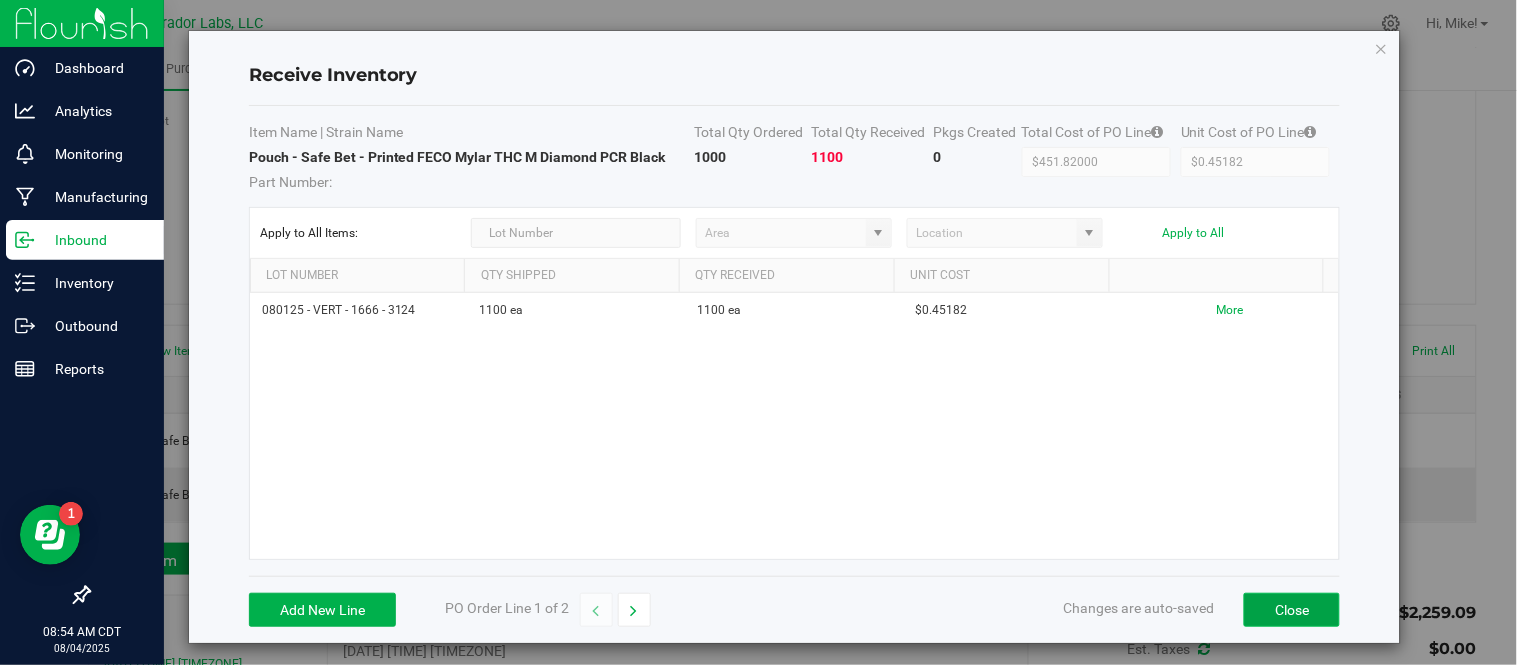 click on "Close" at bounding box center (1292, 610) 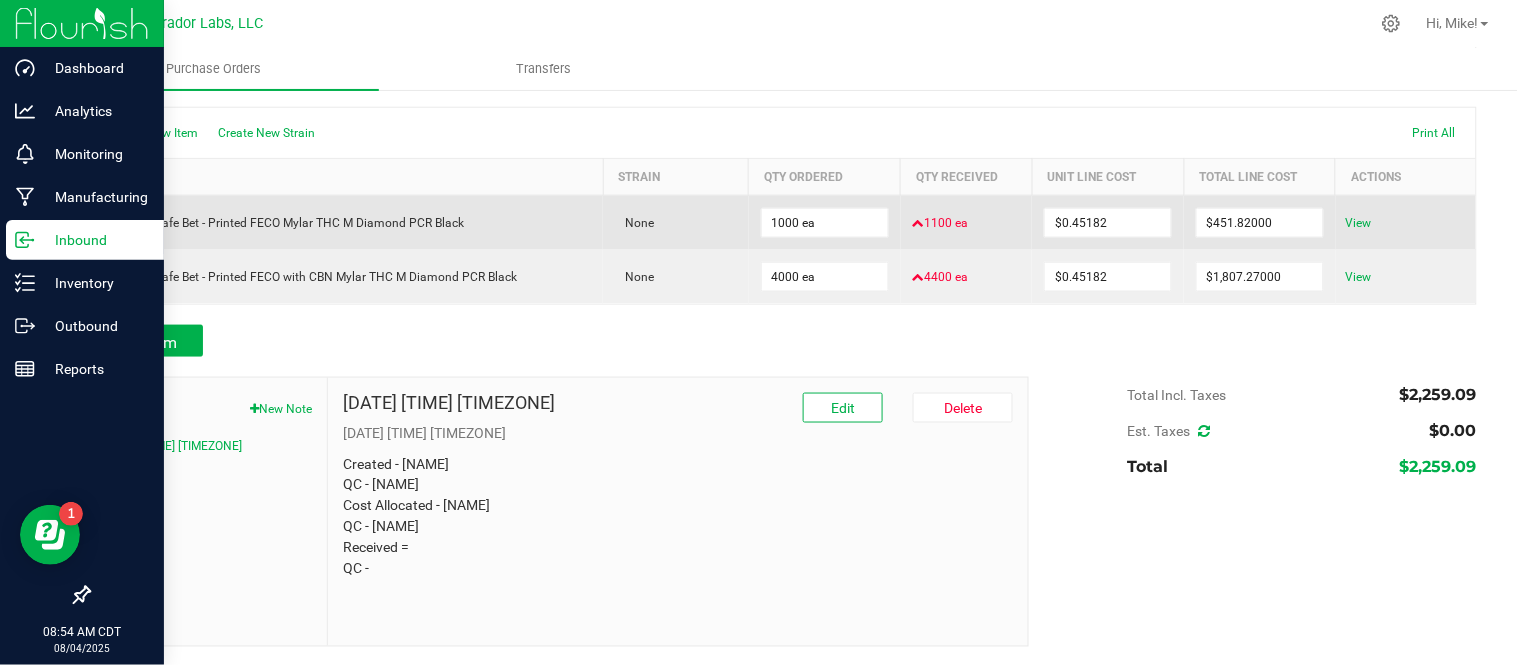 scroll, scrollTop: 545, scrollLeft: 0, axis: vertical 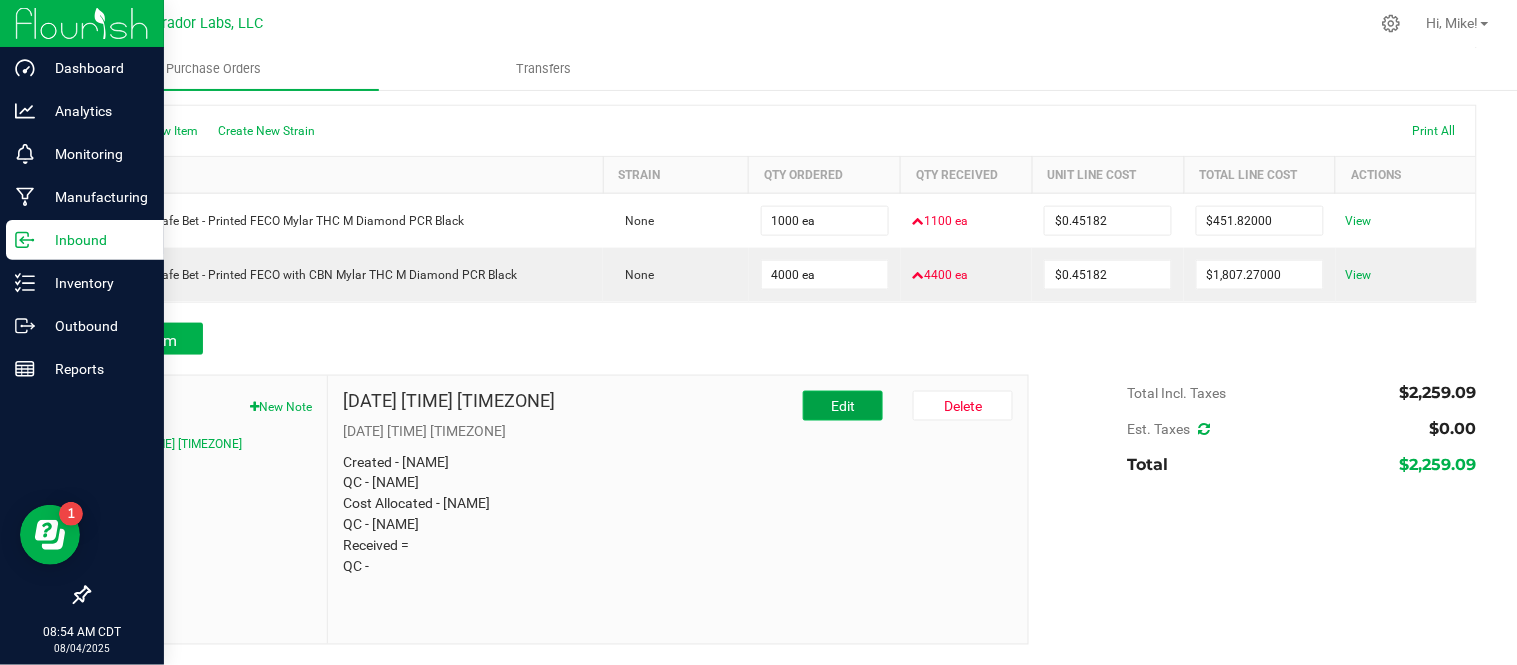 click on "Edit" at bounding box center [843, 406] 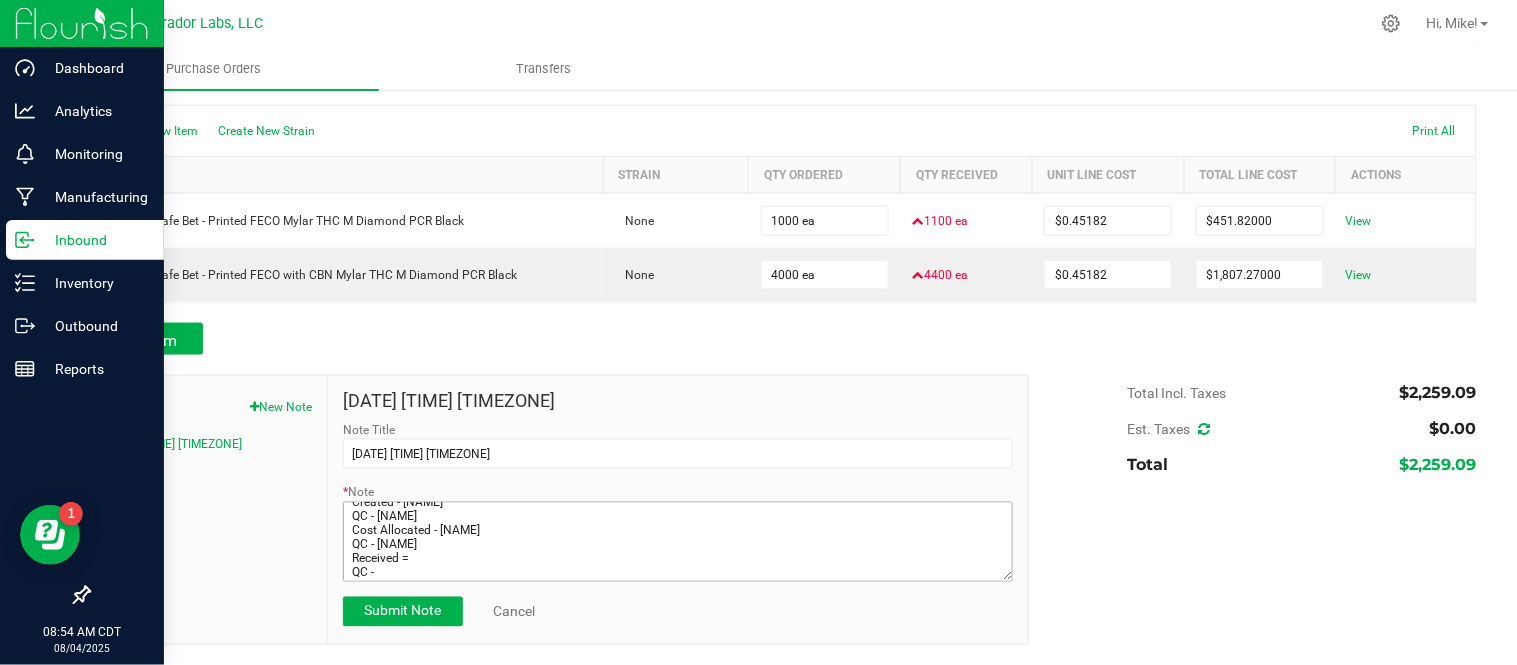 scroll, scrollTop: 14, scrollLeft: 0, axis: vertical 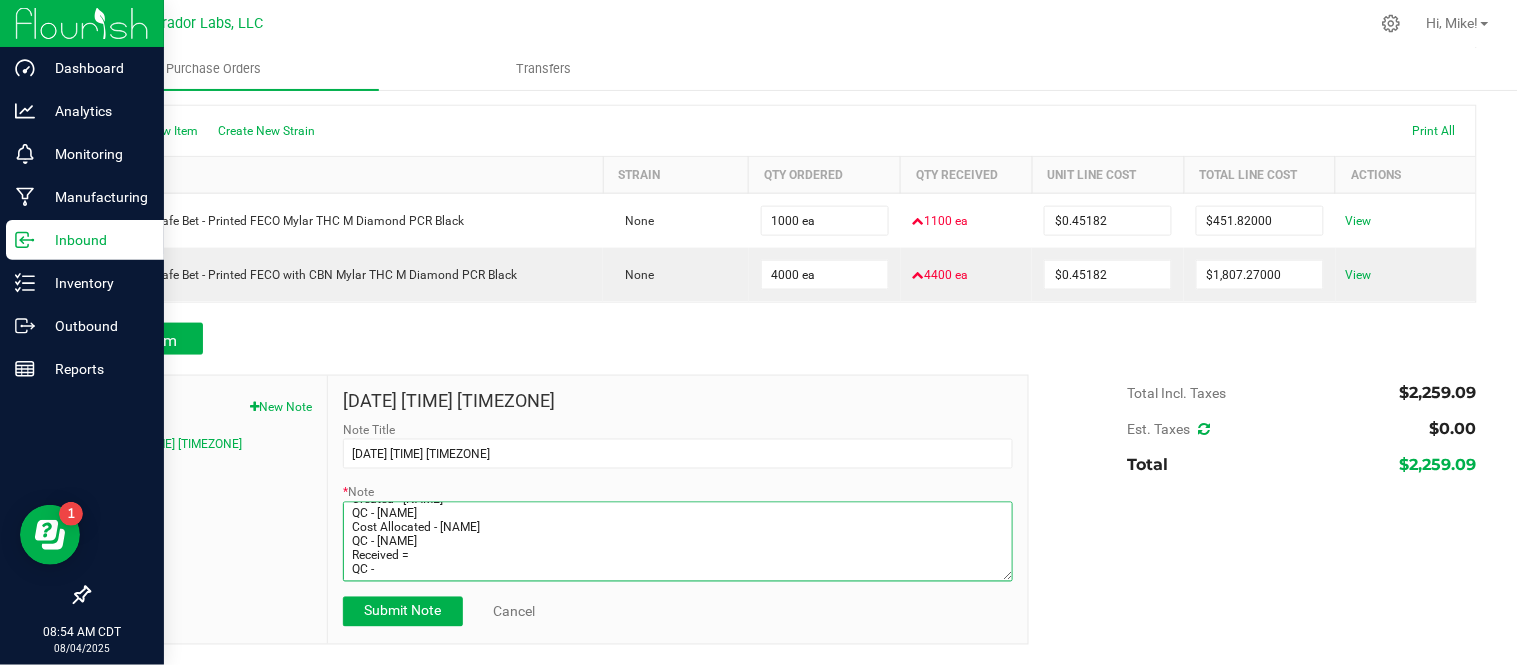 click on "*
Note" at bounding box center [678, 542] 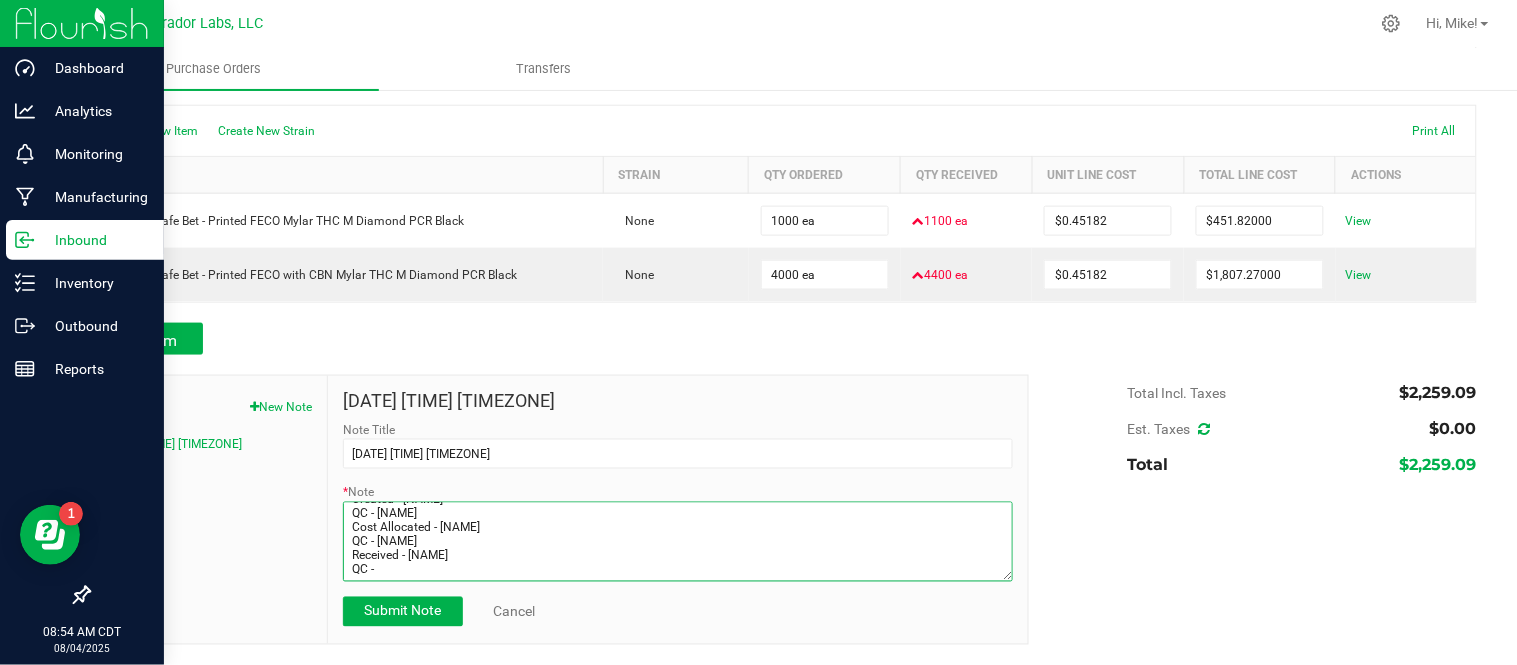 type on "Created - [NAME]
QC - [NAME]
Cost Allocated - [NAME]
QC - [NAME]
Received - [NAME]
QC -" 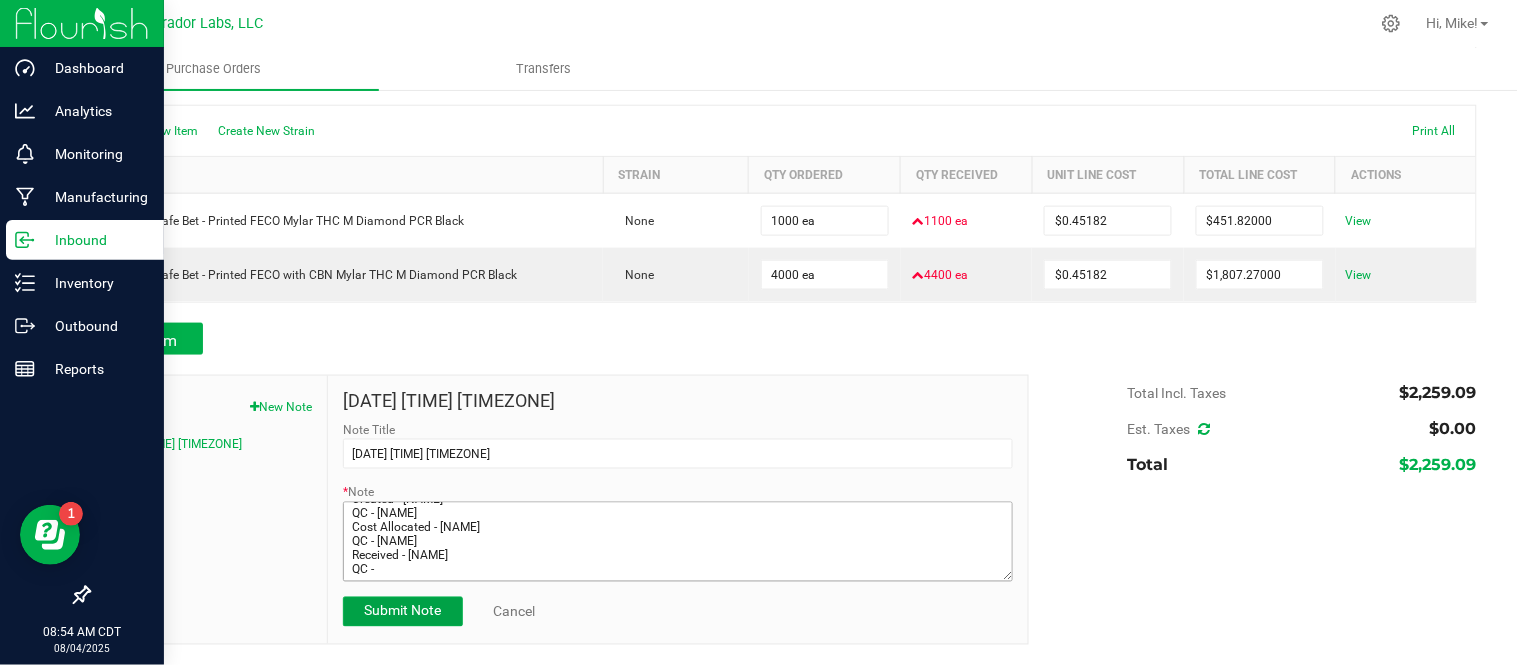 type 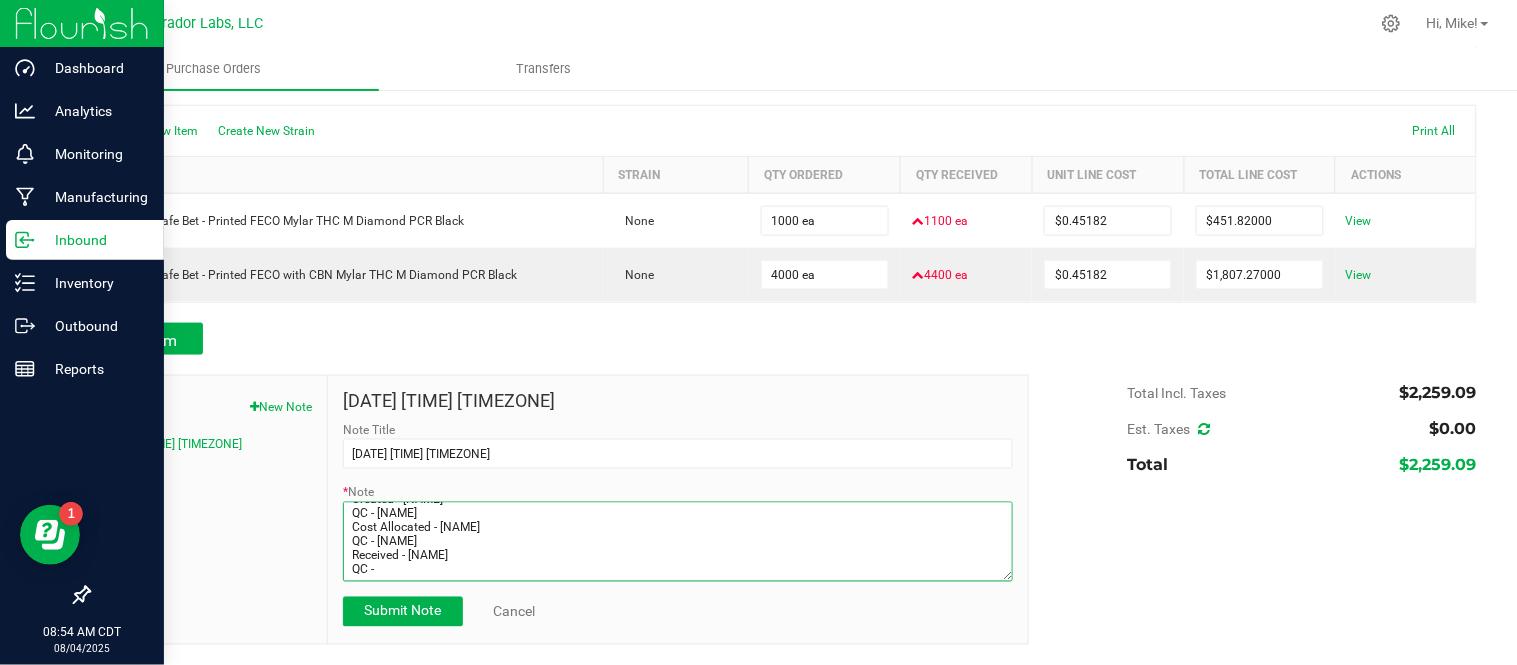 click on "*
Note" at bounding box center [678, 542] 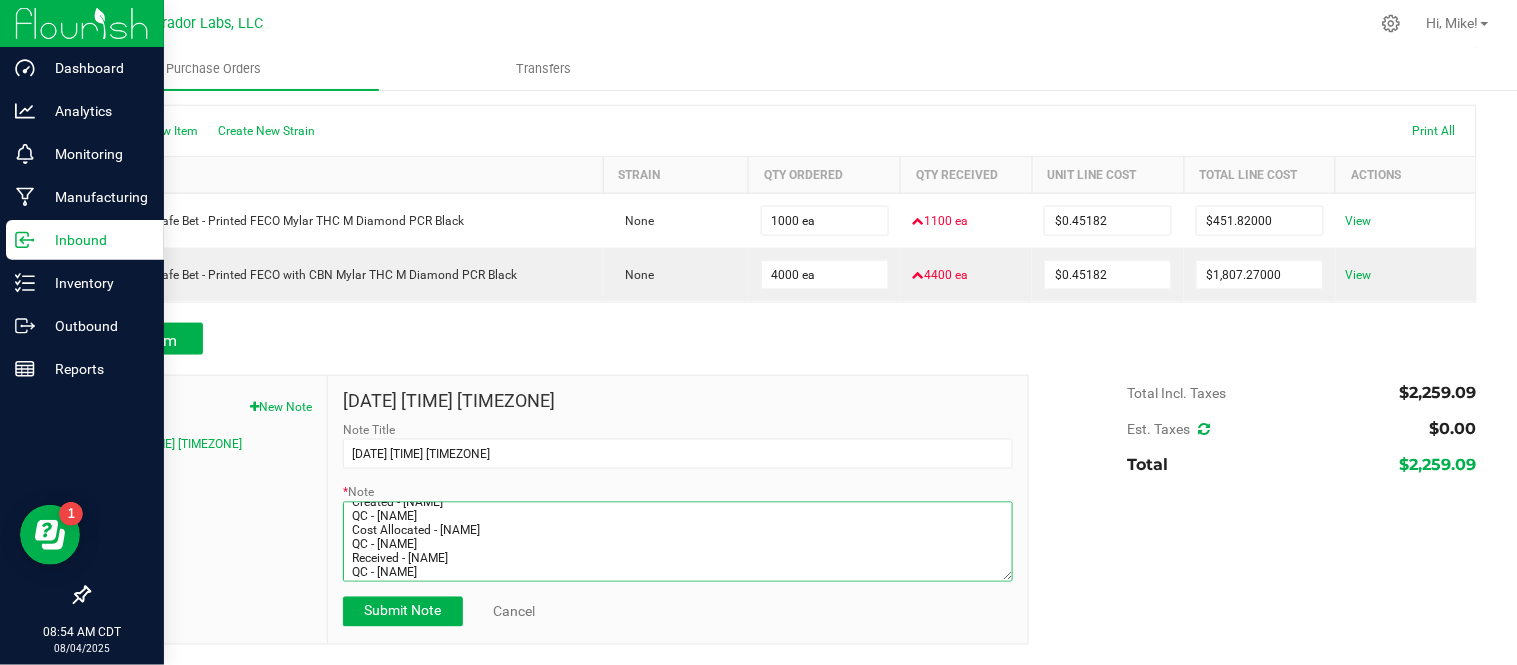 scroll, scrollTop: 14, scrollLeft: 0, axis: vertical 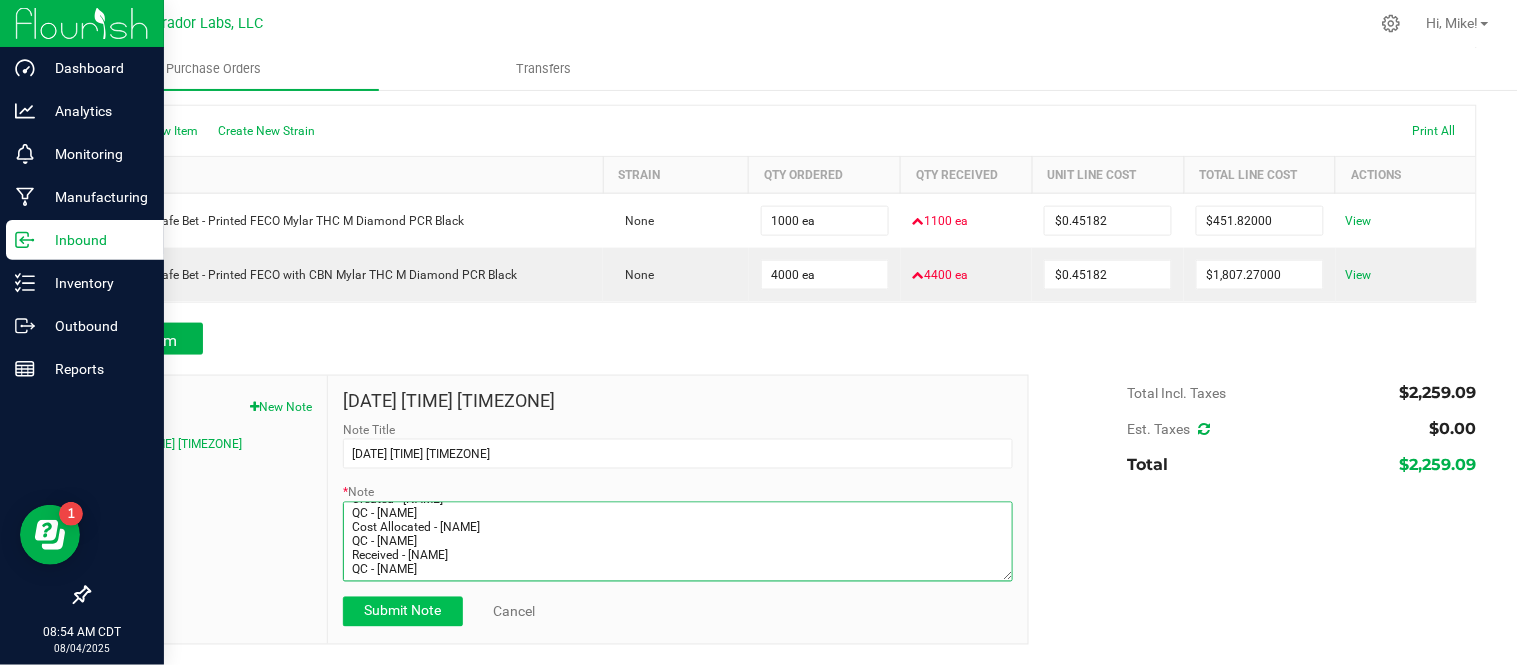 type on "Created - [NAME]
QC - [NAME]
Cost Allocated - [NAME]
QC - [NAME]
Received - [NAME]
QC - [NAME]" 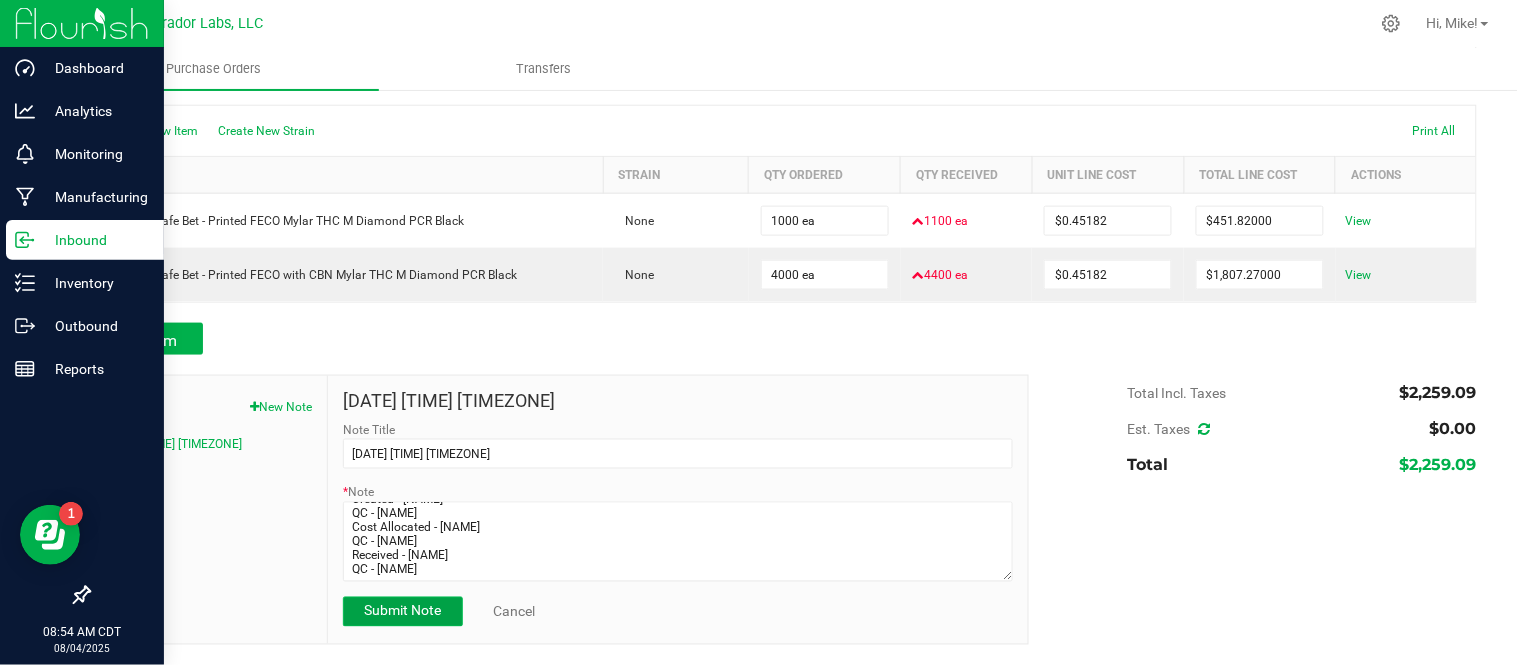 click on "Submit Note" at bounding box center (403, 612) 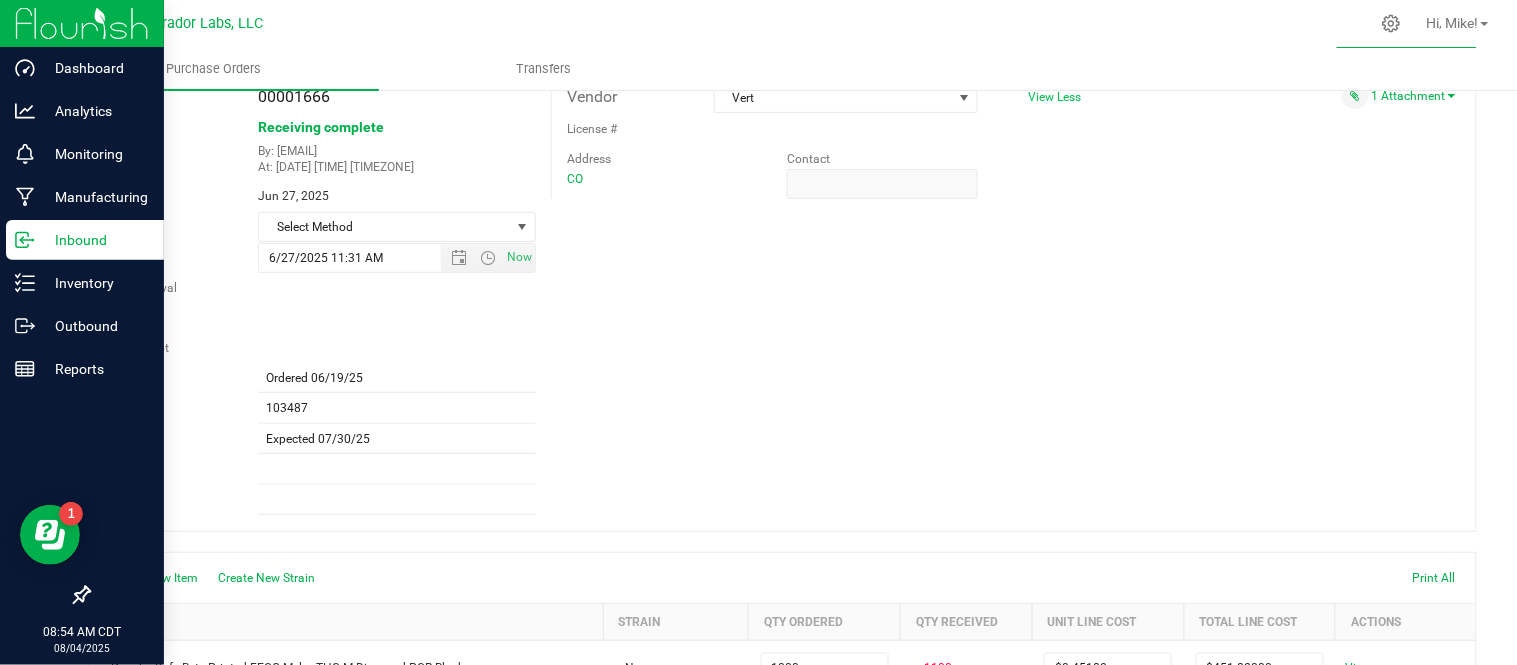 scroll, scrollTop: 0, scrollLeft: 0, axis: both 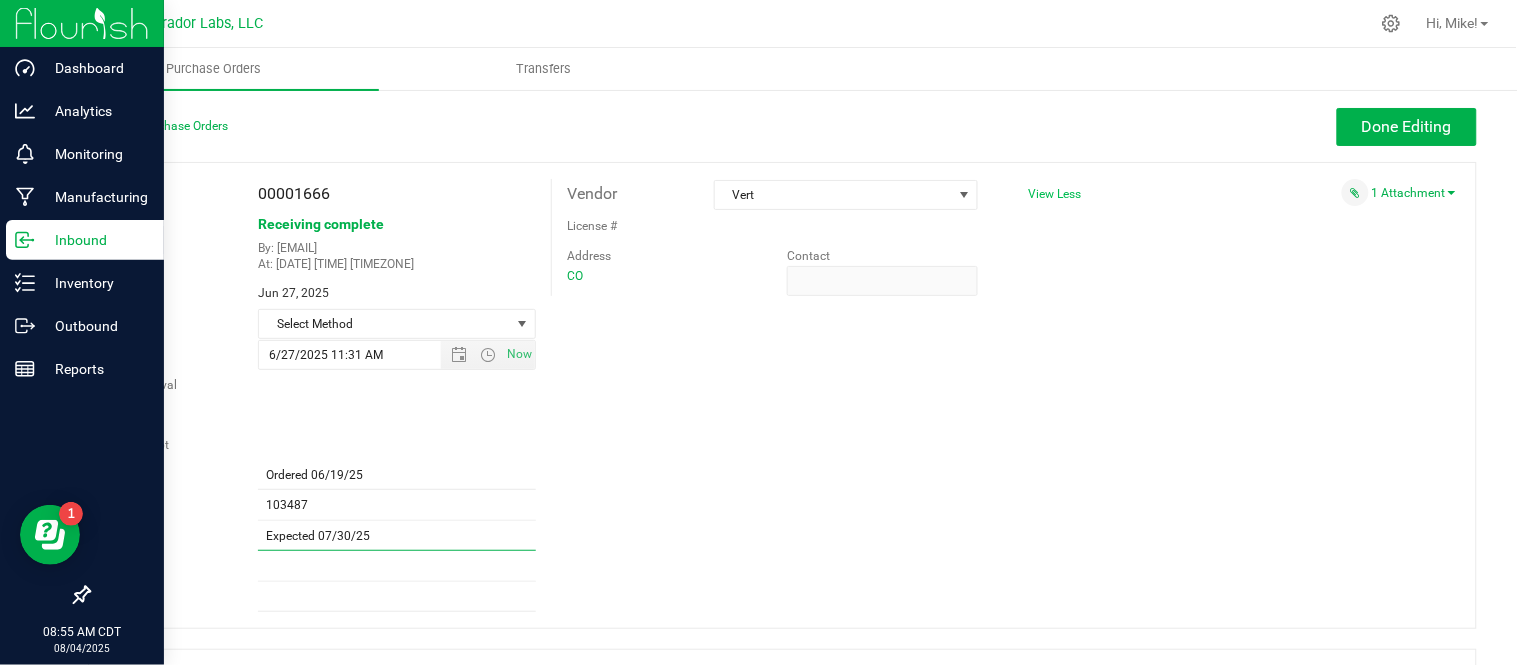 click on "Expected 07/30/25" at bounding box center [397, 536] 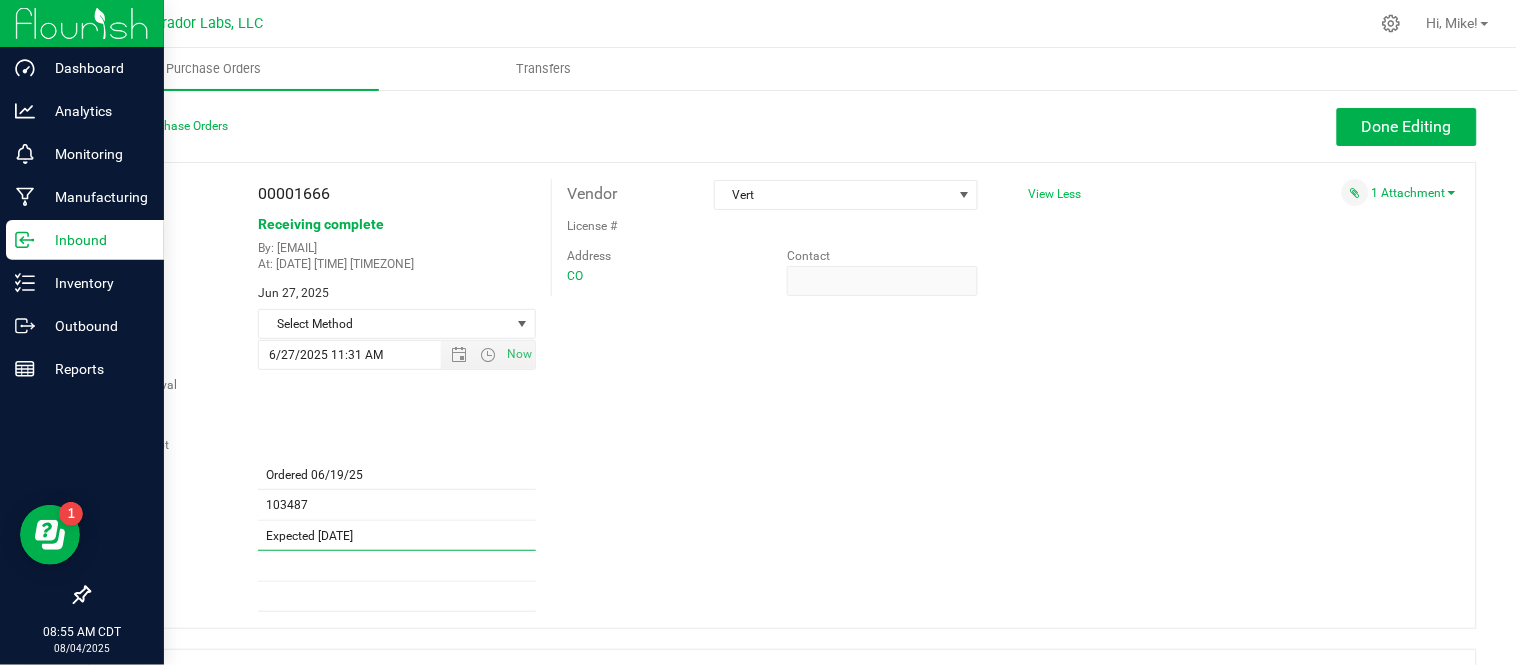 click on "Expected [DATE]" at bounding box center (397, 536) 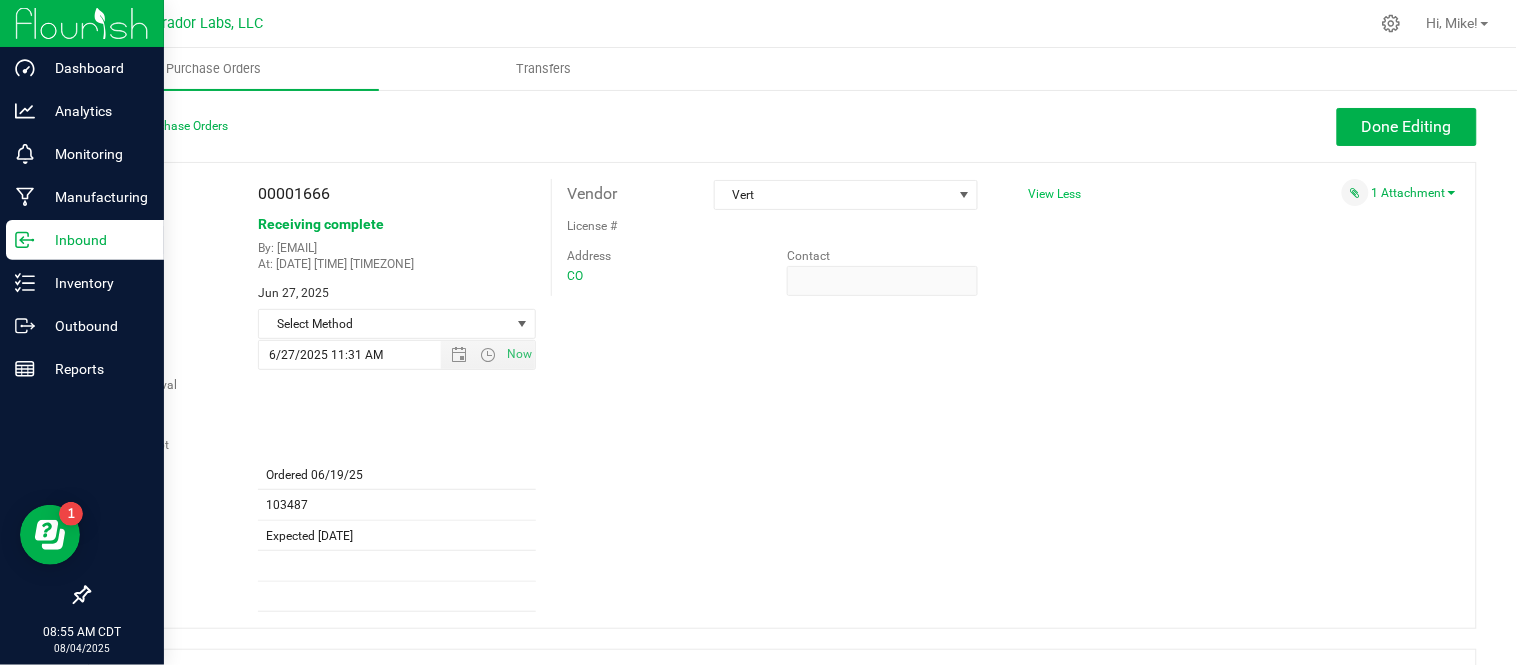 click on "PO
[NUM]
Status
Receiving complete
By: [EMAIL]
At: [DATE] [TIME] [TIMEZONE]
Created
[DATE]
Method
Select Method Select Method USPS UPS FedEx LTL Local Delivery Pickup Other
Vert" at bounding box center (782, 395) 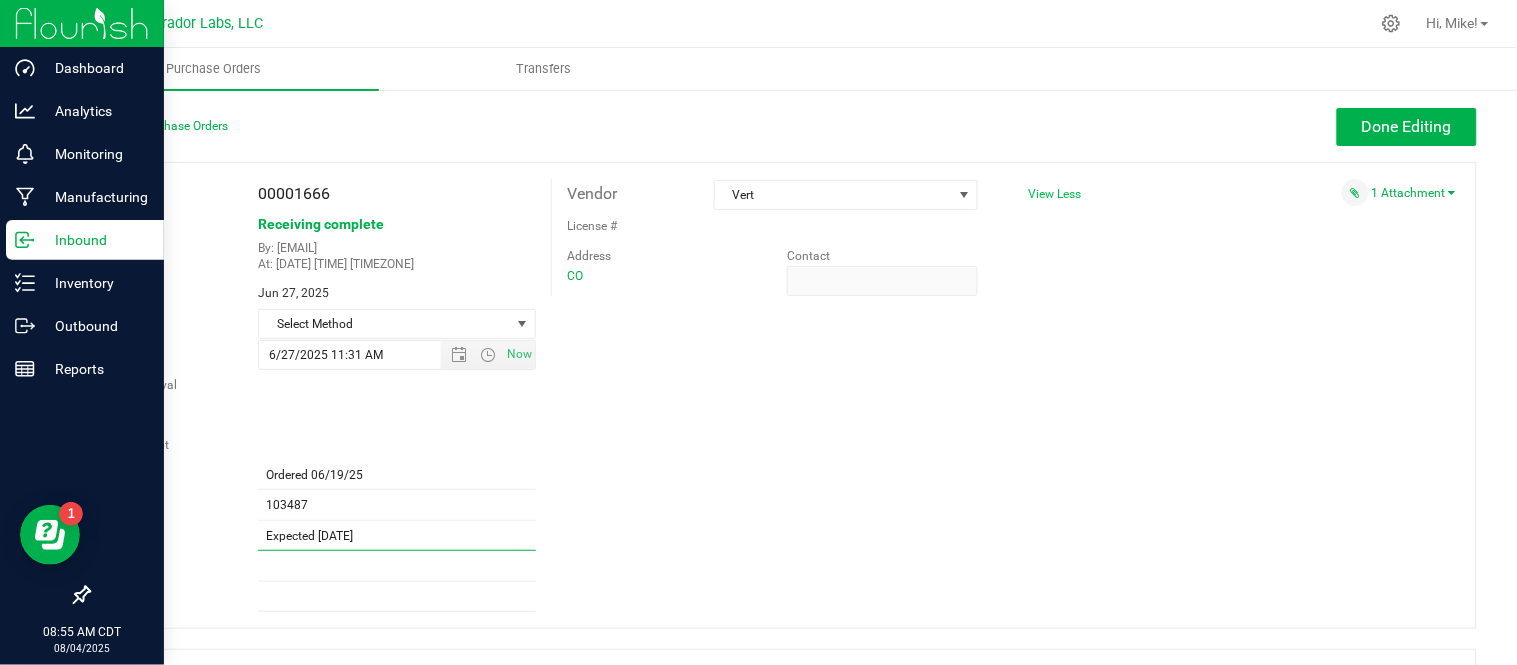 click on "Expected [DATE]" at bounding box center [397, 536] 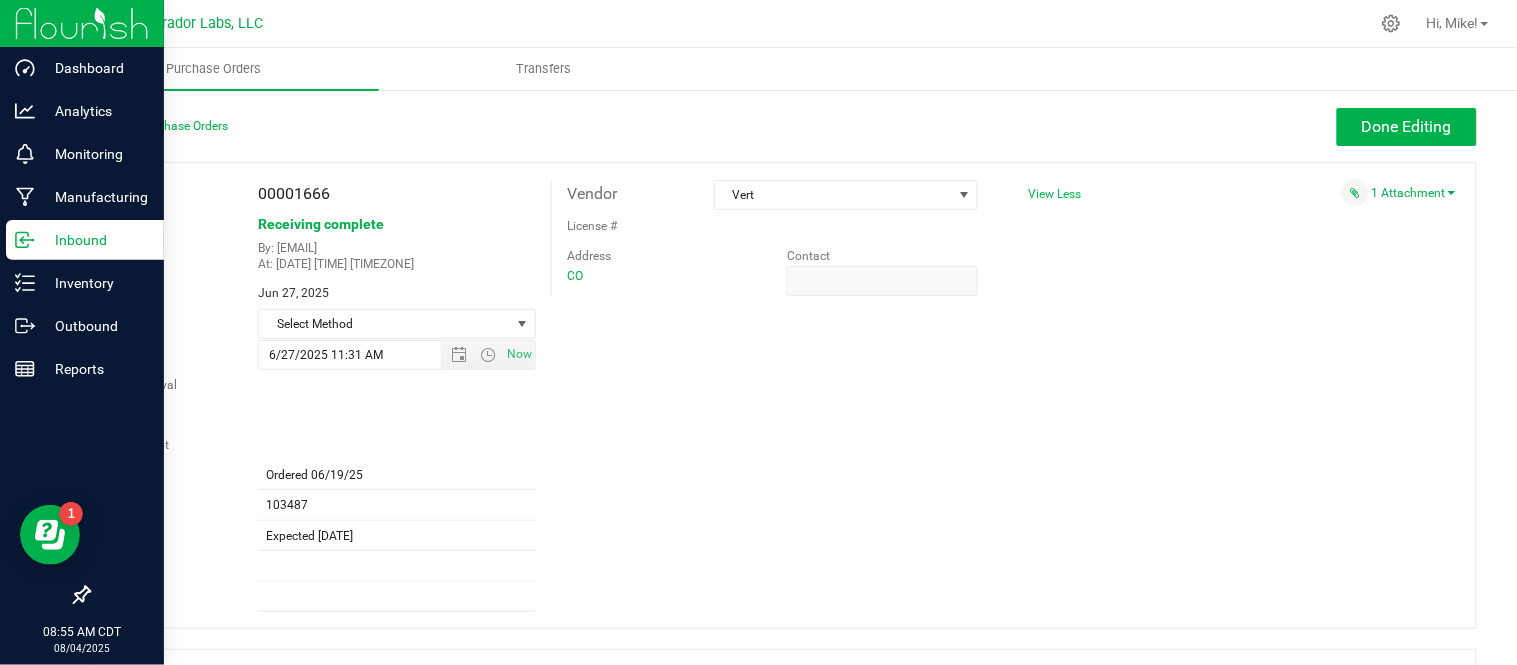 click on "PO
[NUM]
Status
Receiving complete
By: [EMAIL]
At: [DATE] [TIME] [TIMEZONE]
Created
[DATE]
Method
Select Method Select Method USPS UPS FedEx LTL Local Delivery Pickup Other
Vert" at bounding box center (782, 395) 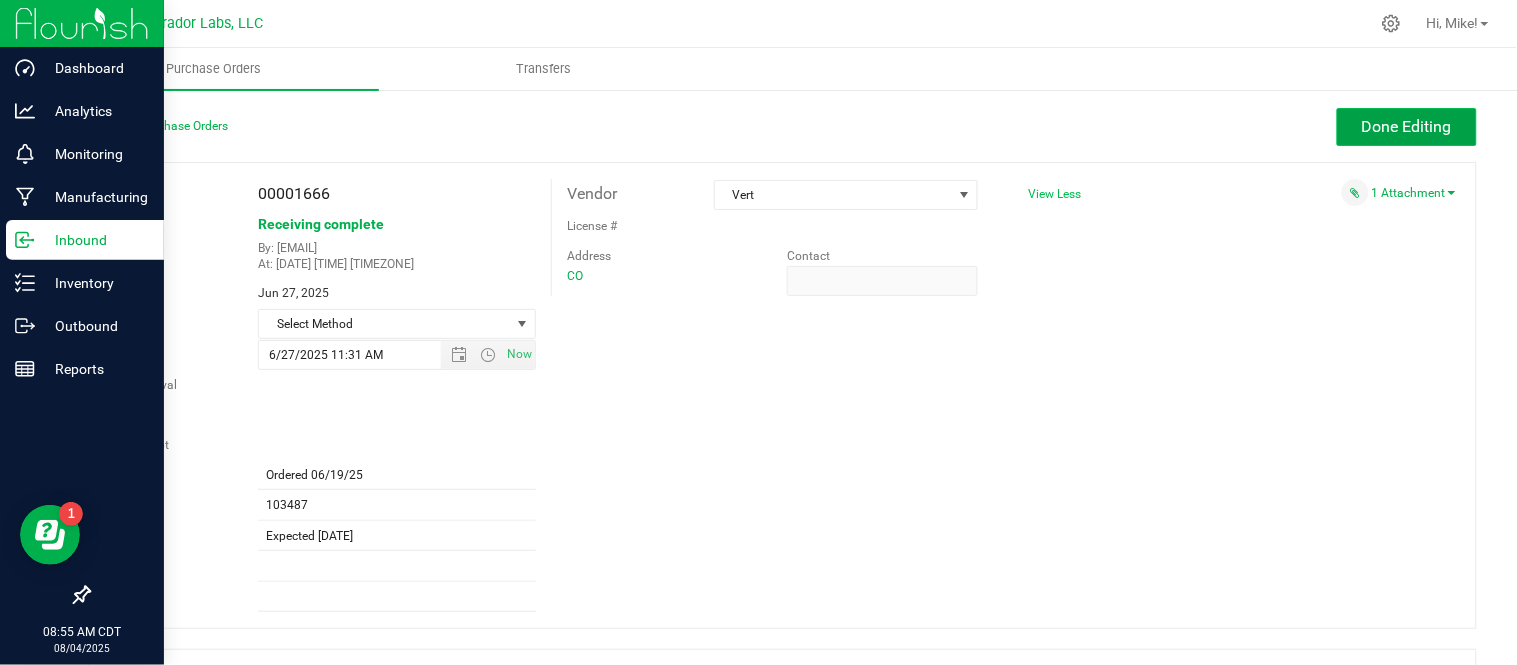 click on "Done Editing" at bounding box center [1407, 127] 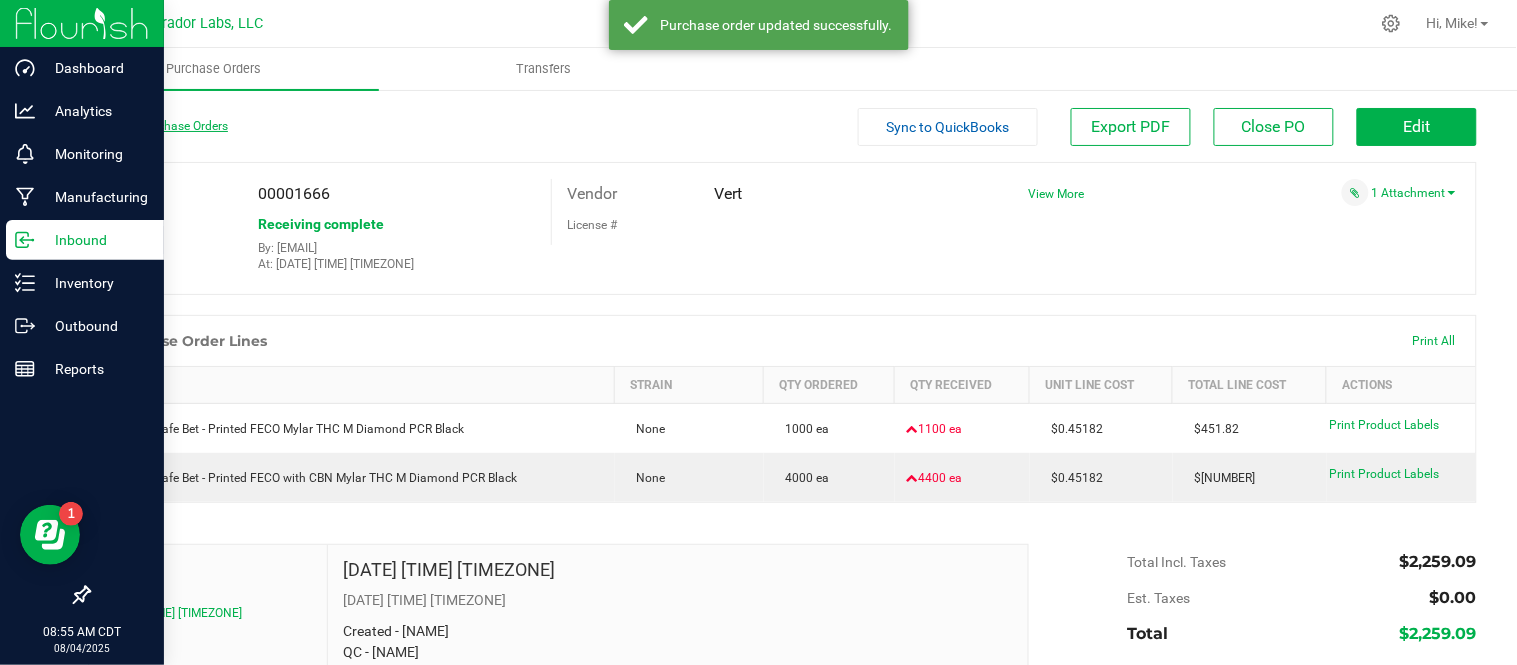 click on "Back to Purchase Orders" at bounding box center (158, 126) 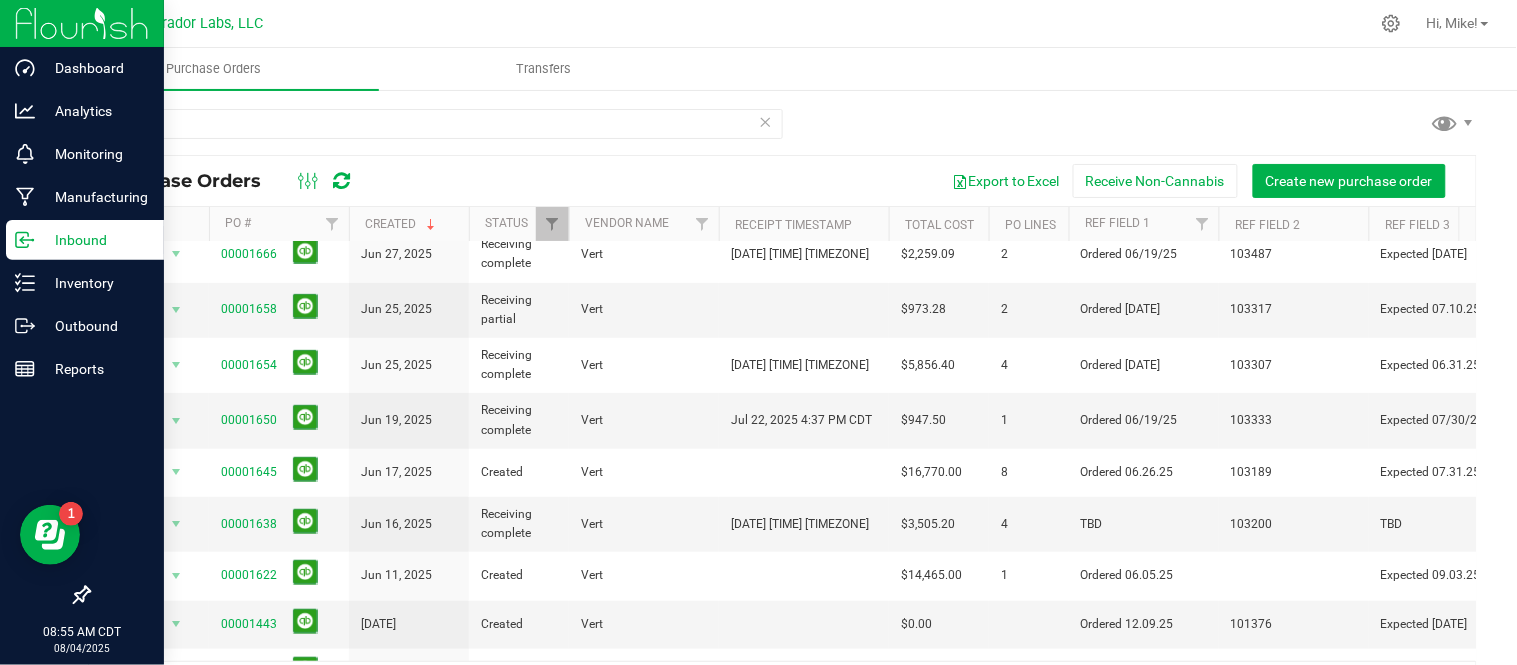 scroll, scrollTop: 272, scrollLeft: 0, axis: vertical 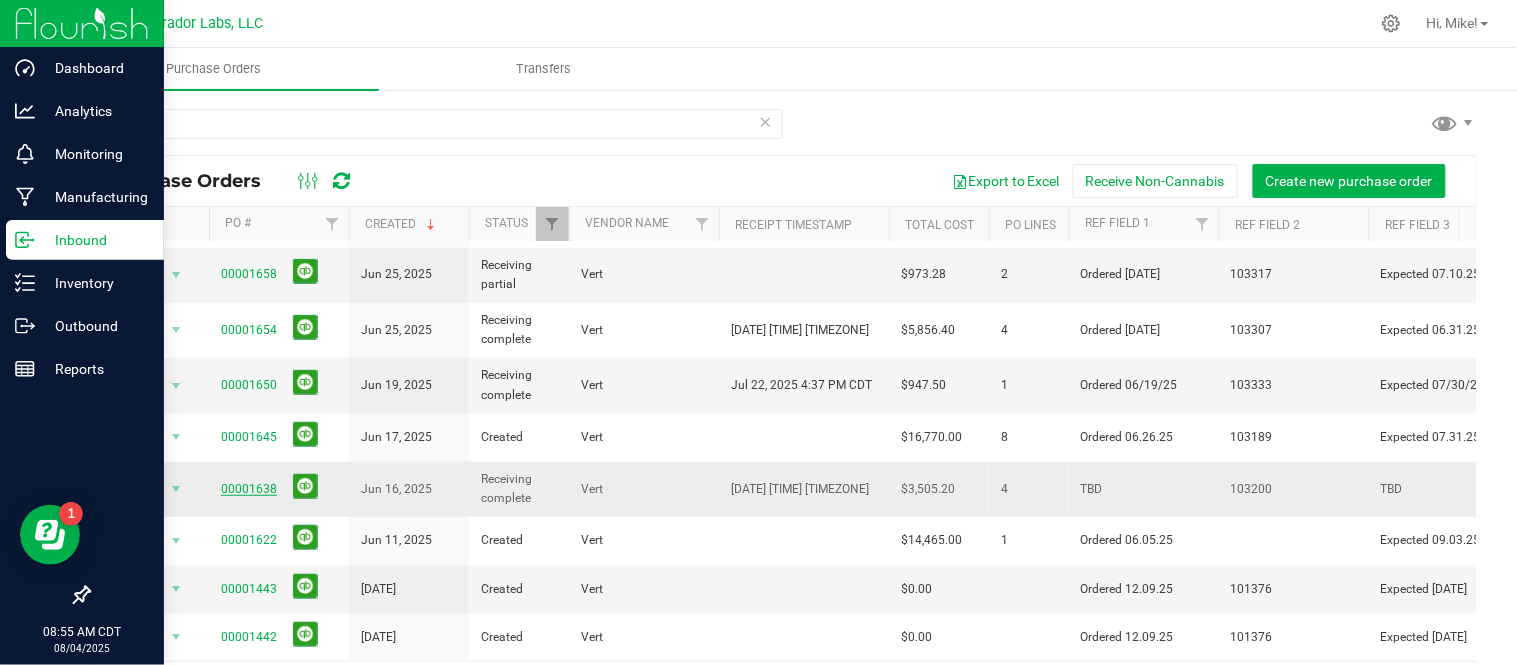 click on "00001638" at bounding box center [249, 489] 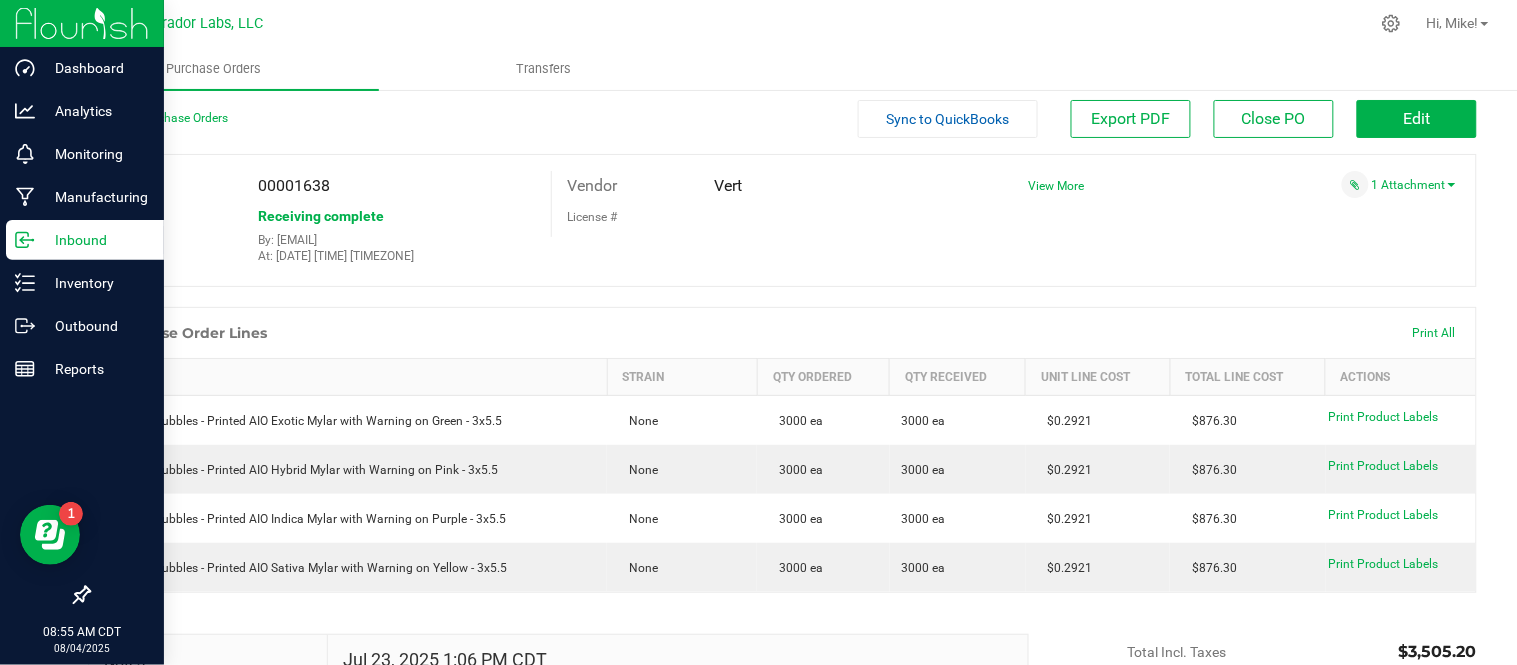 scroll, scrollTop: 0, scrollLeft: 0, axis: both 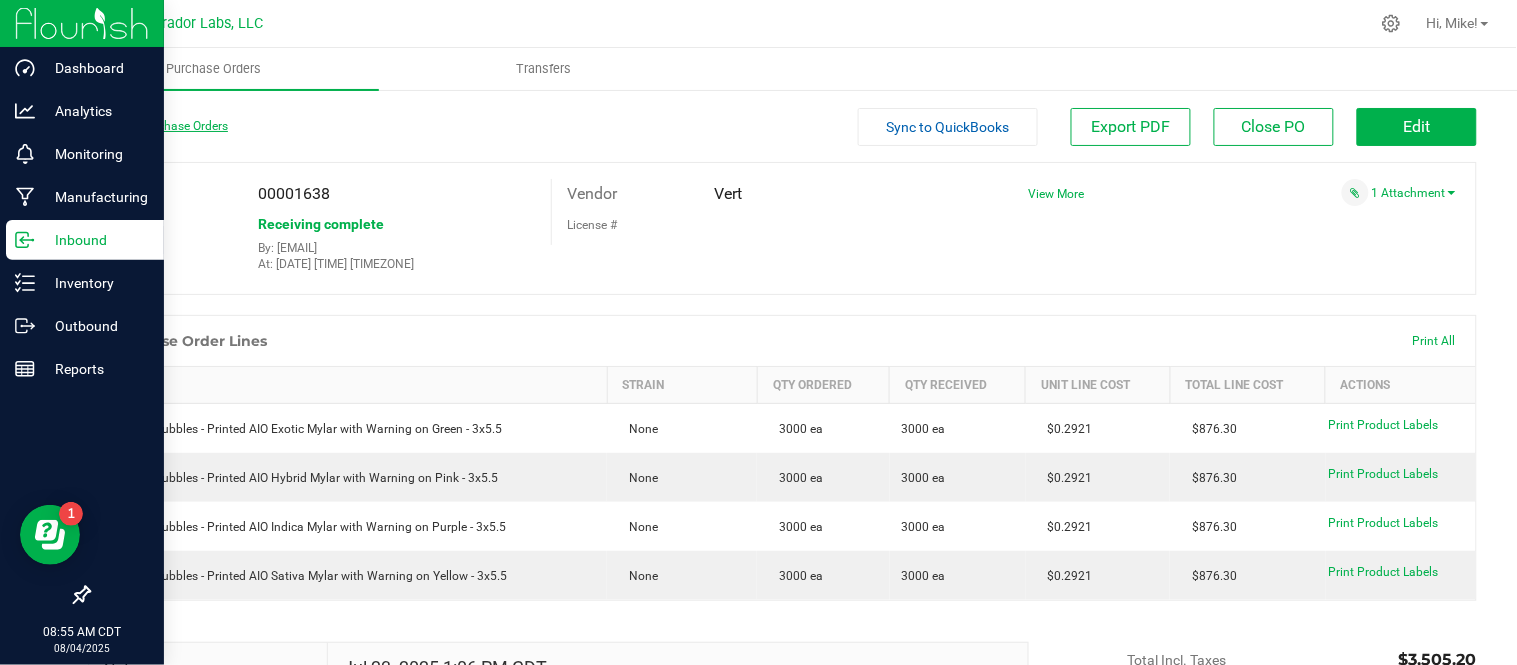 click on "Back to Purchase Orders" at bounding box center (158, 126) 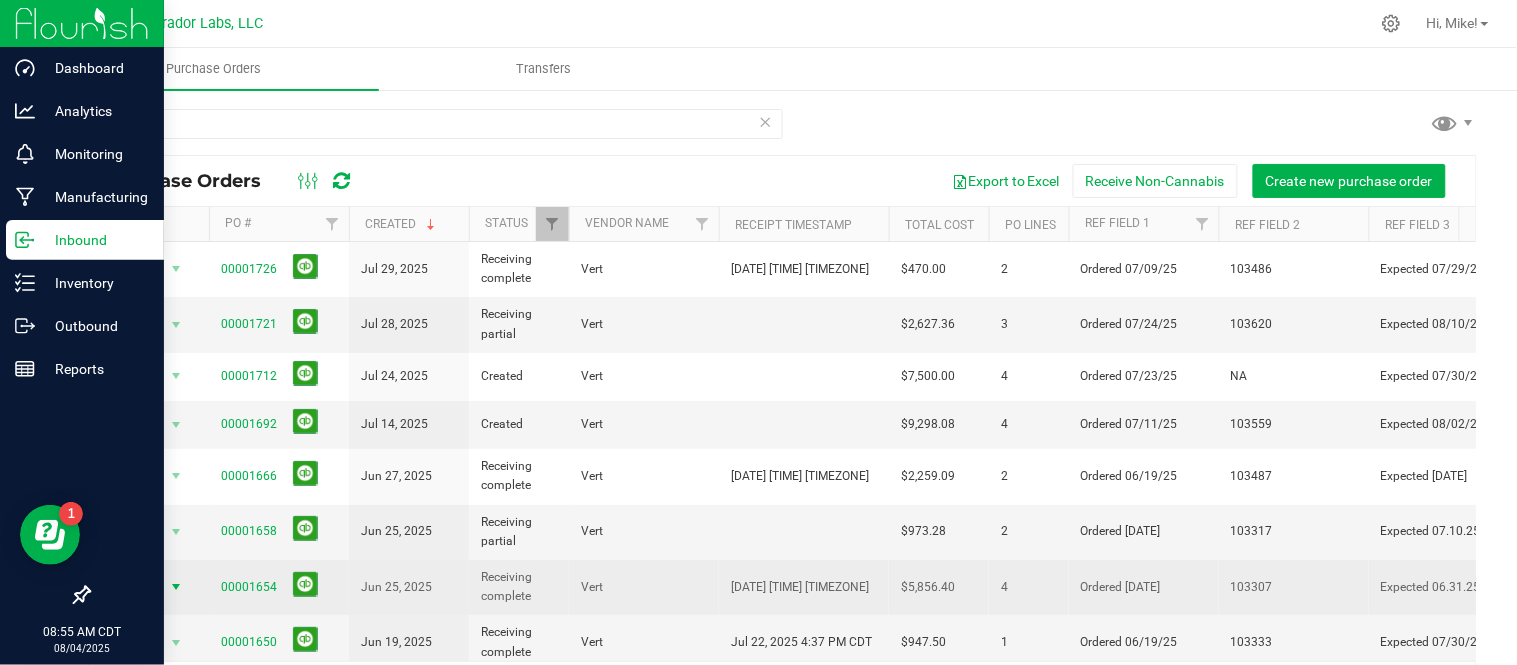 click at bounding box center [176, 587] 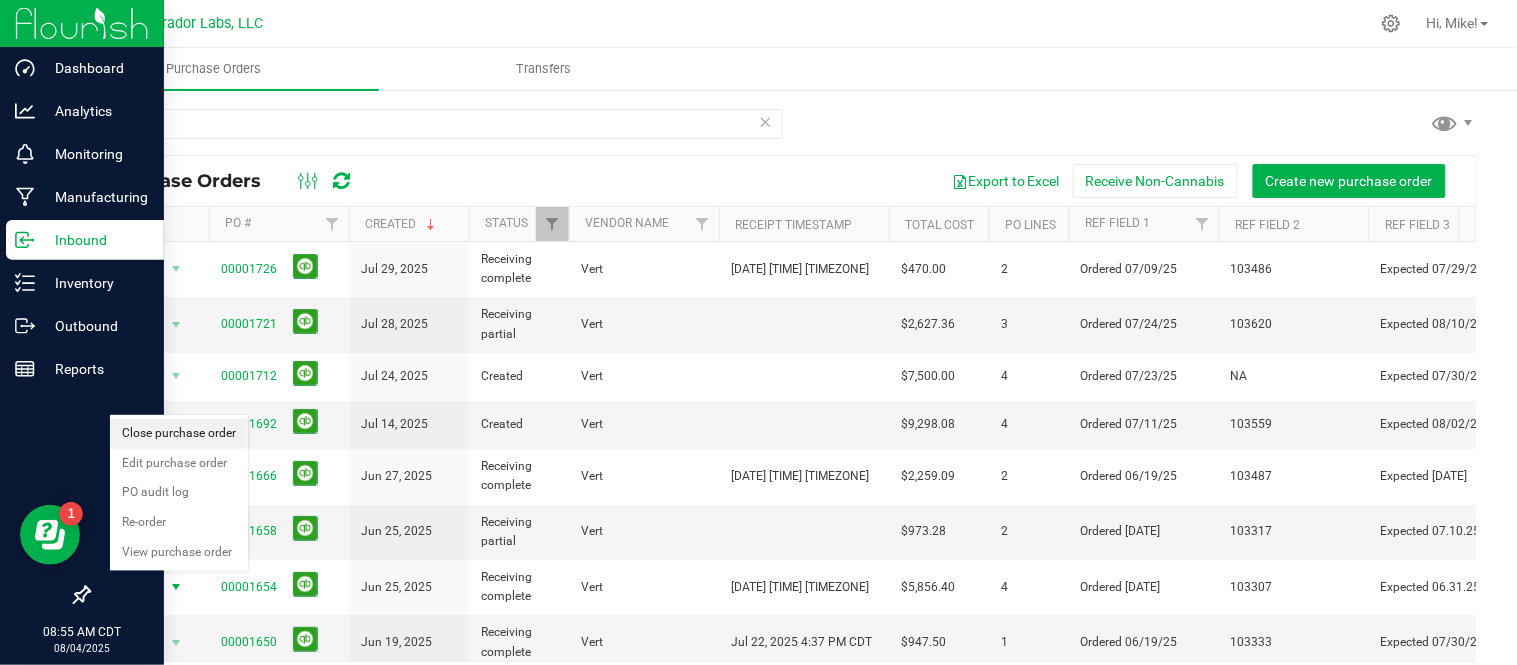 click on "Close purchase order" at bounding box center [179, 434] 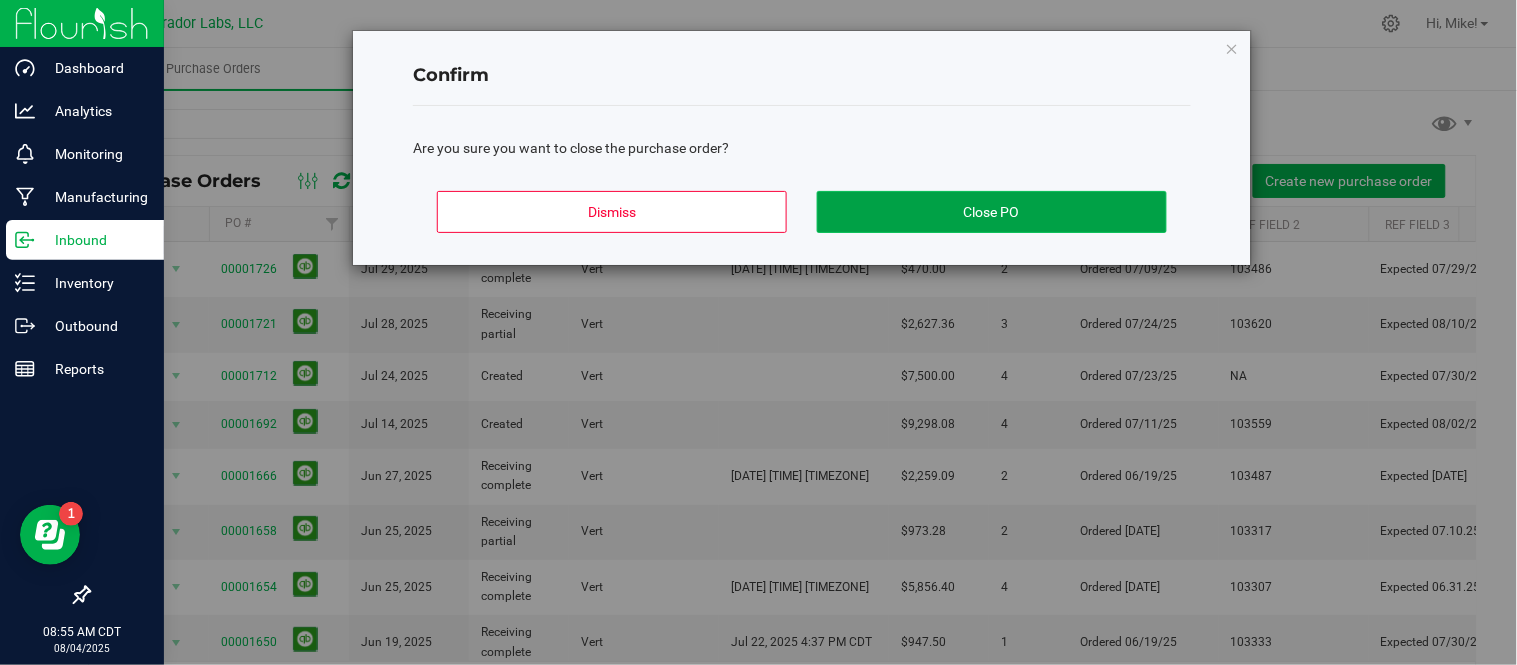 click on "Close PO" at bounding box center [992, 212] 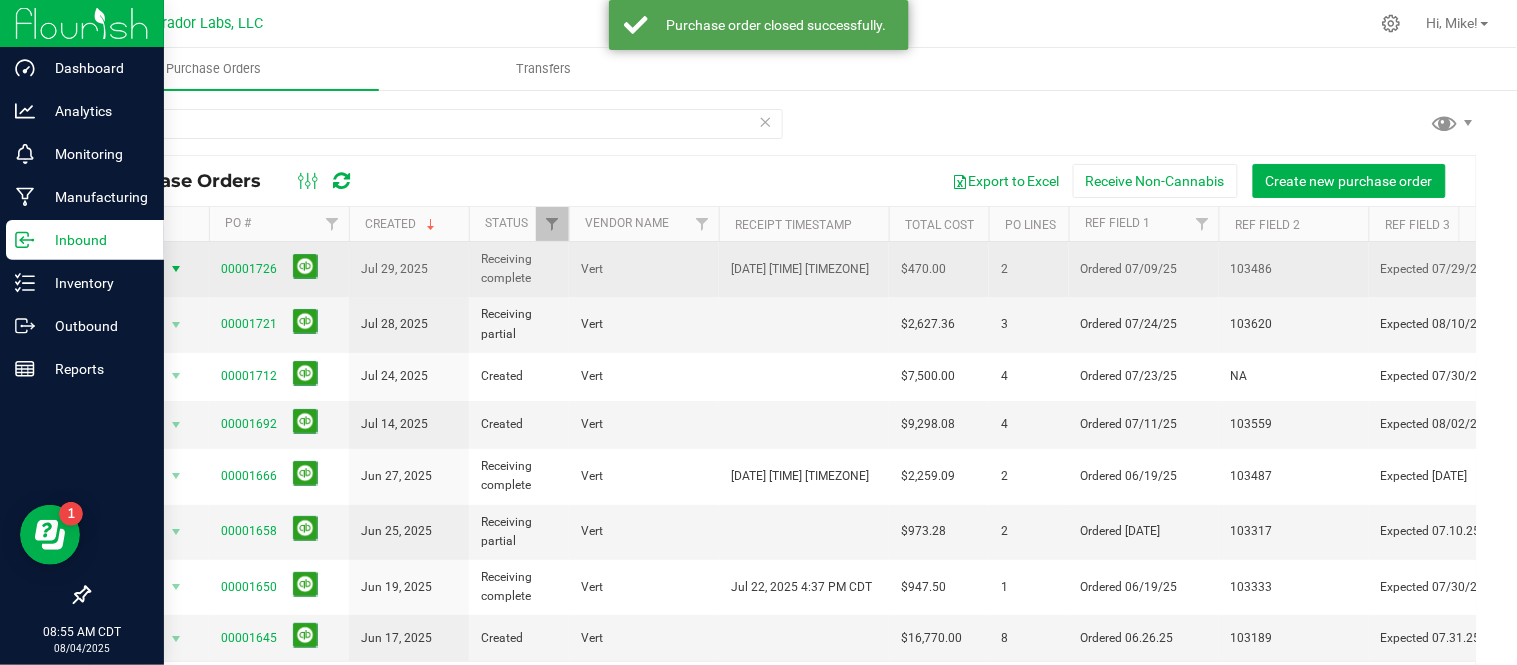 click at bounding box center (176, 269) 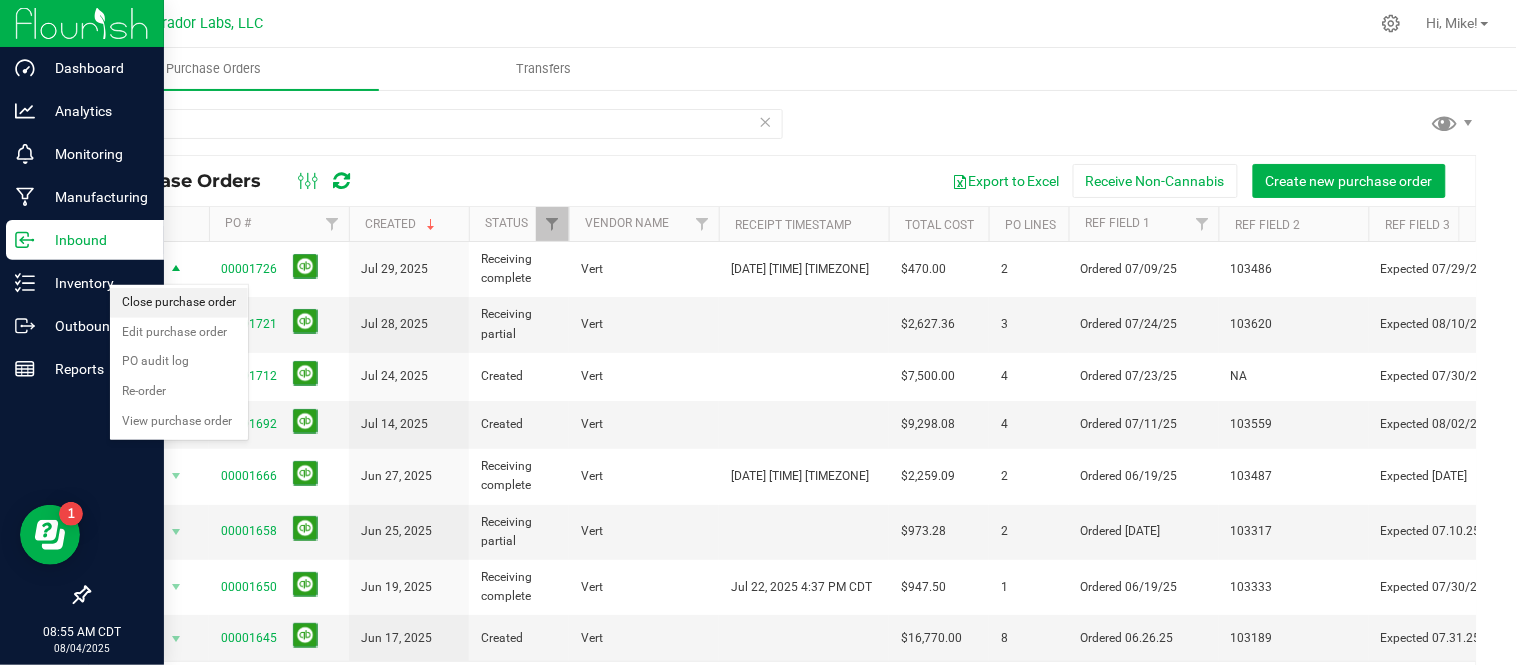 click on "Close purchase order" at bounding box center (179, 303) 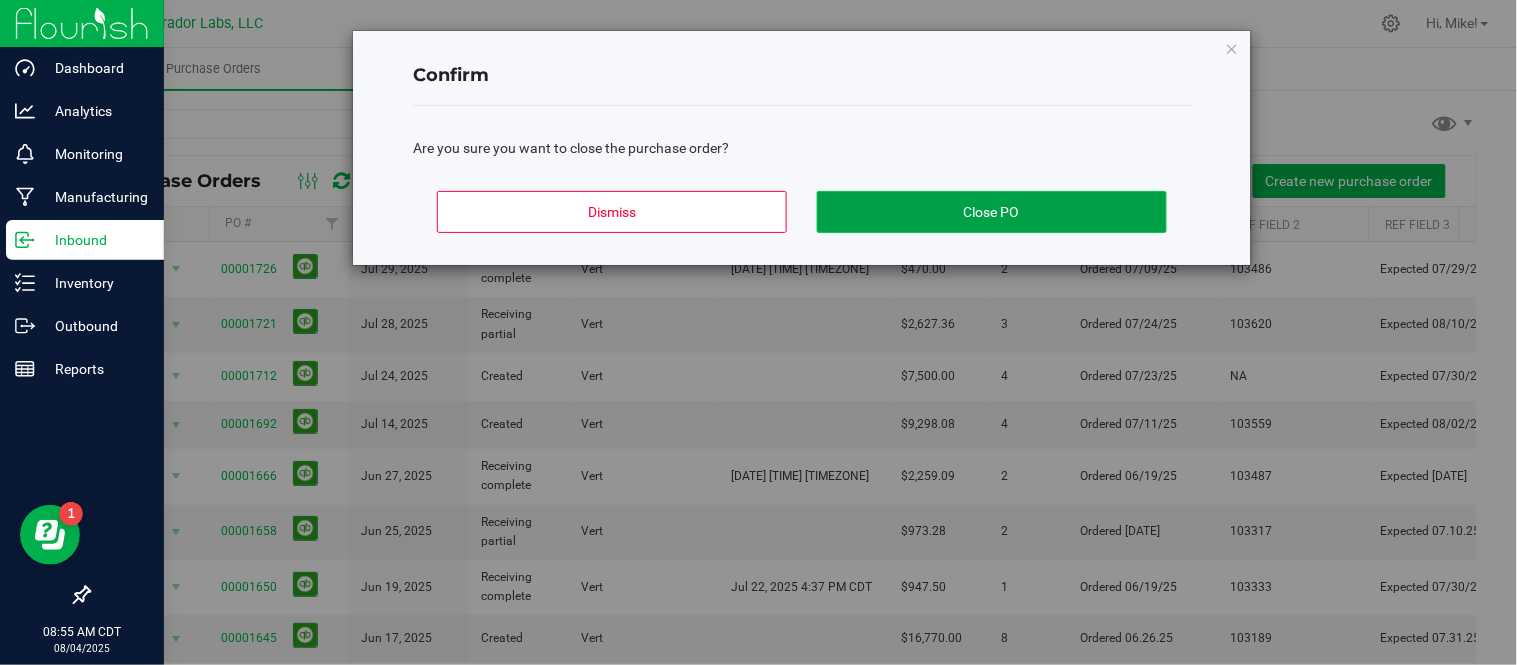 click on "Close PO" at bounding box center [992, 212] 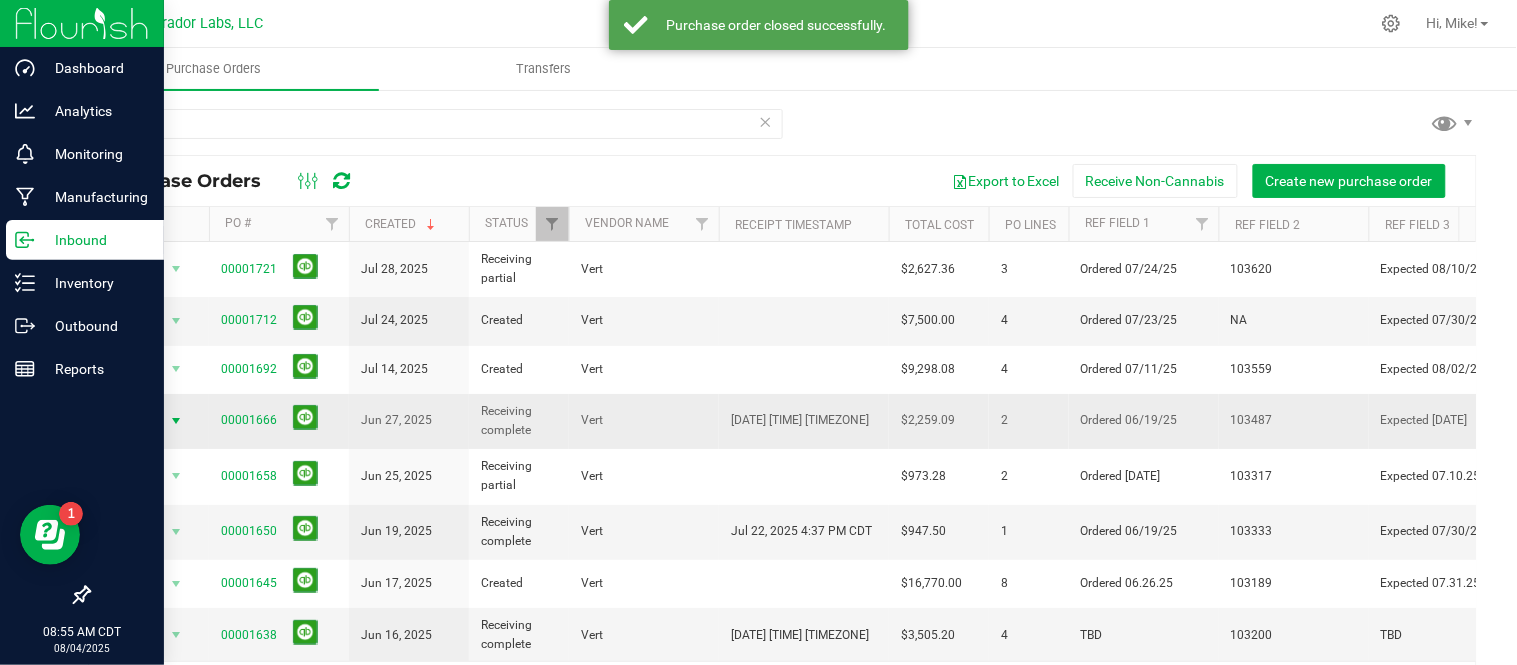 click at bounding box center (176, 421) 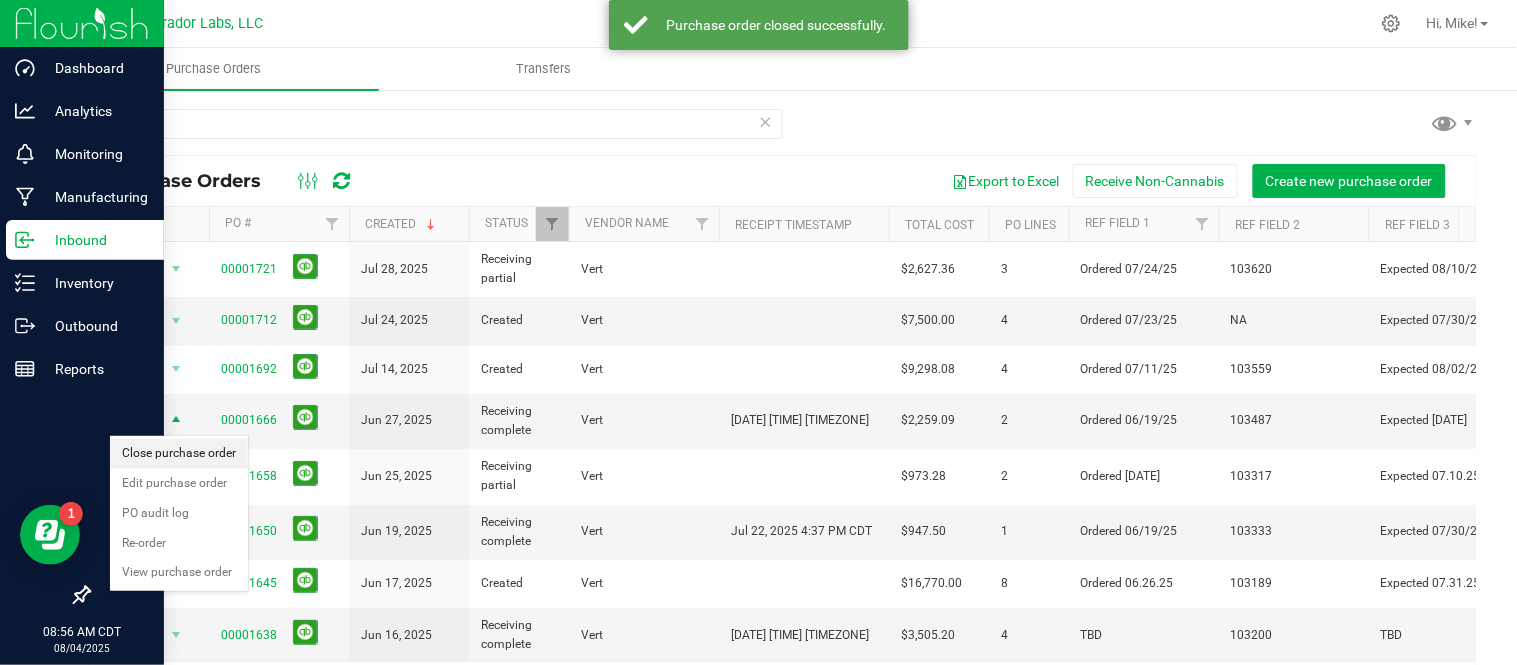click on "Close purchase order" at bounding box center (179, 454) 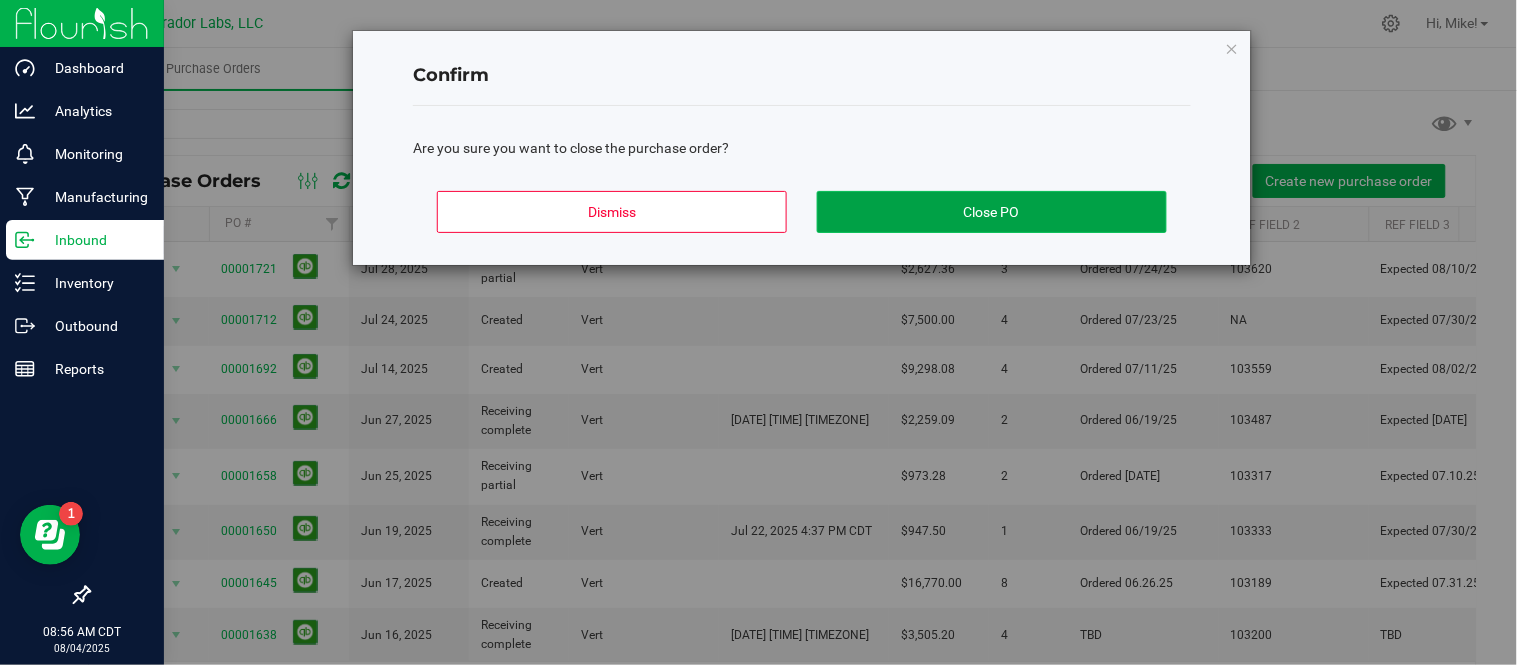 click on "Close PO" at bounding box center [992, 212] 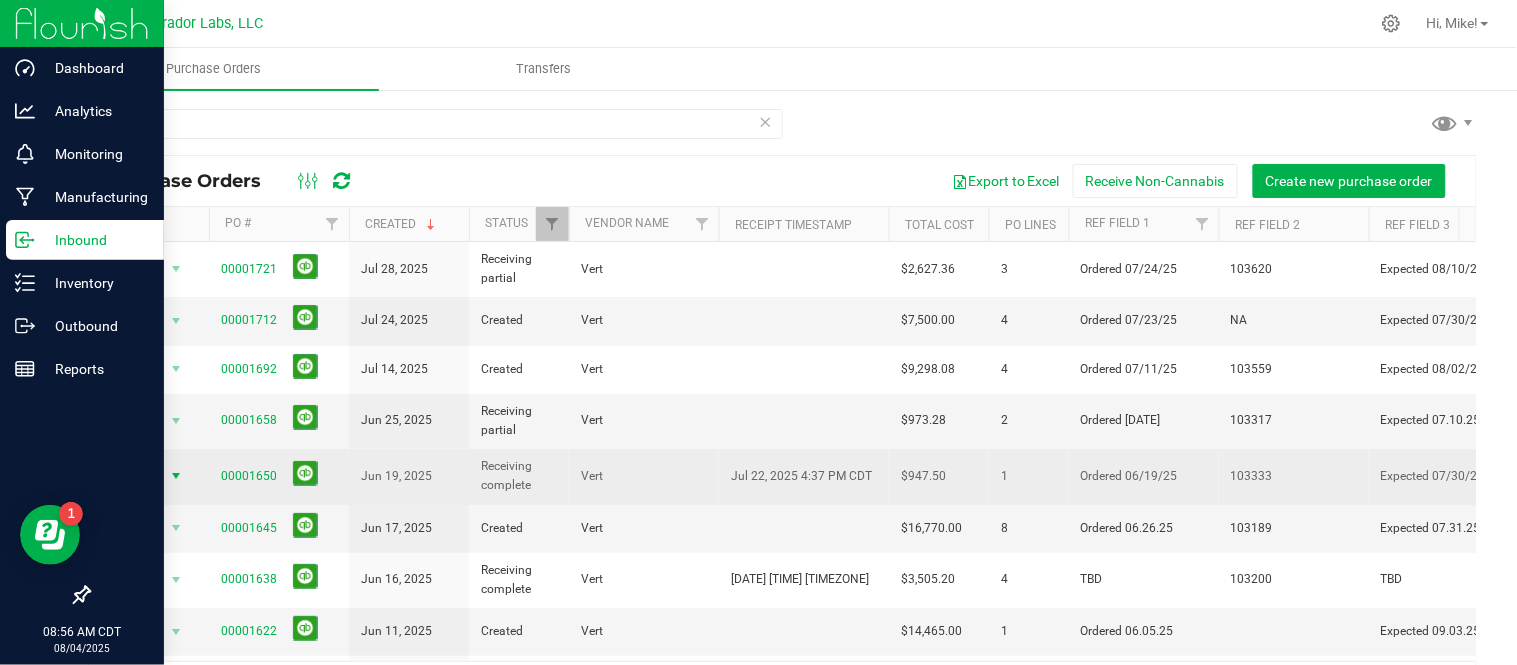 click at bounding box center [176, 476] 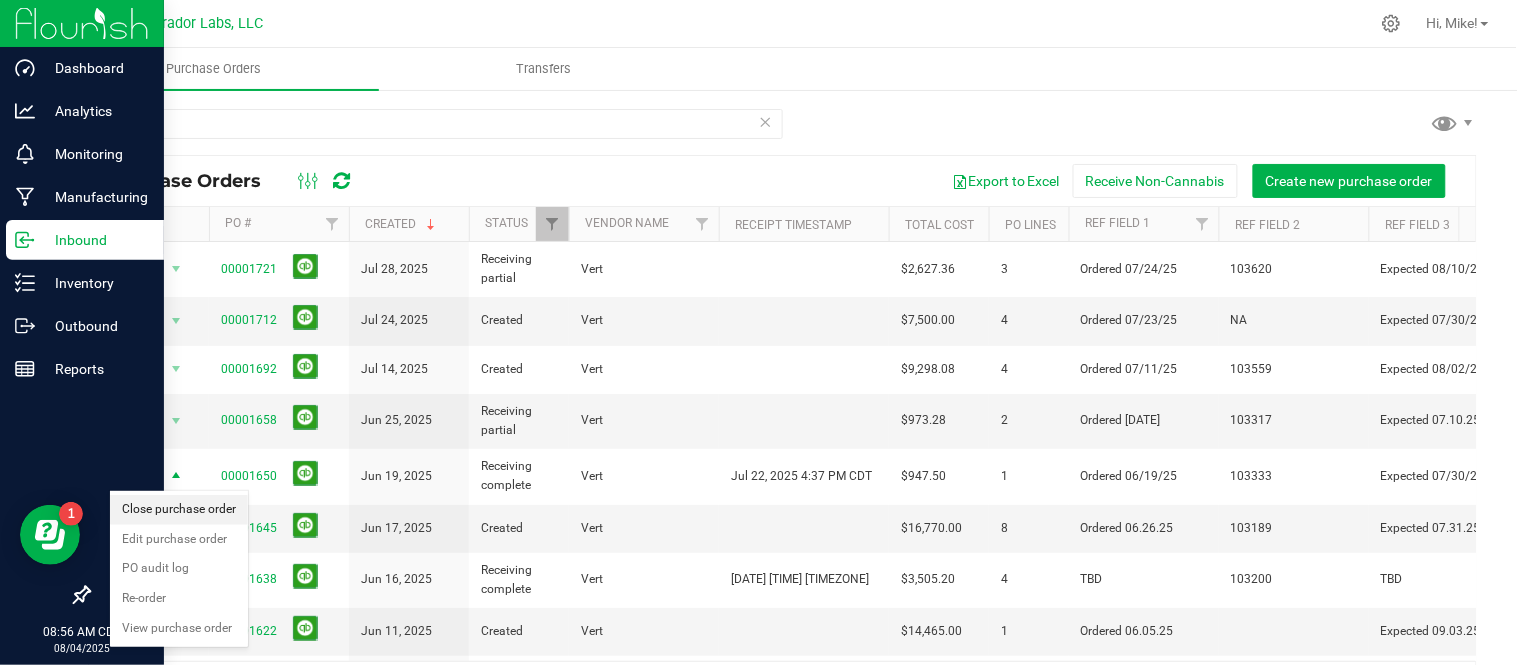 click on "Close purchase order" at bounding box center (179, 510) 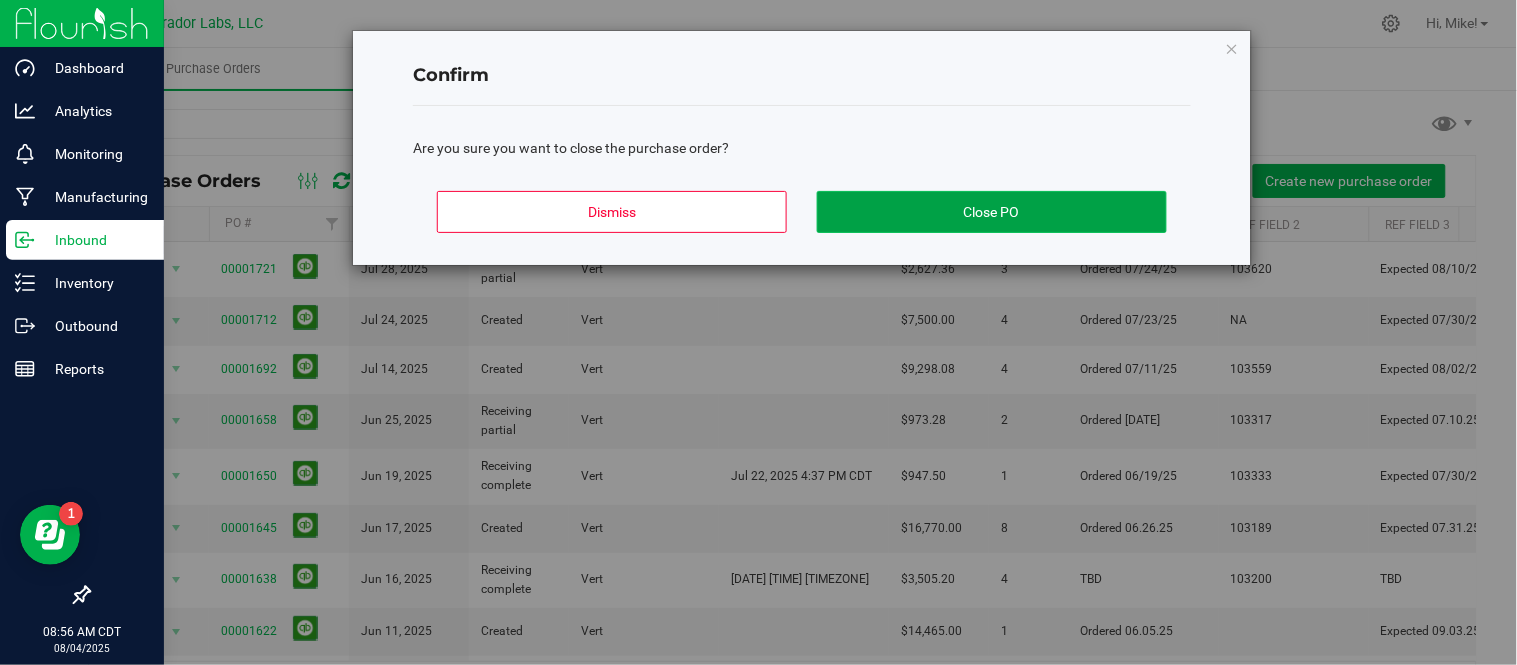 click on "Close PO" at bounding box center [992, 212] 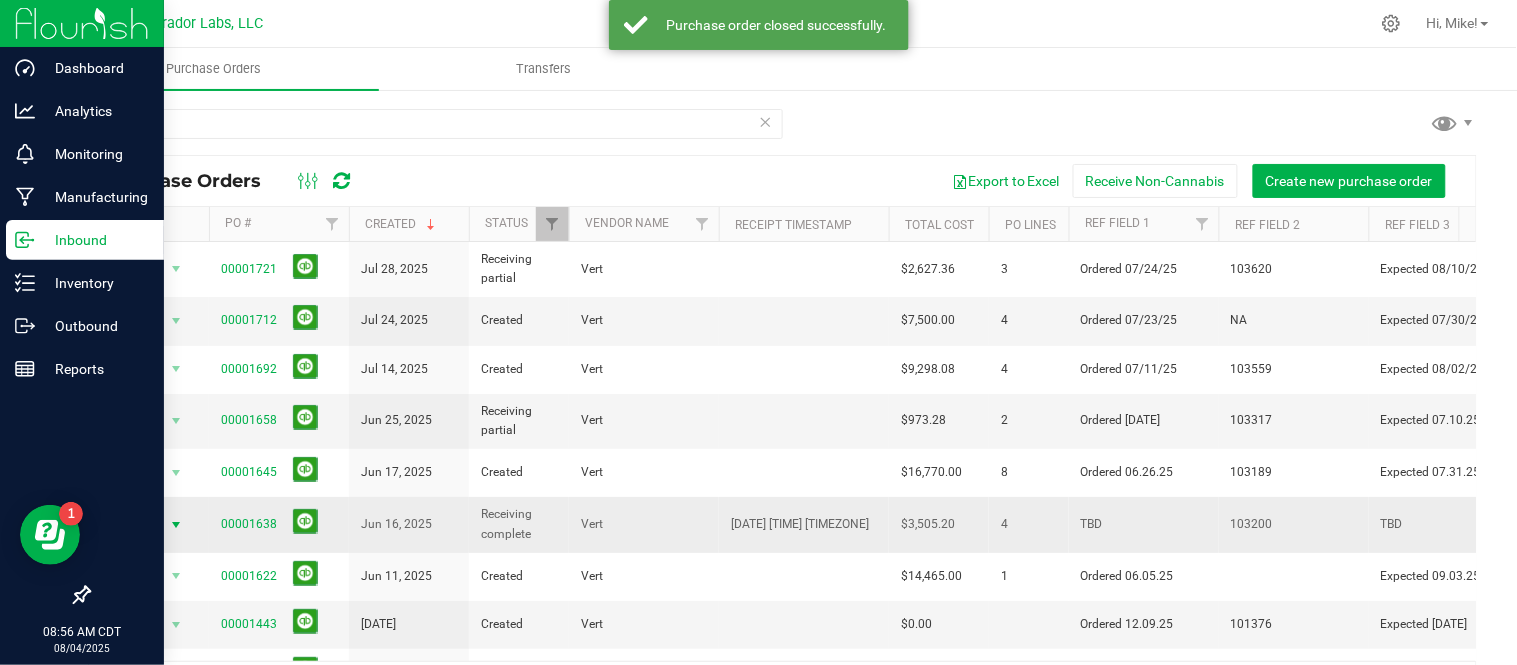 click at bounding box center [176, 525] 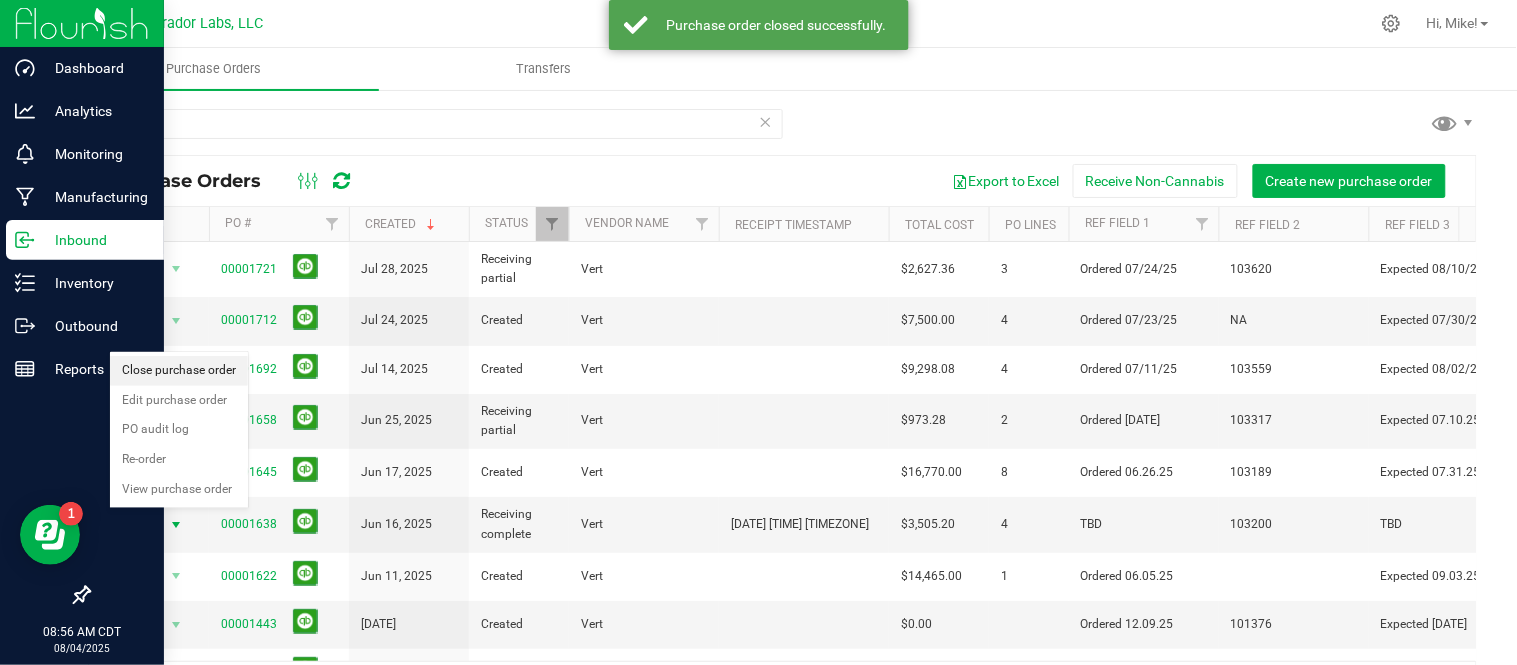 click on "Close purchase order" at bounding box center [179, 371] 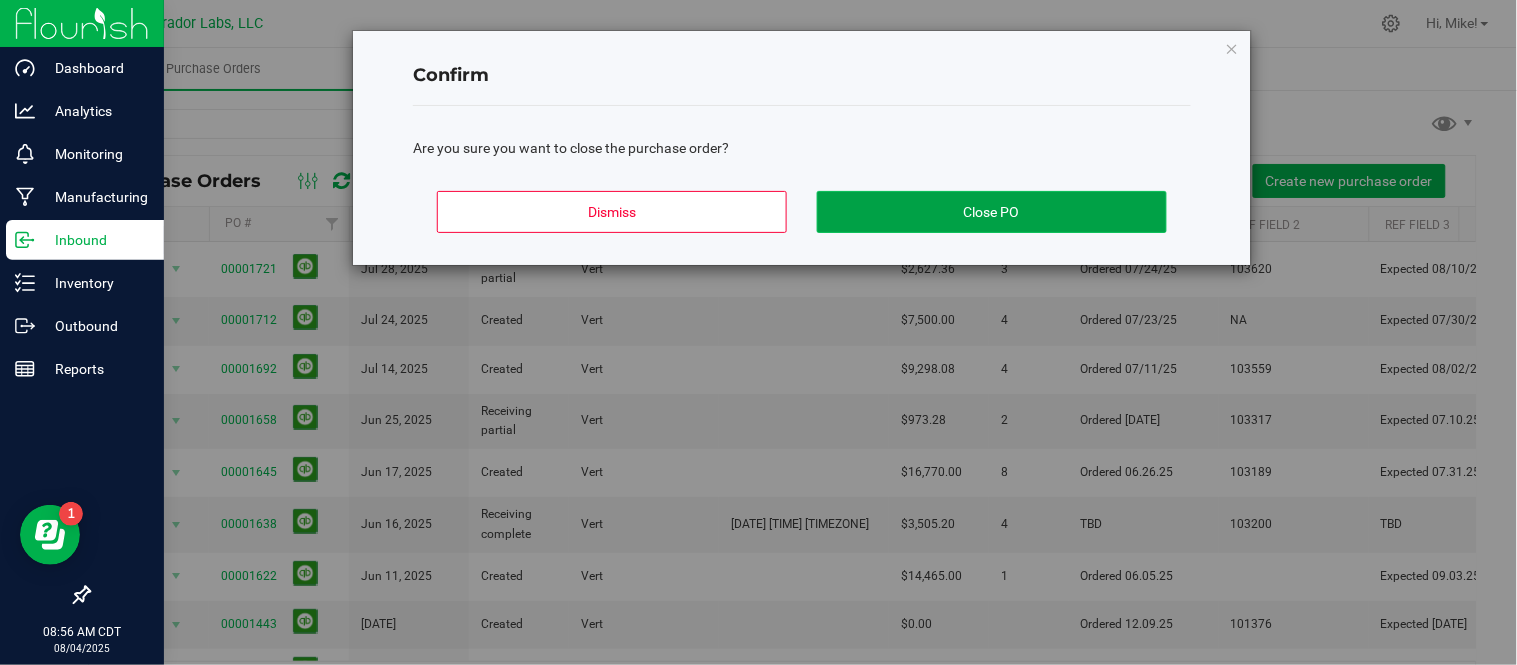 click on "Close PO" at bounding box center (992, 212) 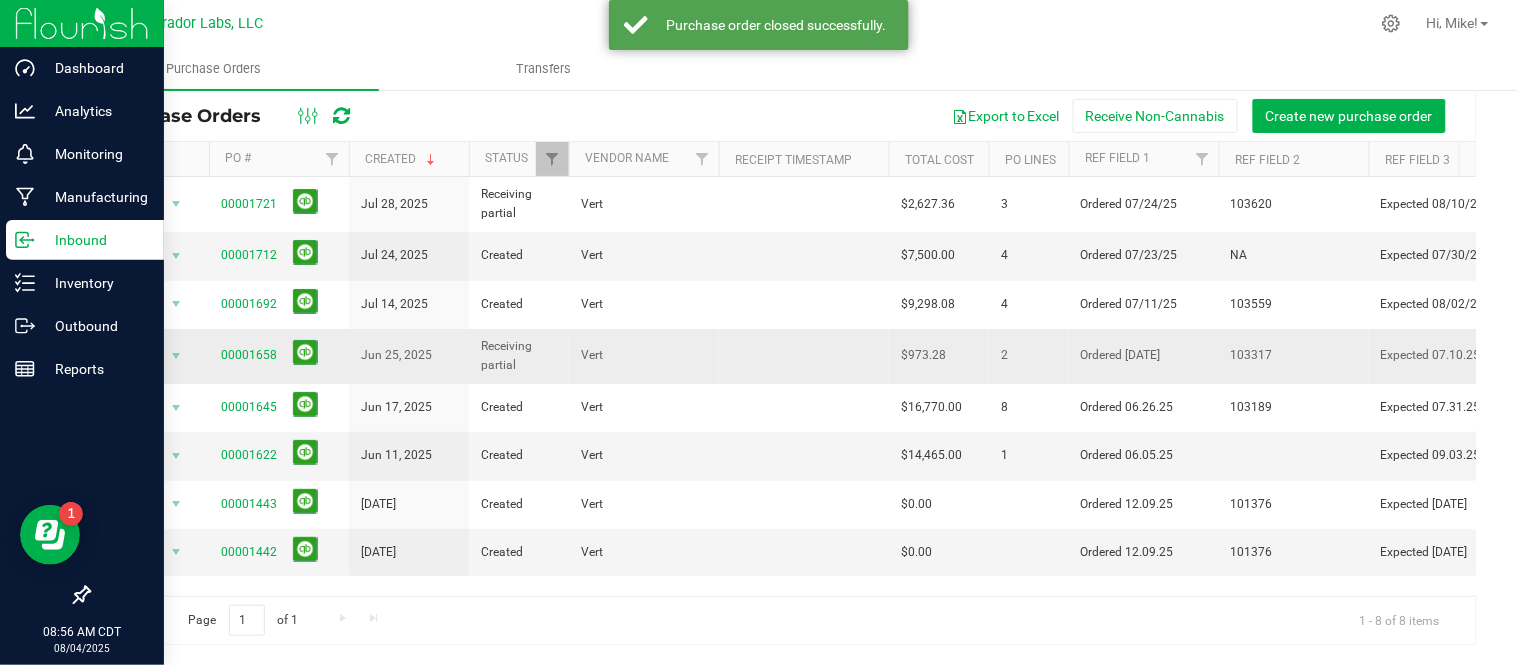 scroll, scrollTop: 0, scrollLeft: 0, axis: both 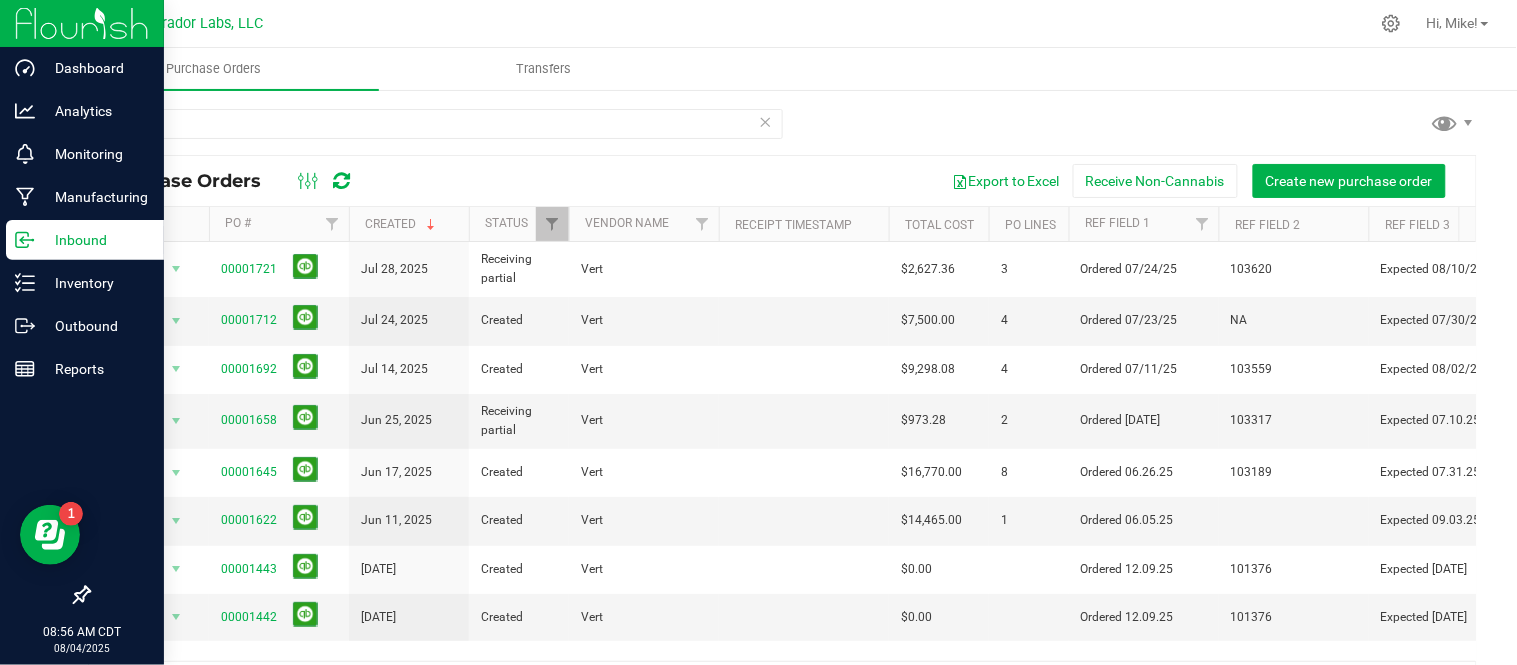 click at bounding box center (766, 121) 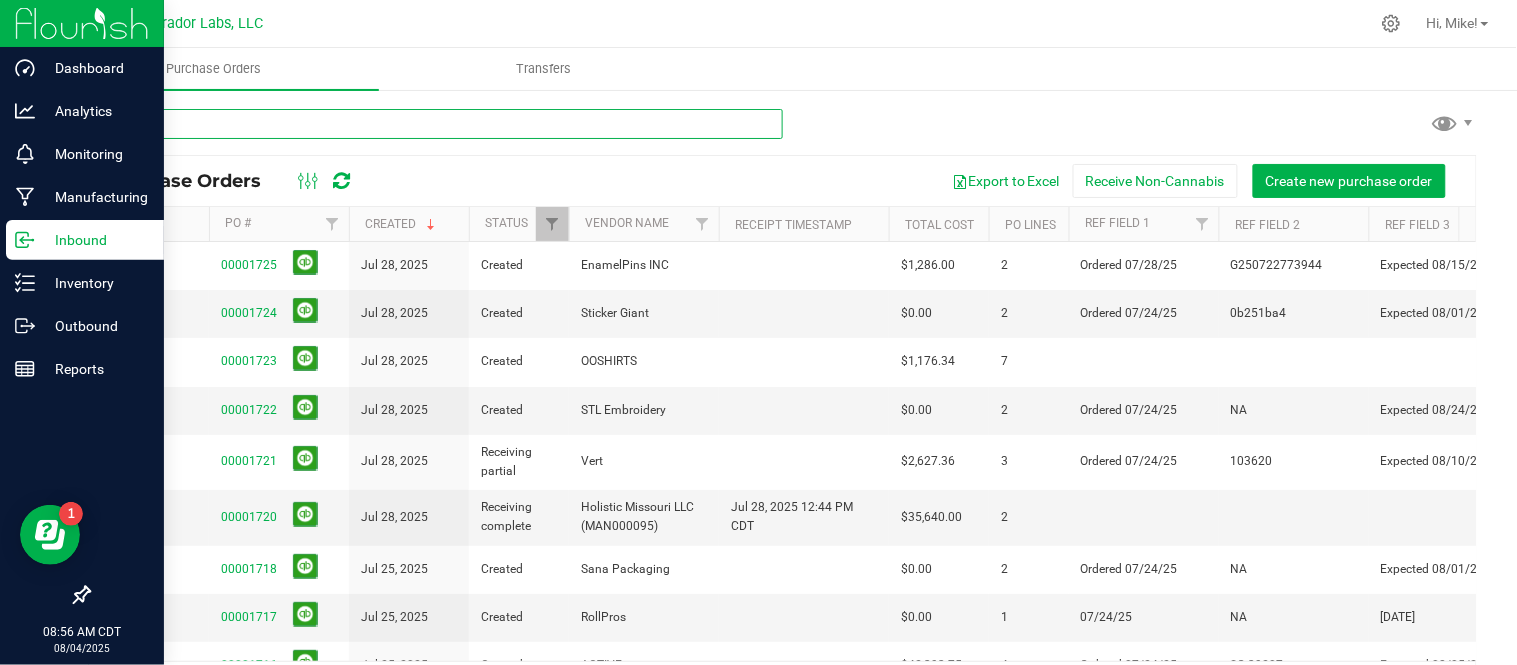 click at bounding box center (435, 124) 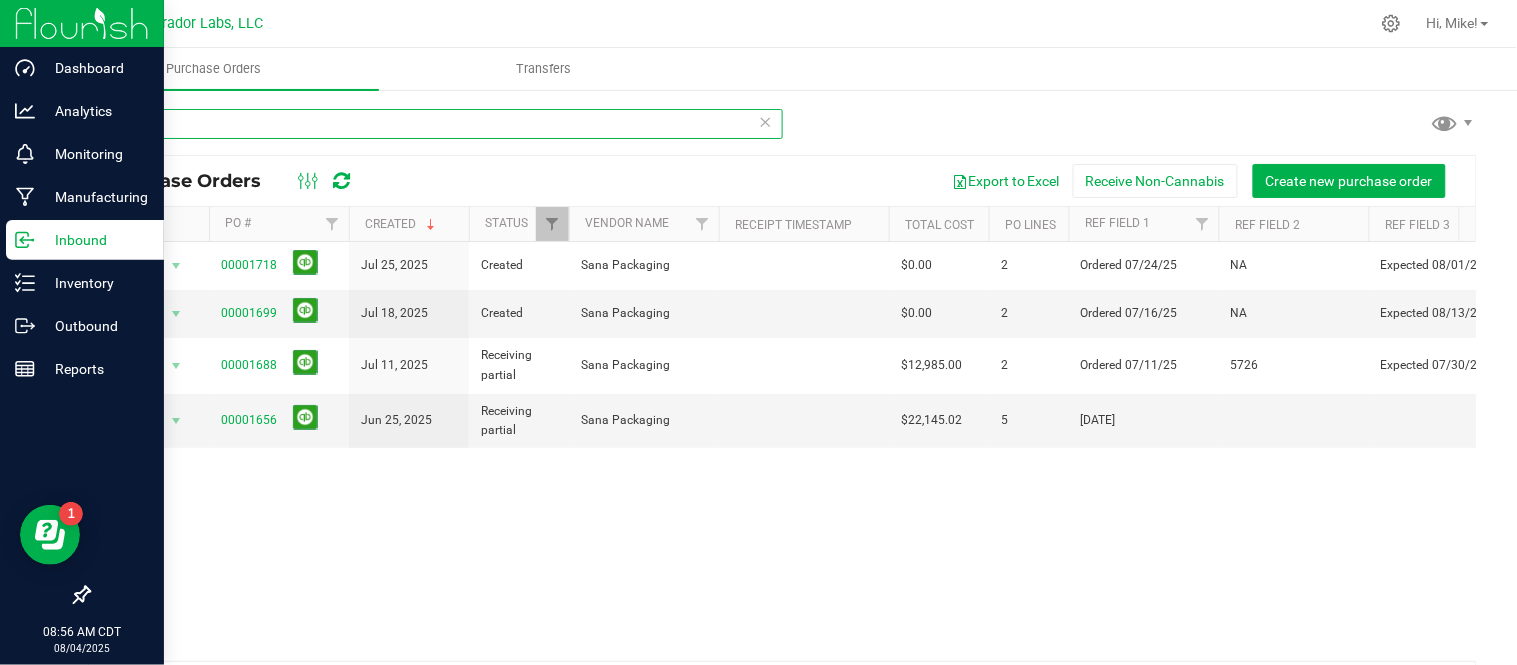 type on "SANA" 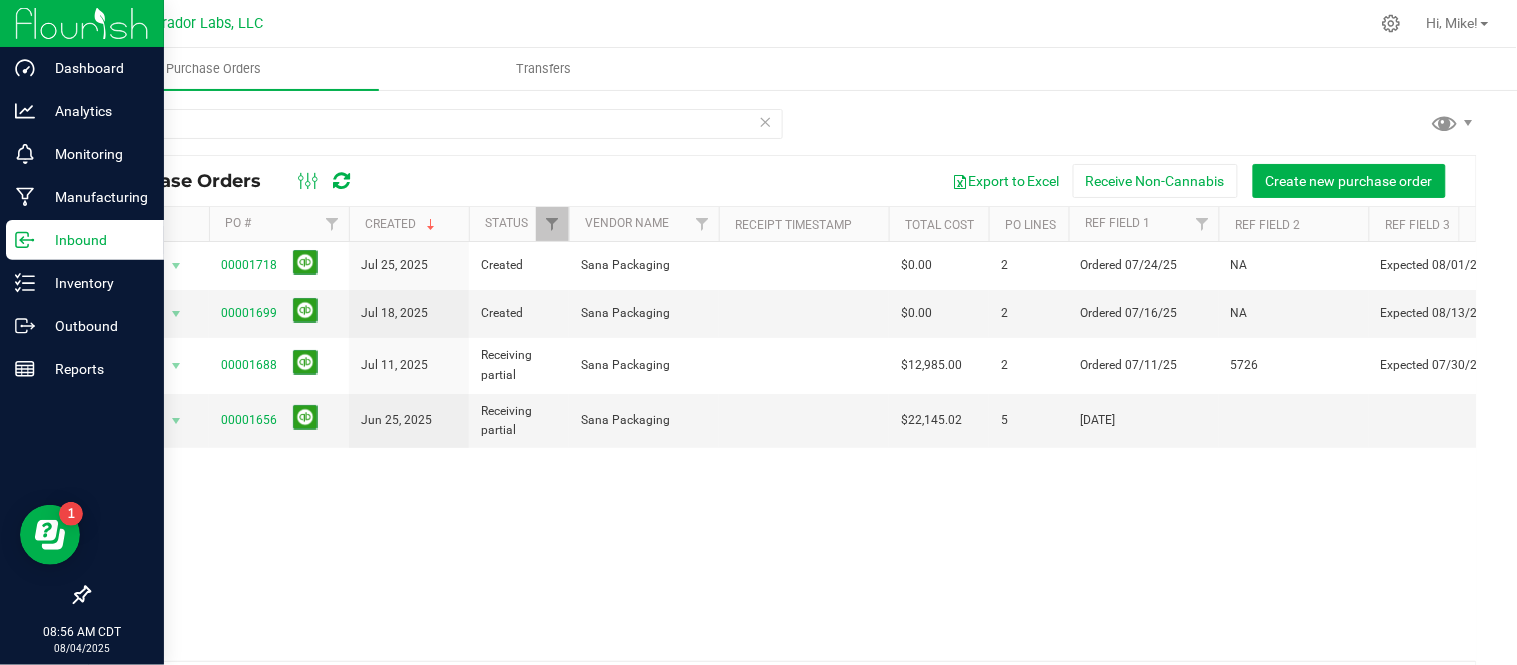 click at bounding box center (766, 121) 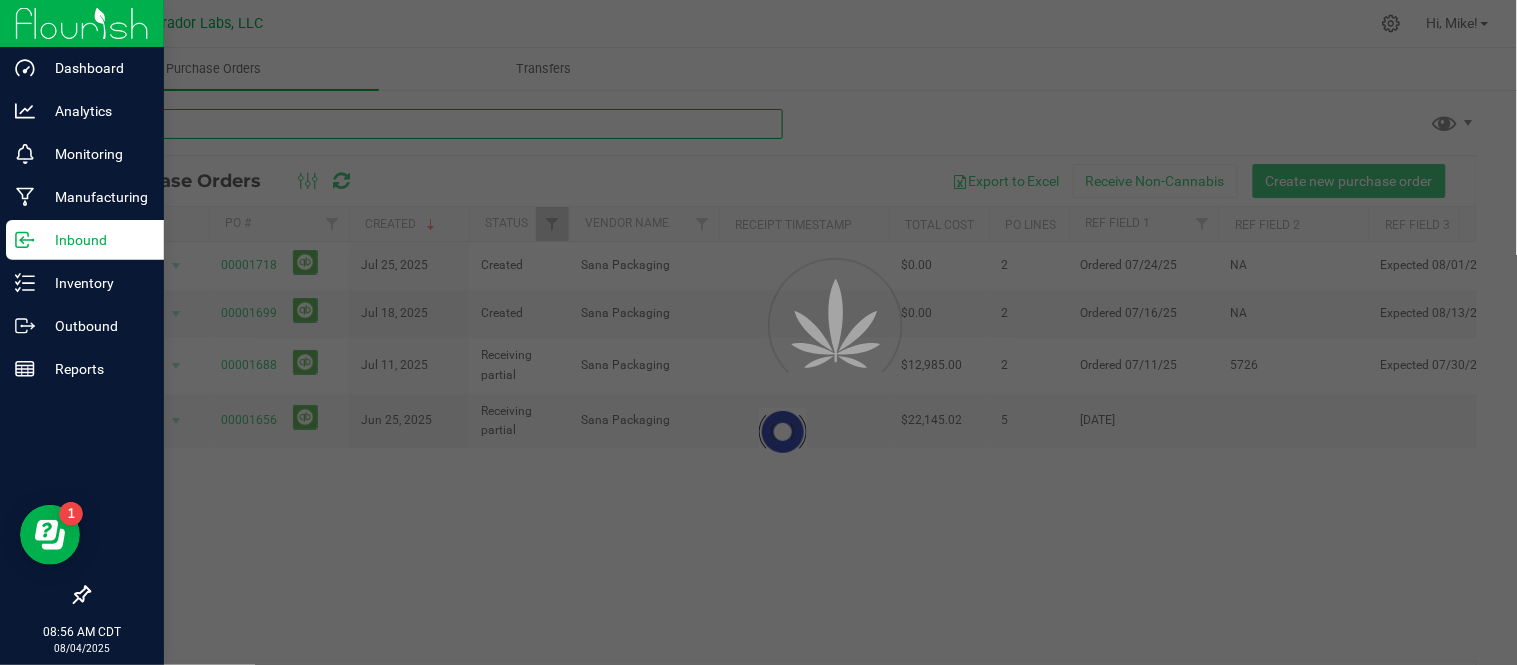 click at bounding box center (435, 124) 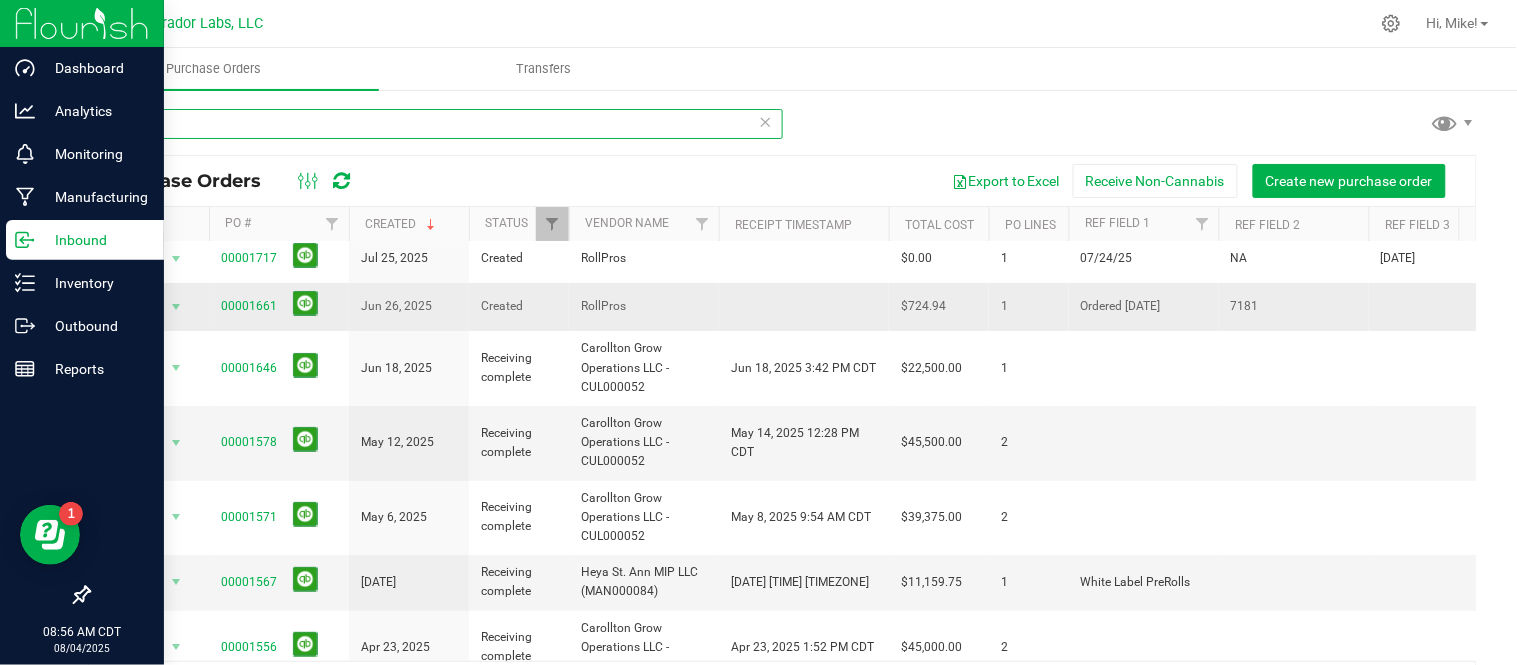 scroll, scrollTop: 0, scrollLeft: 0, axis: both 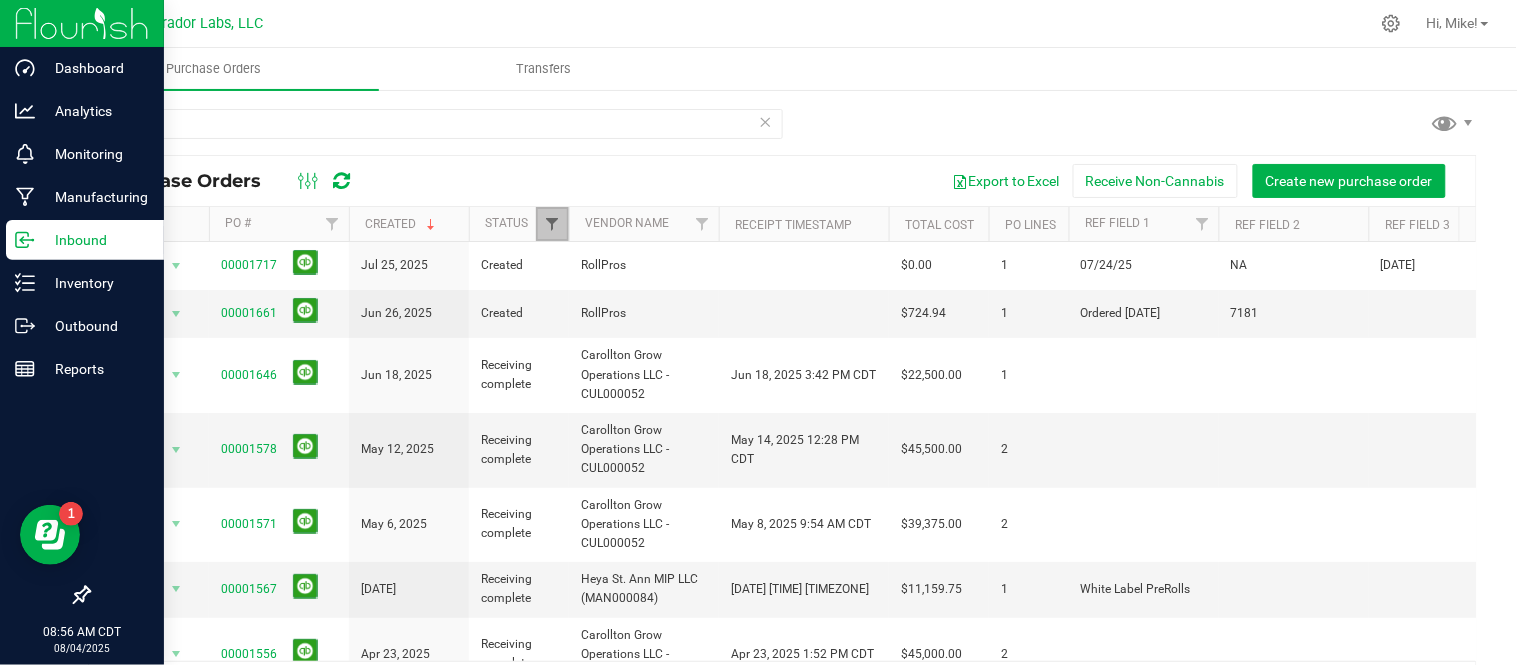 click at bounding box center [552, 224] 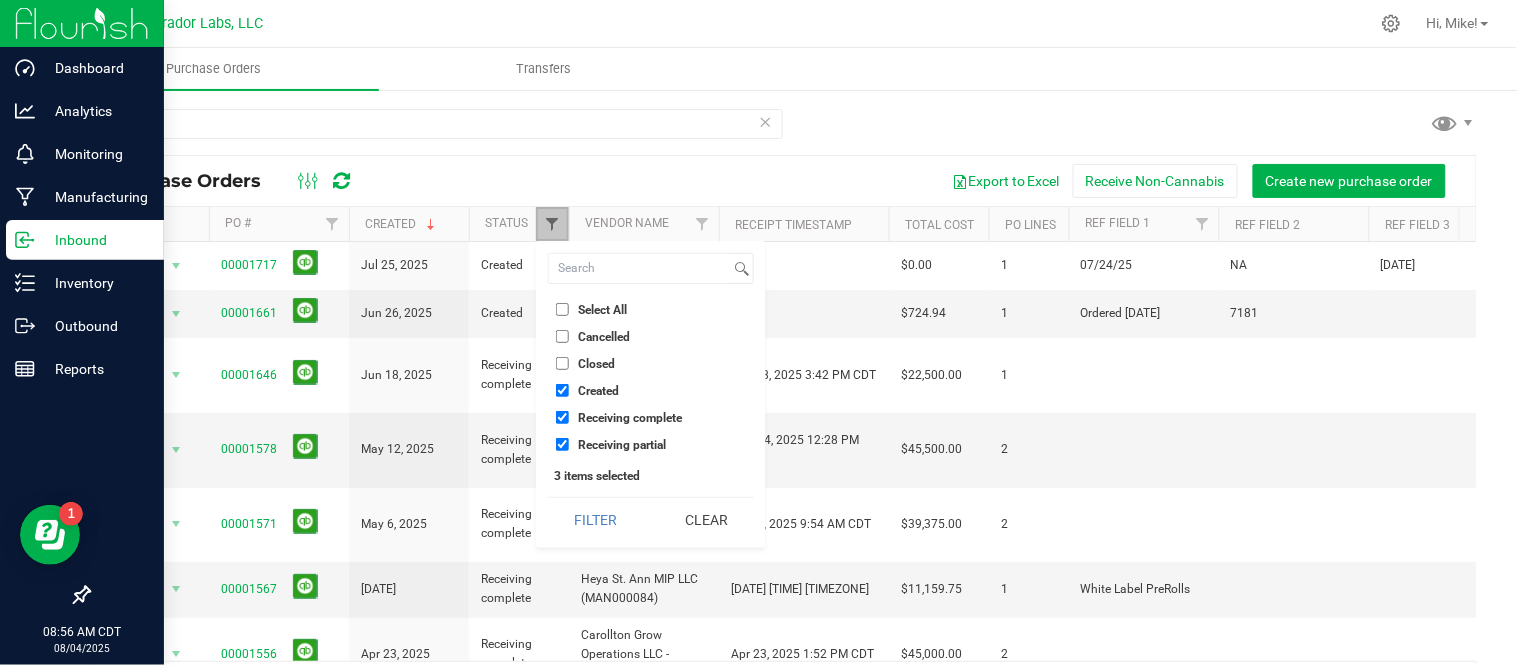 click at bounding box center [552, 224] 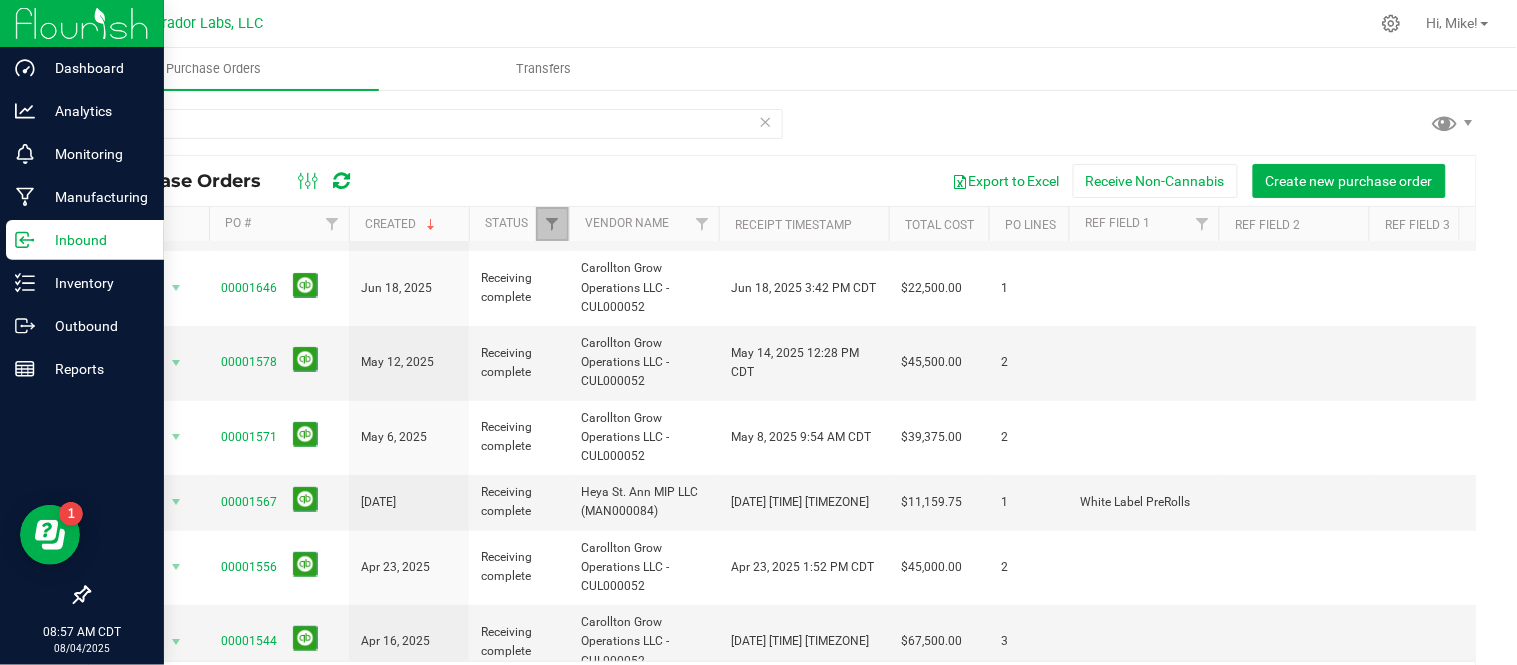 scroll, scrollTop: 0, scrollLeft: 0, axis: both 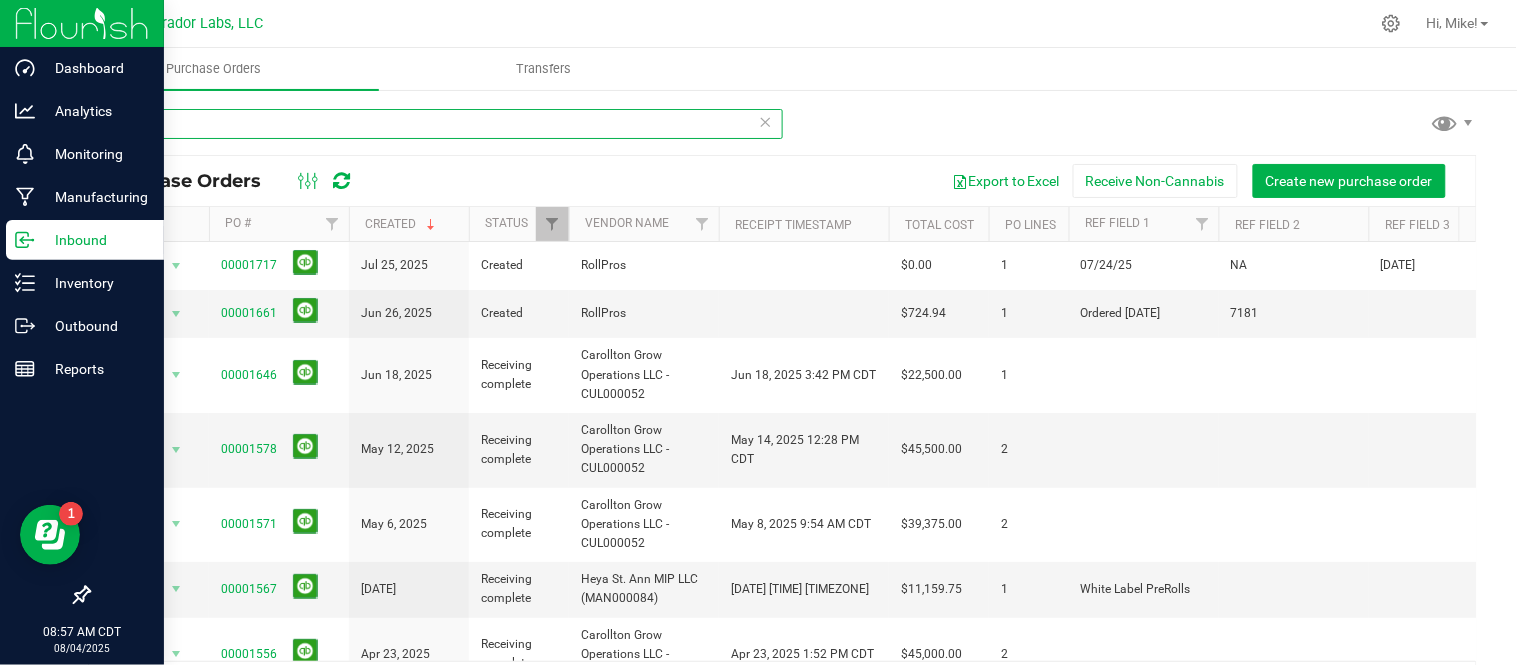 click on "ROLL" at bounding box center [435, 124] 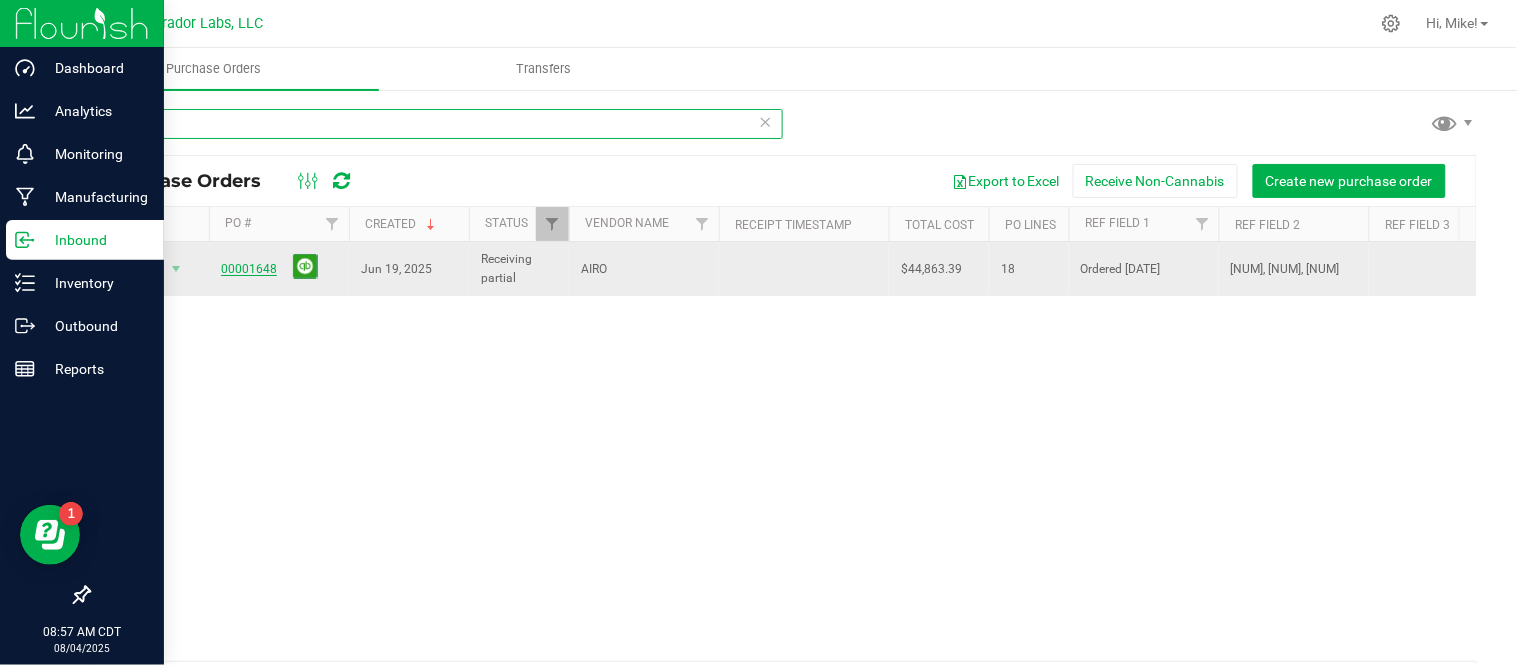 type on "AIRO" 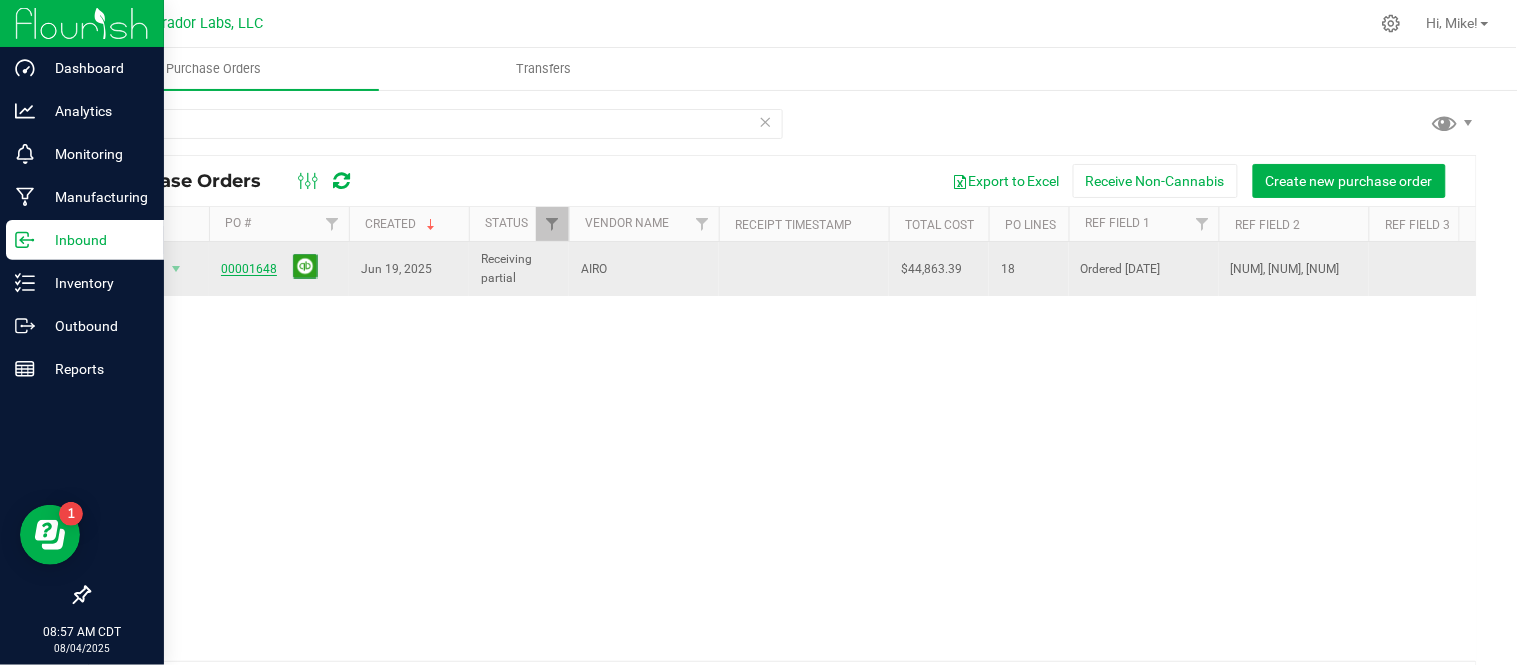 click on "00001648" at bounding box center (249, 269) 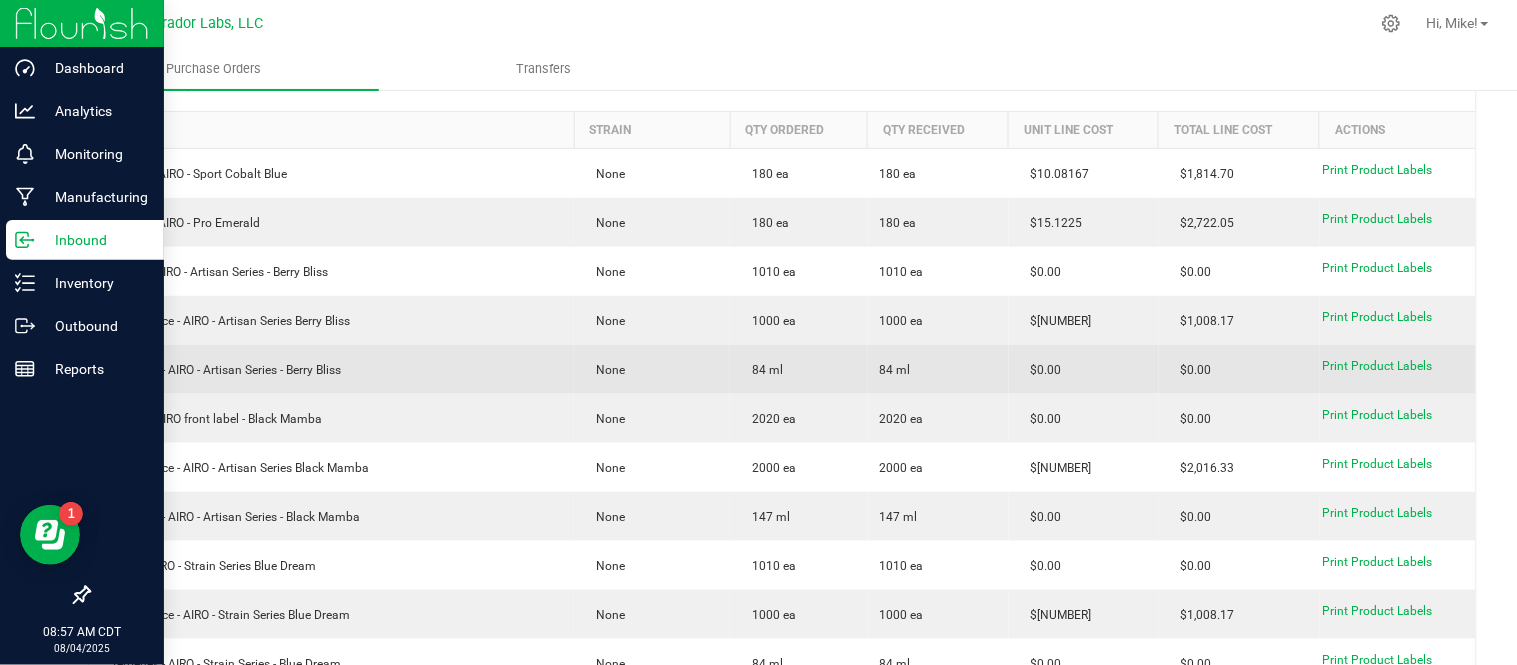 scroll, scrollTop: 0, scrollLeft: 0, axis: both 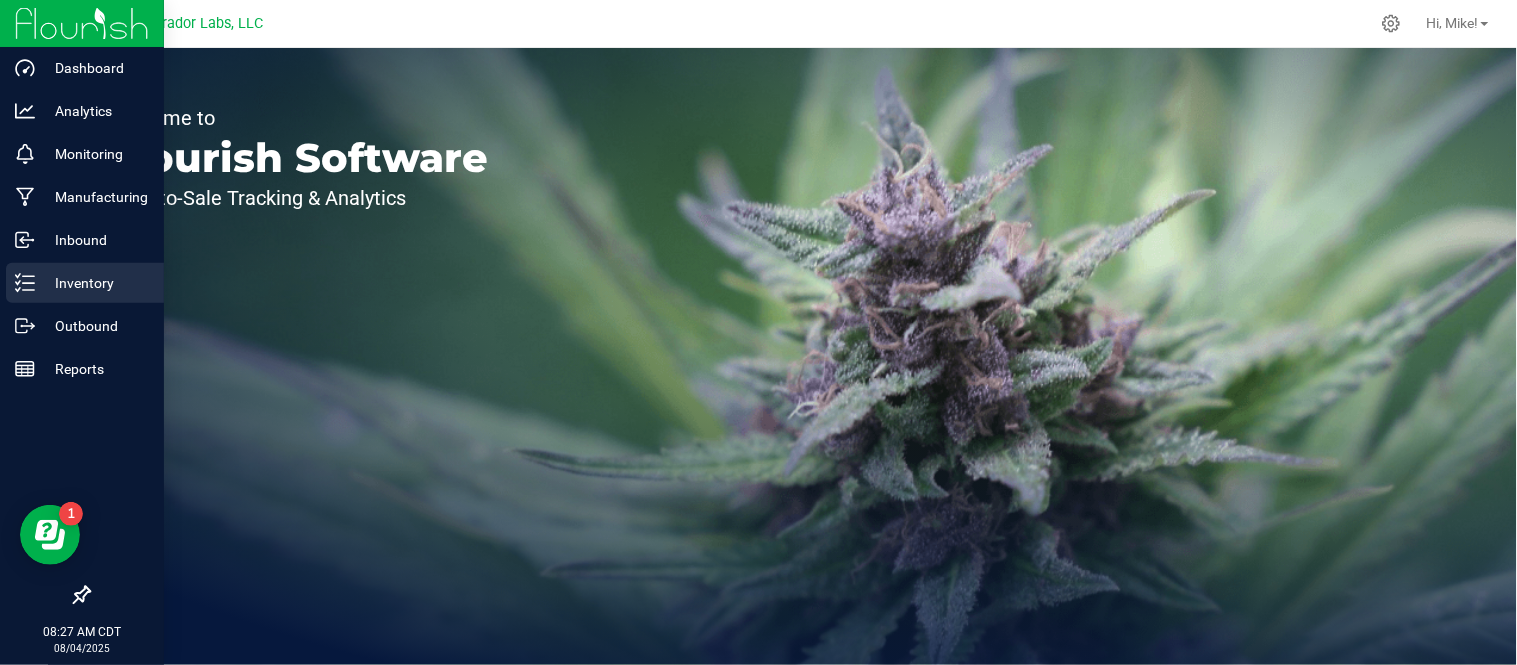 click on "Inventory" at bounding box center (95, 283) 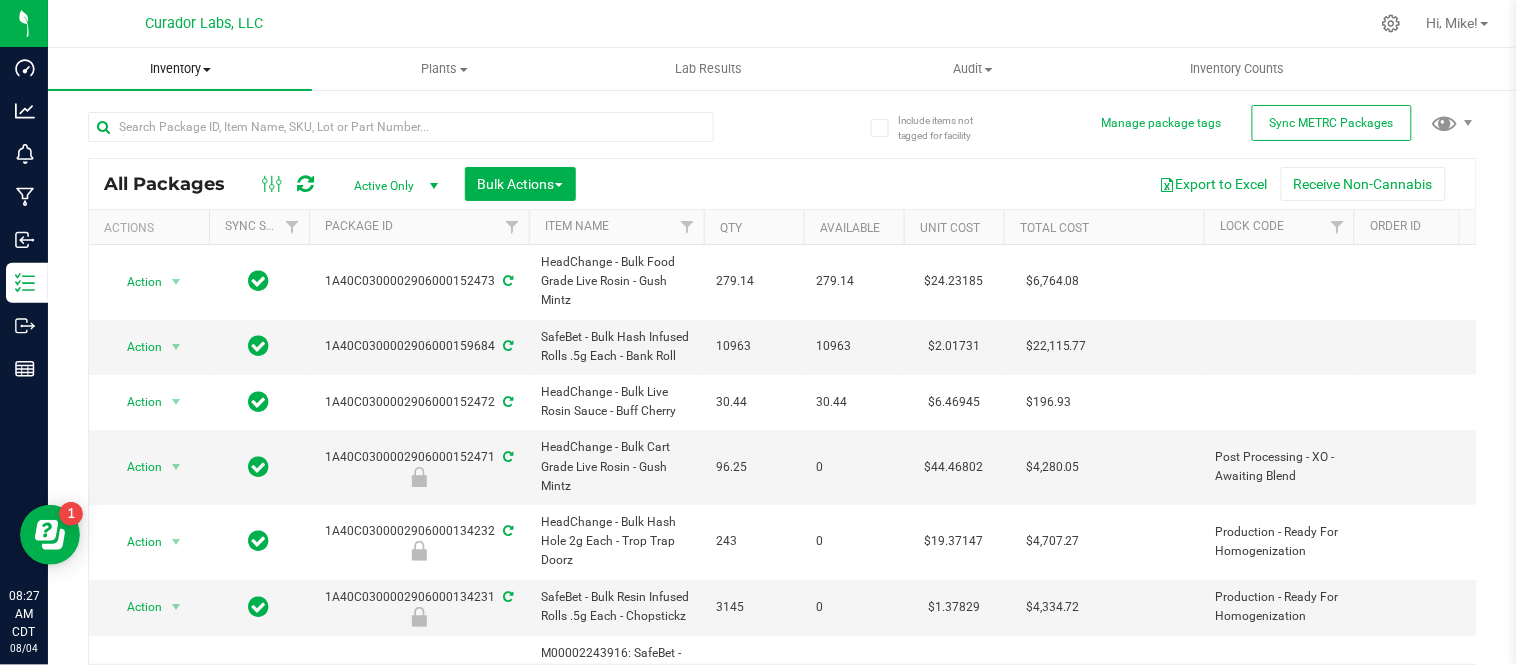 click on "Inventory
All packages
All inventory
Waste log
Create inventory" at bounding box center [180, 69] 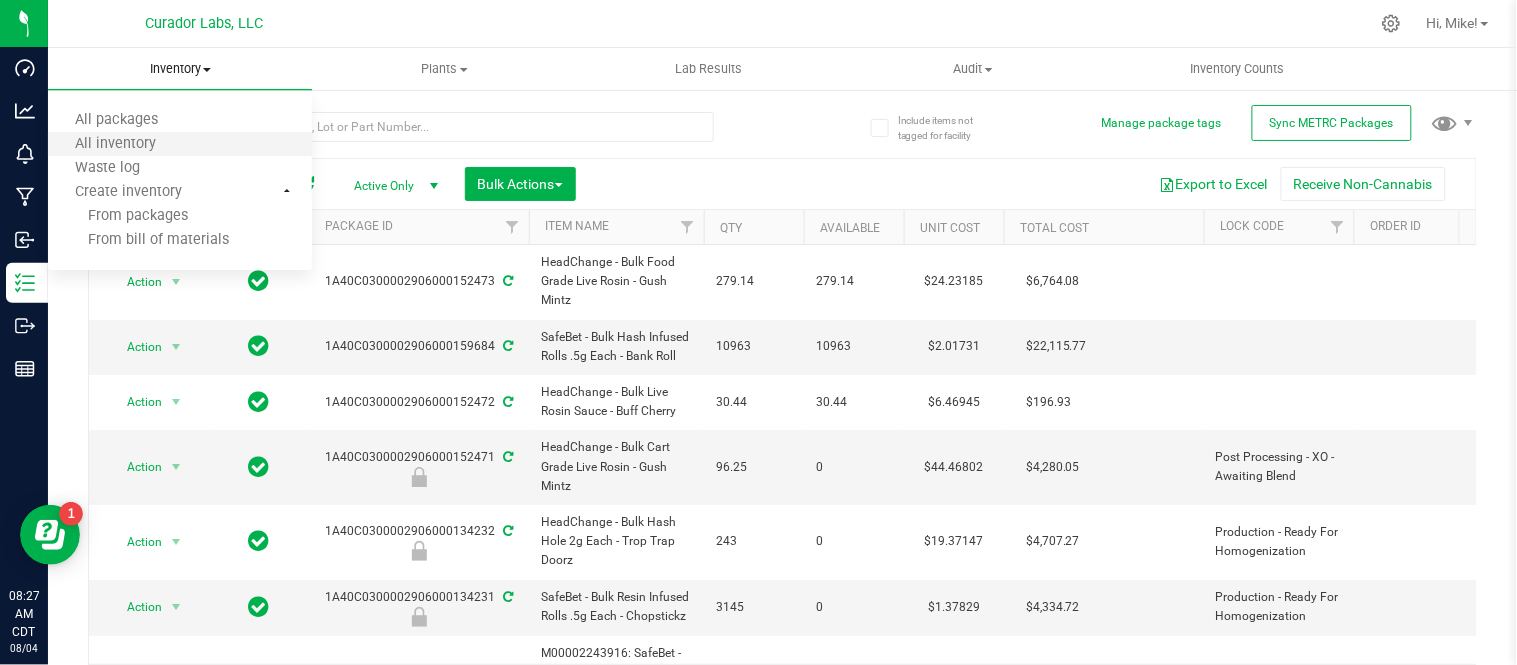 click on "All inventory" at bounding box center (180, 145) 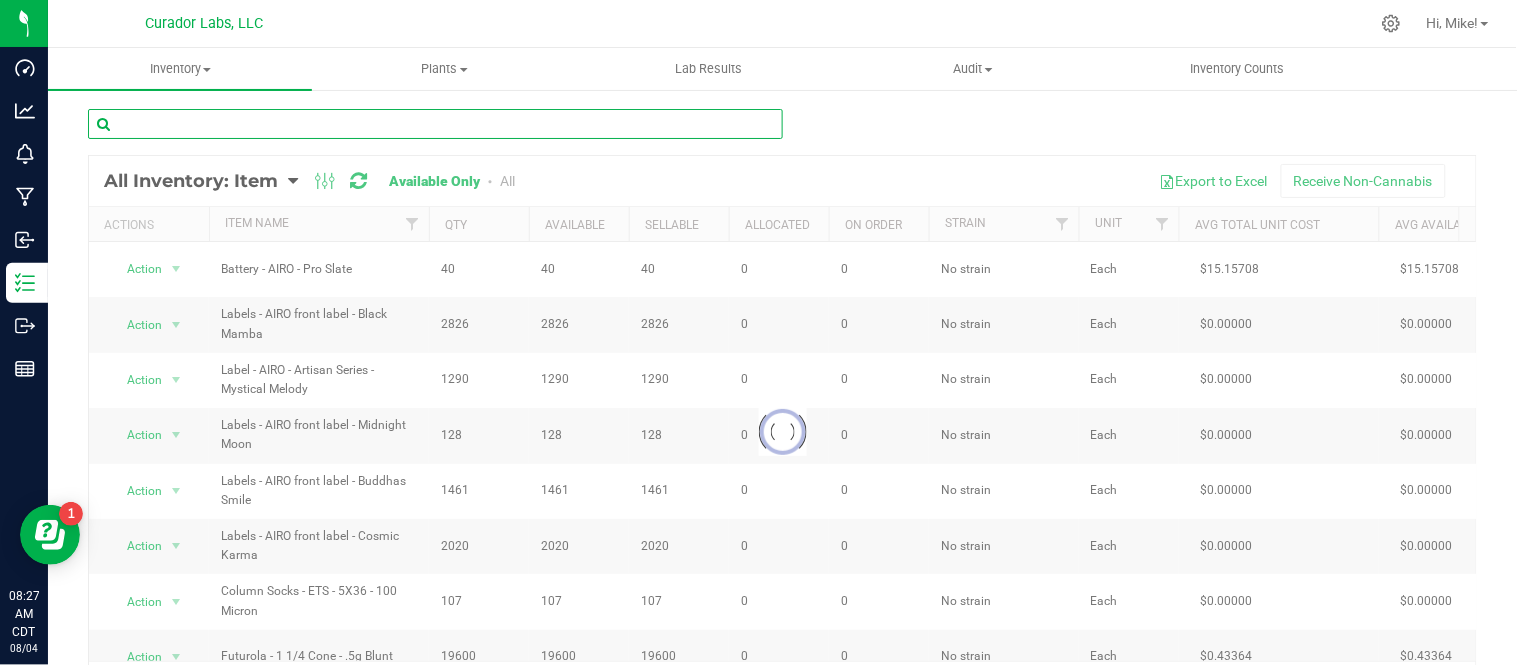 click at bounding box center [435, 124] 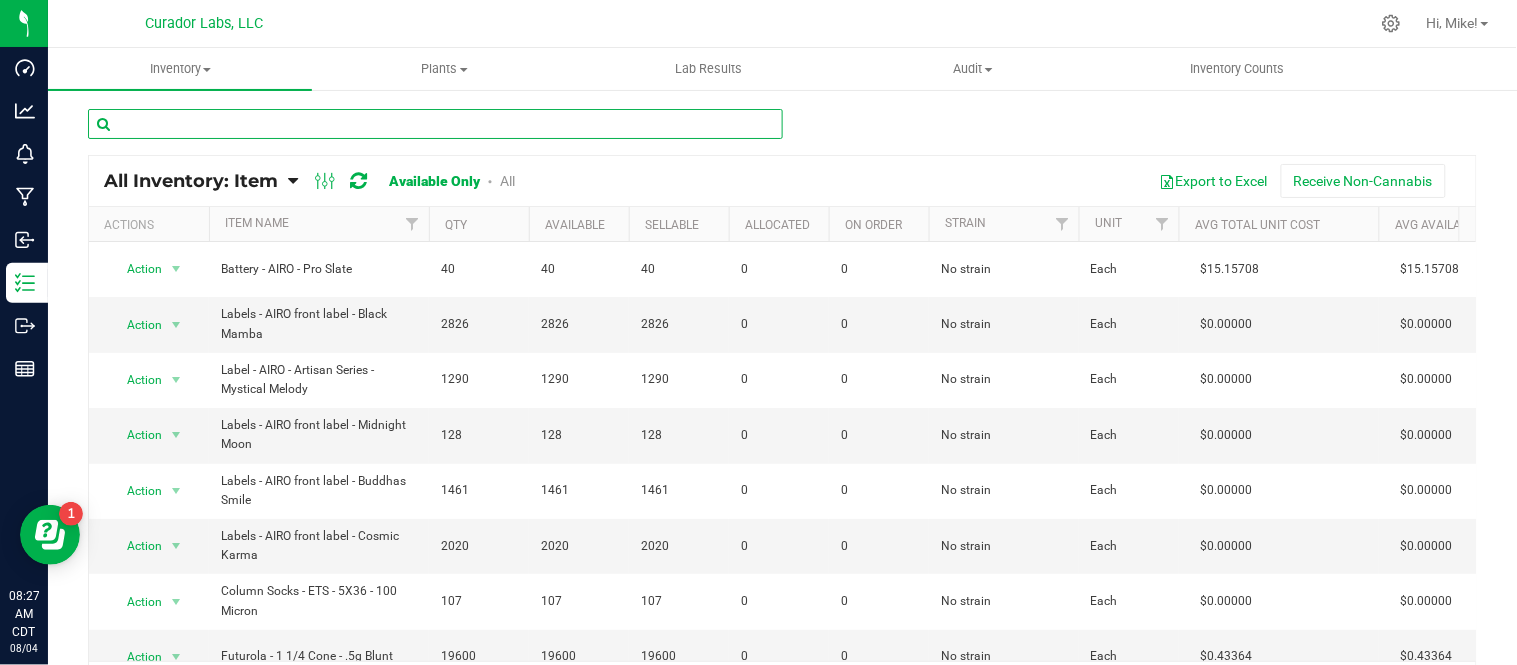 paste on "Bottle - Safe Bet - Infused Preroll Rolls 0.5g 5pk 7pk Plastic CR Black - 60ml" 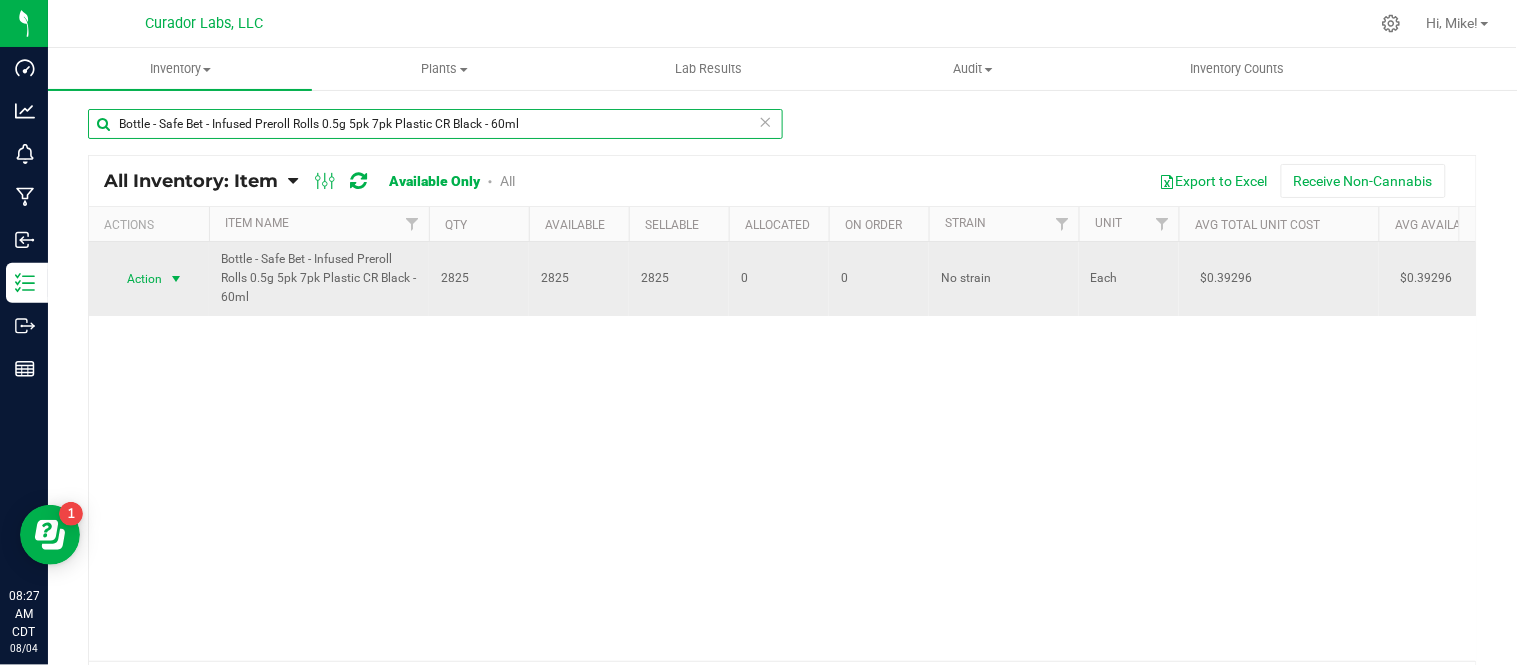 type on "Bottle - Safe Bet - Infused Preroll Rolls 0.5g 5pk 7pk Plastic CR Black - 60ml" 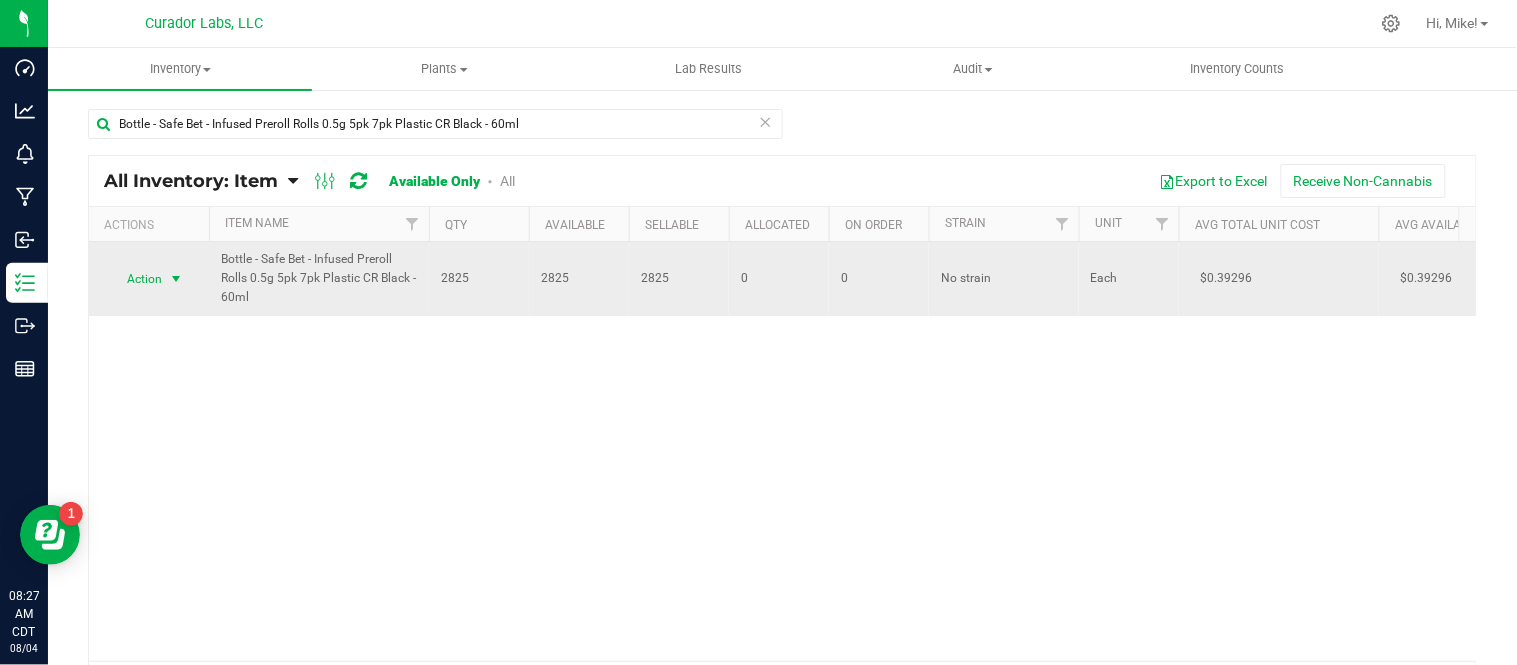 click at bounding box center (176, 279) 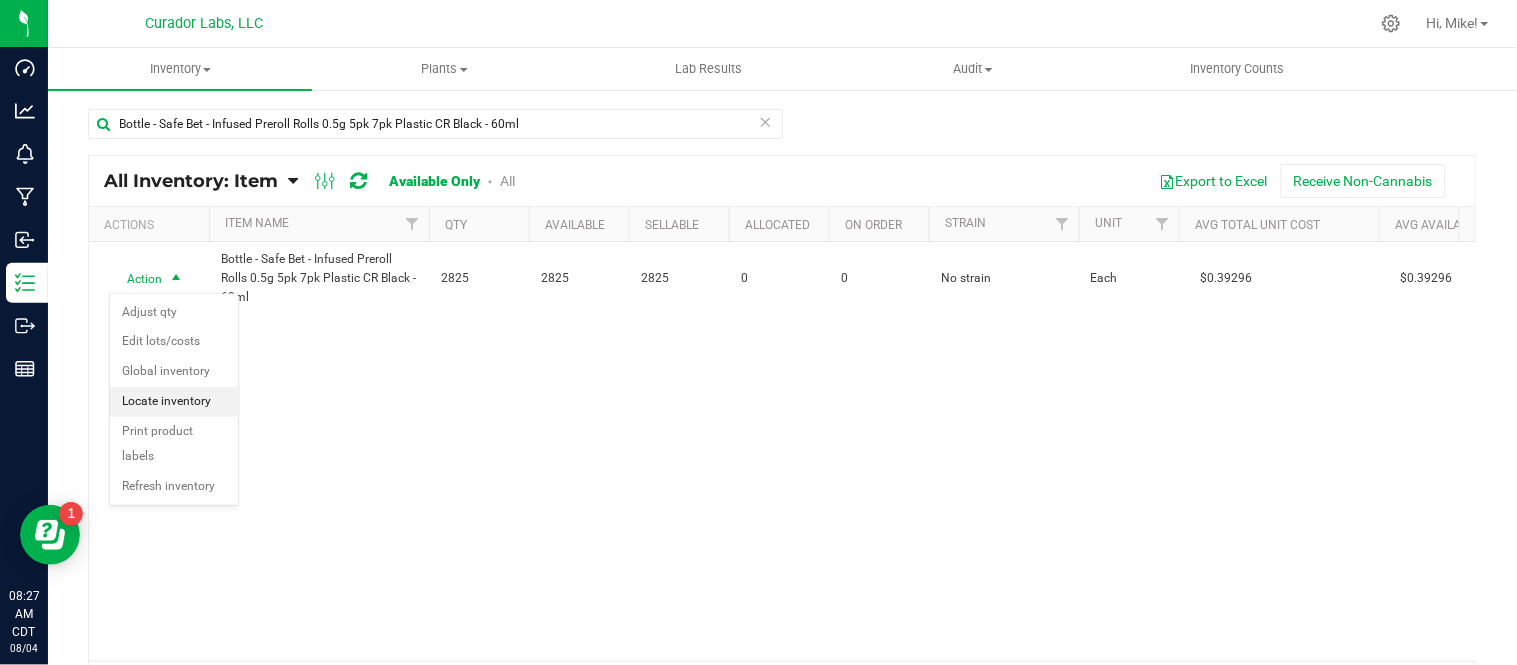 click on "Locate inventory" at bounding box center [174, 402] 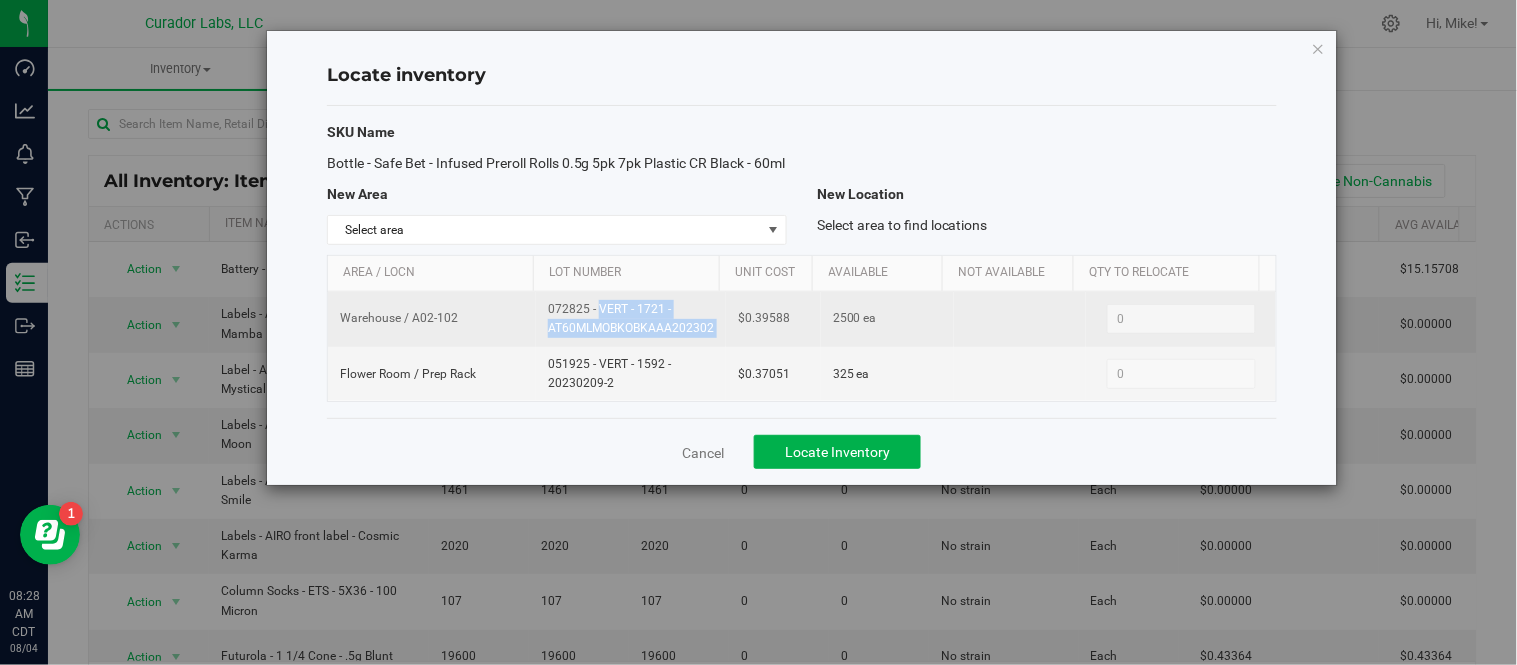drag, startPoint x: 545, startPoint y: 331, endPoint x: 723, endPoint y: 356, distance: 179.74704 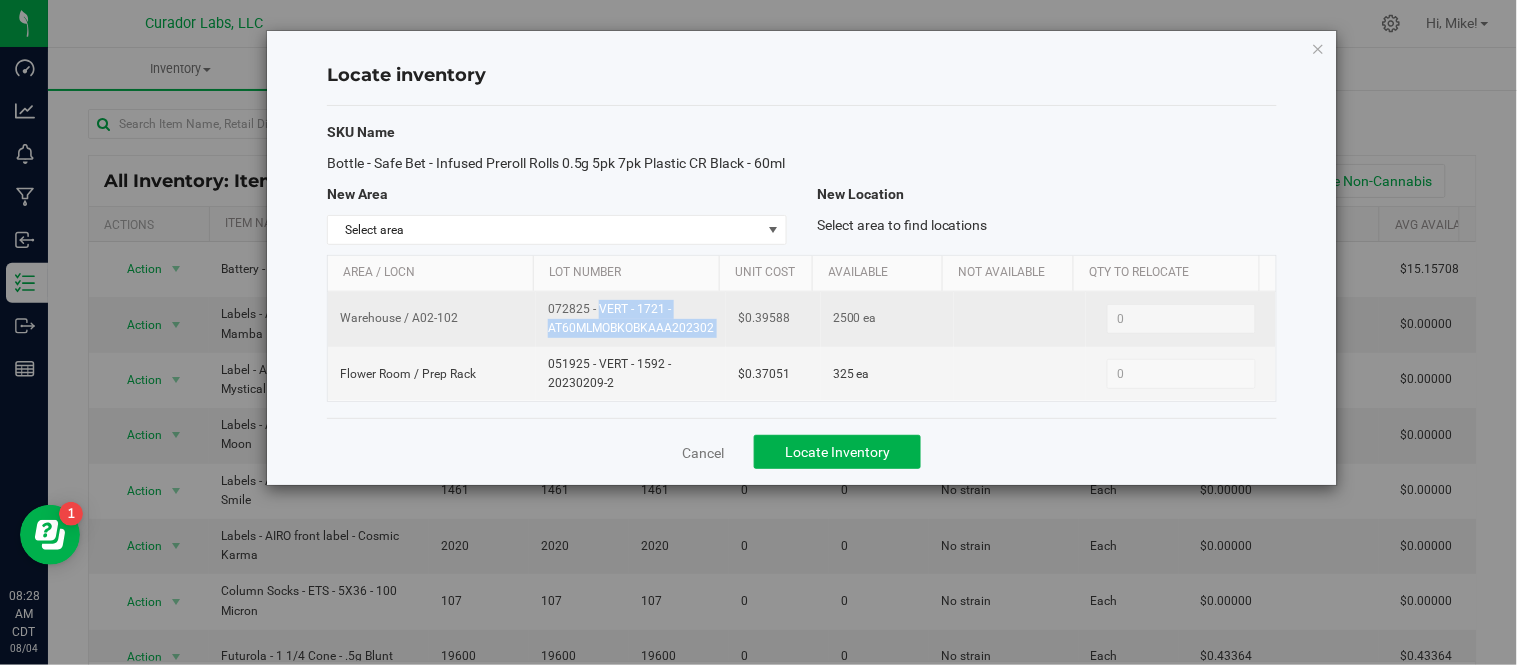 click on "Warehouse / A02-102
072825 - VERT - 1721 - AT60MLMOBKOBKAAA202302
$0.39588 2500 ea 0 0" at bounding box center [802, 319] 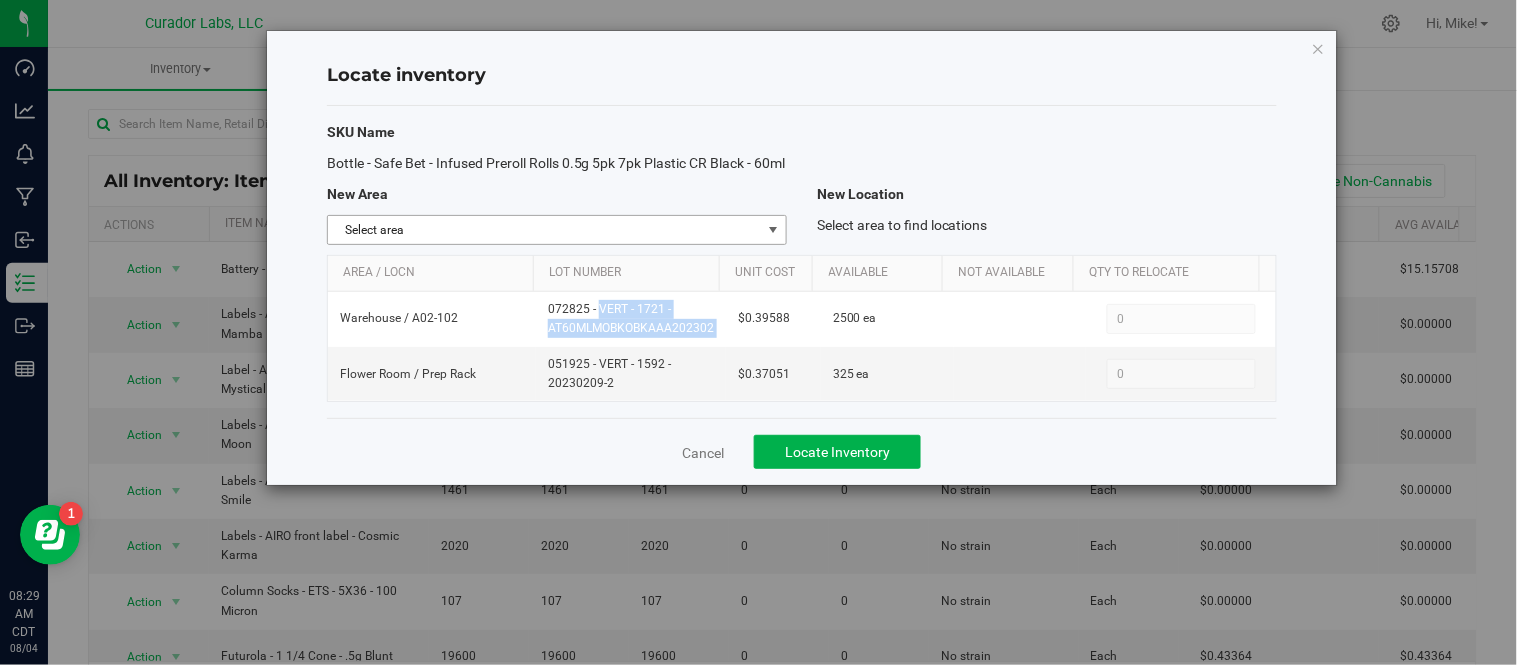 click at bounding box center (773, 230) 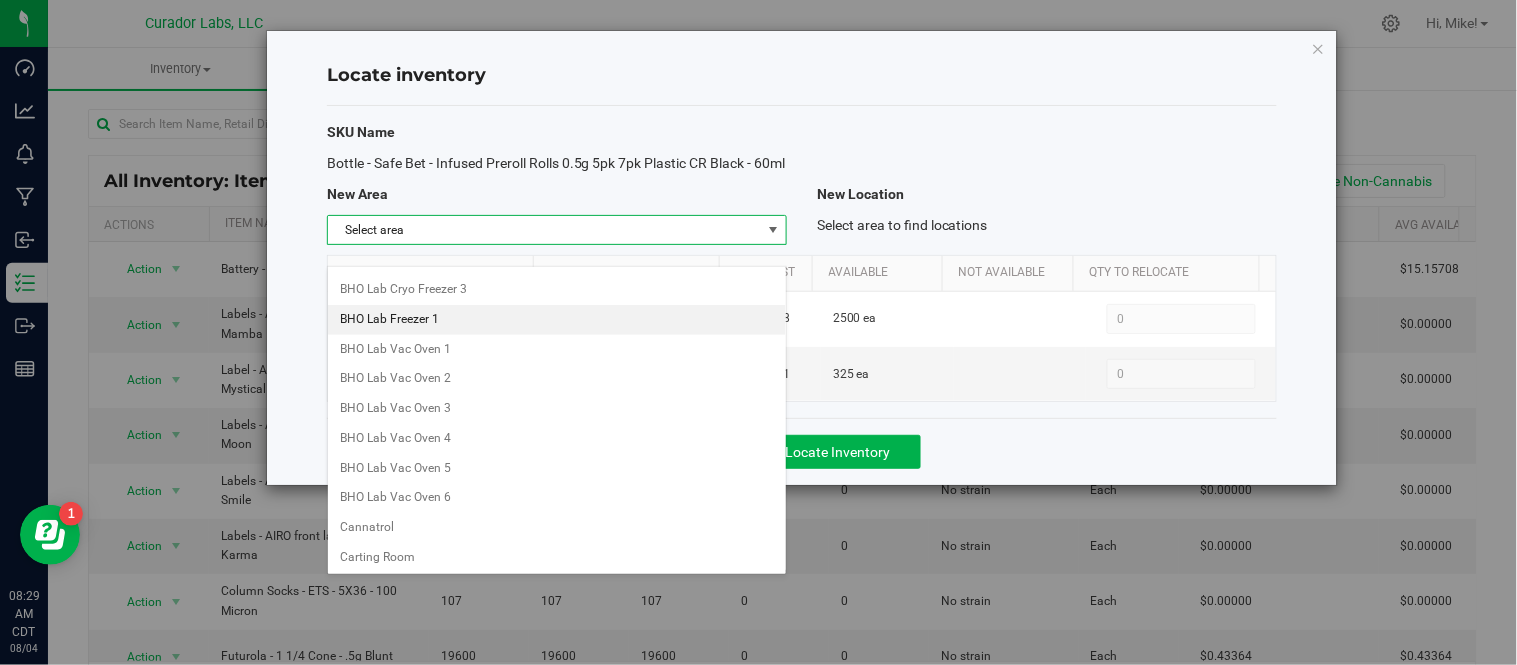 scroll, scrollTop: 555, scrollLeft: 0, axis: vertical 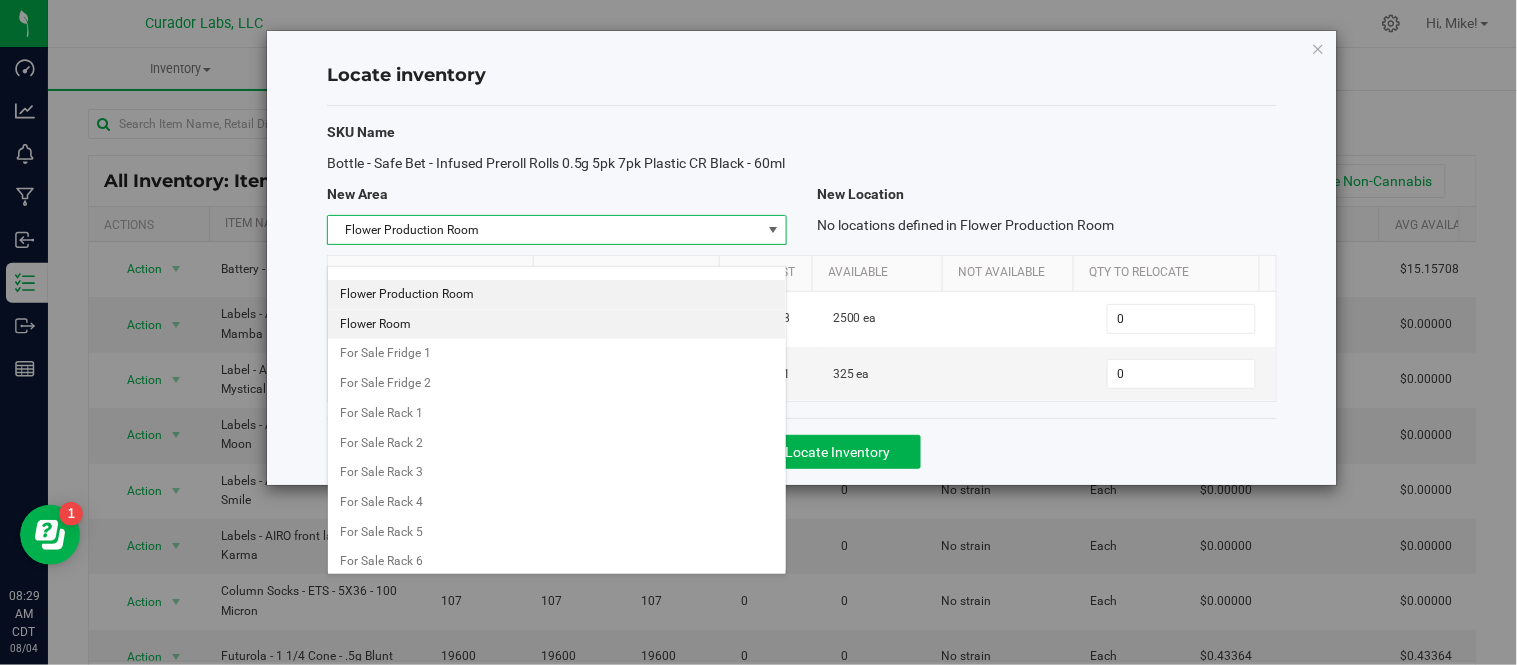 click on "Flower Room" at bounding box center [557, 325] 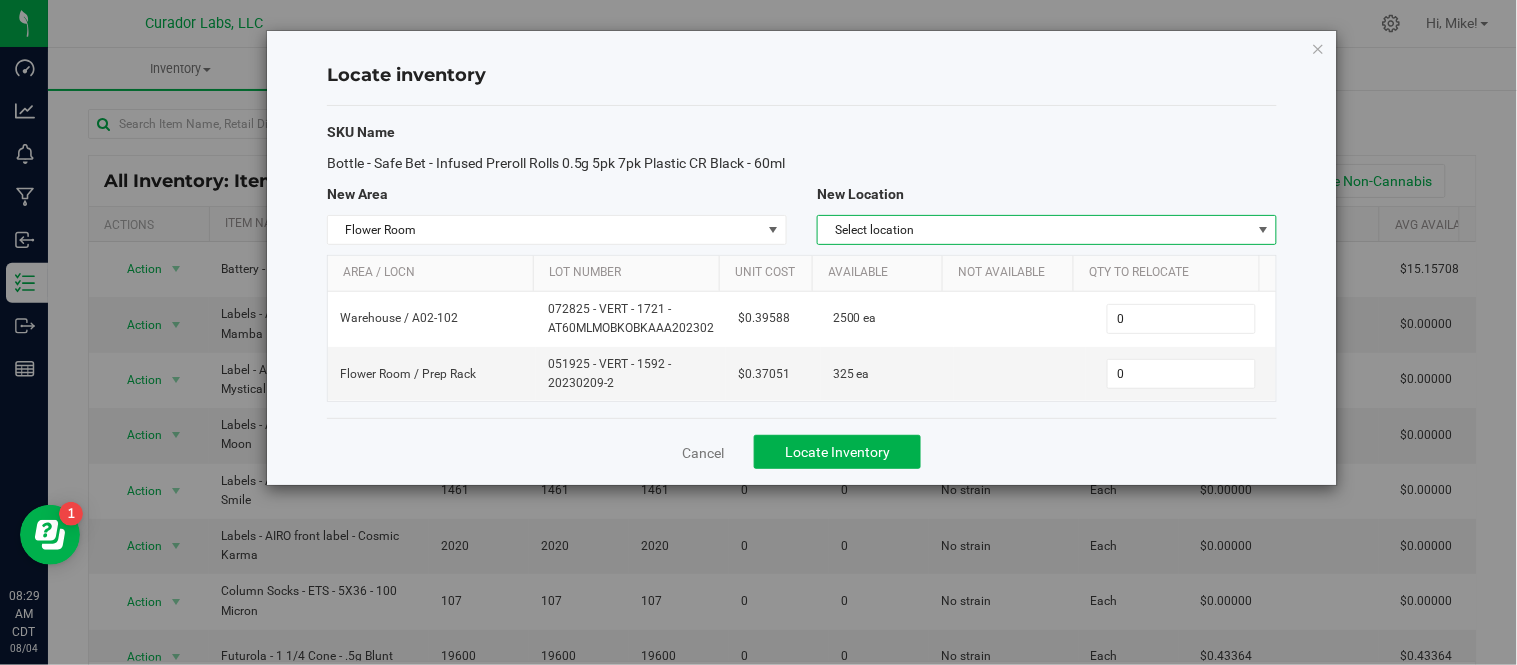 click on "Select location" at bounding box center [1034, 230] 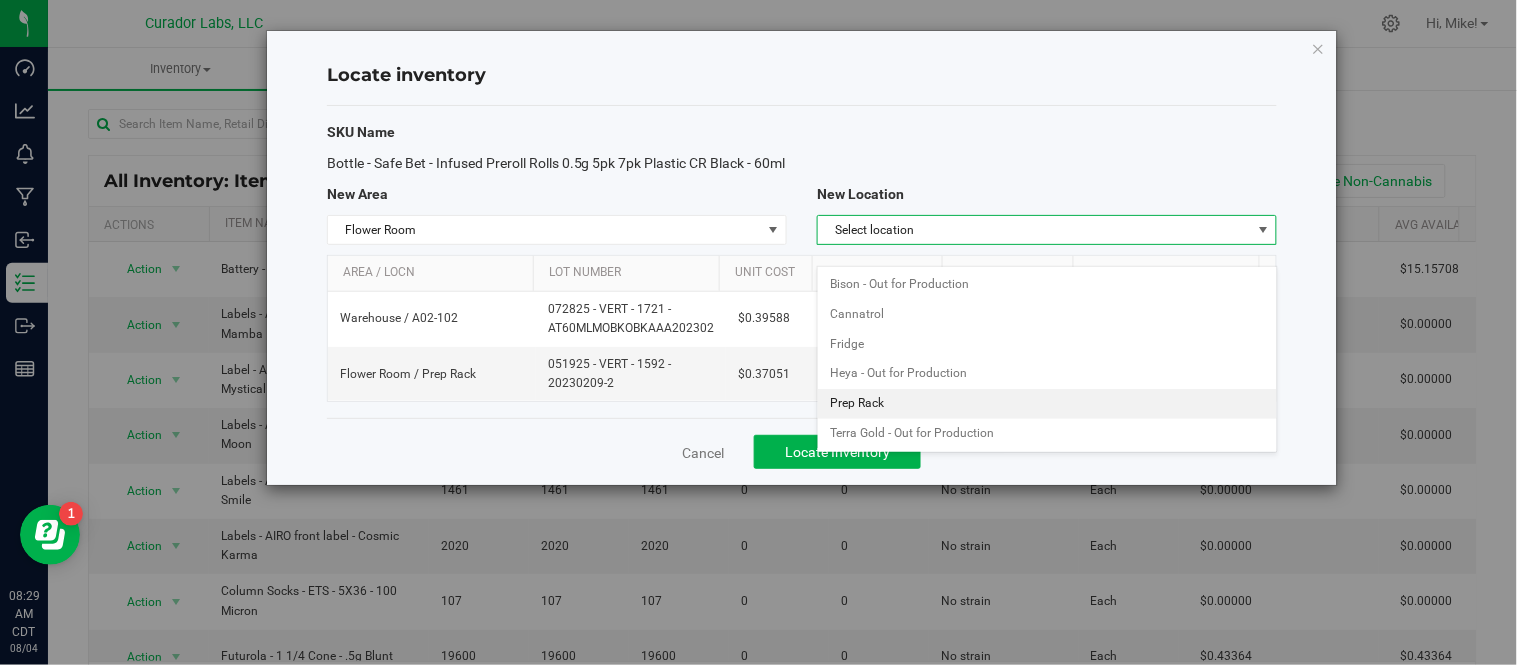click on "Prep Rack" at bounding box center [1047, 404] 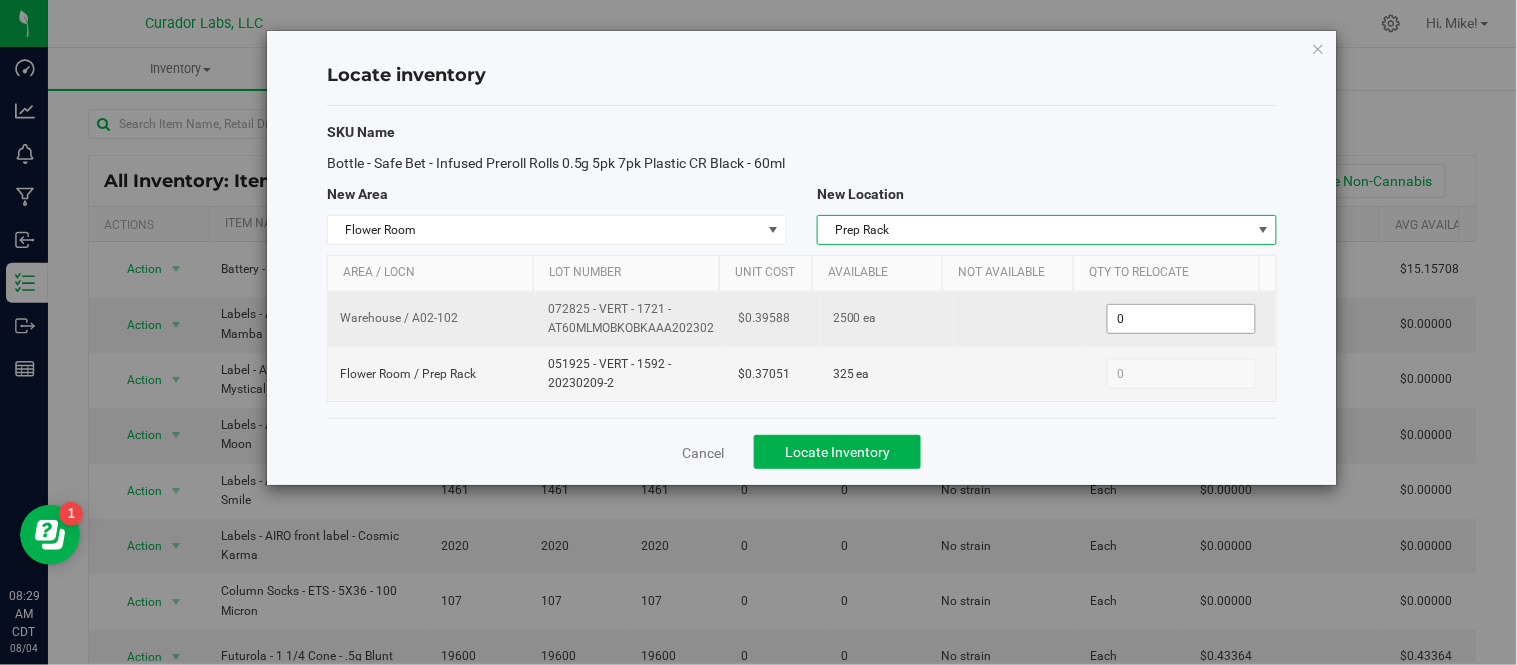 click on "0 0" at bounding box center (1181, 319) 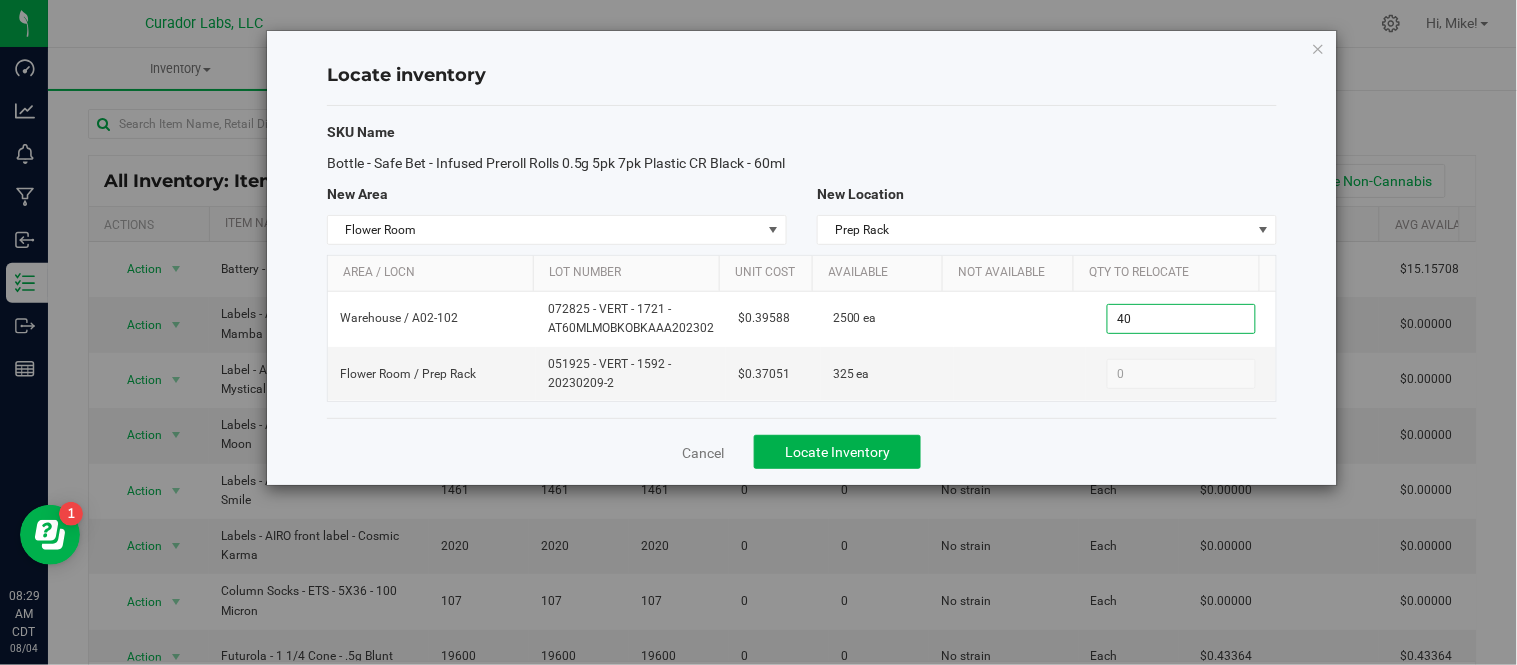 type on "400" 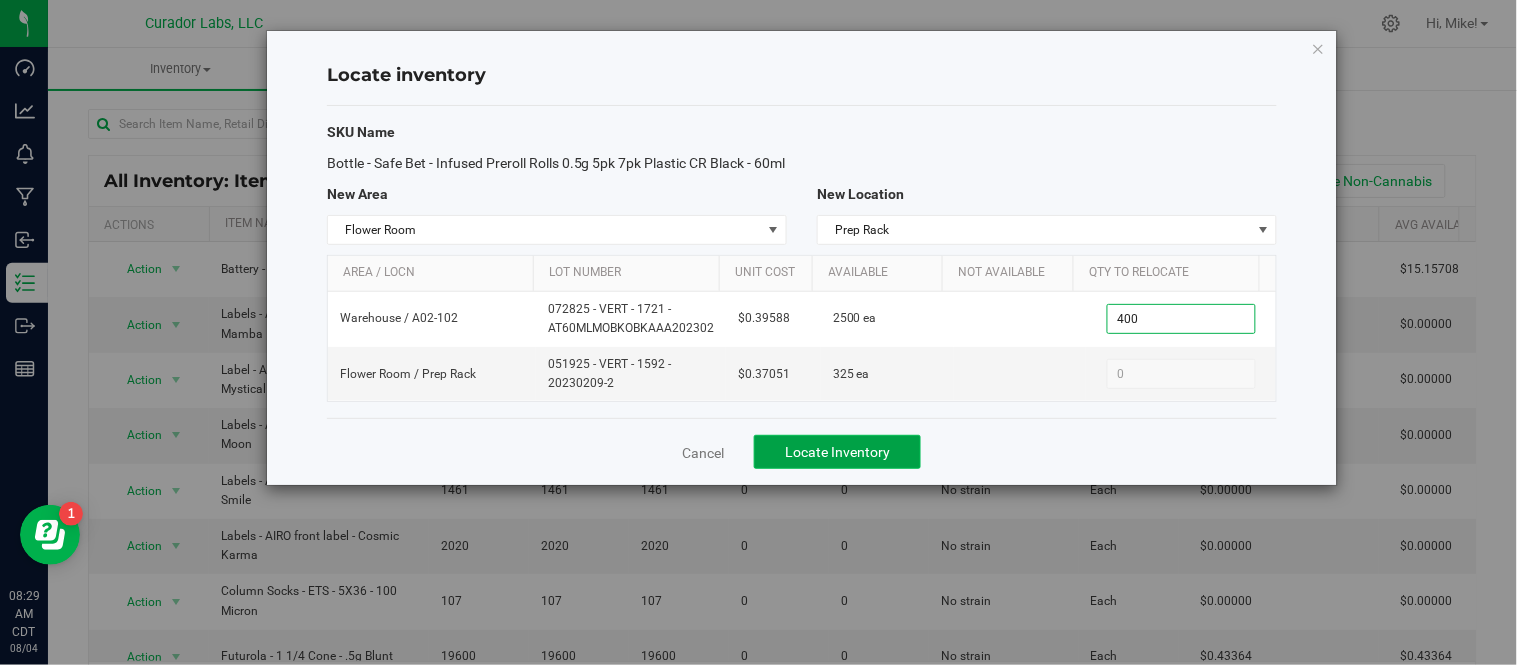 type on "400" 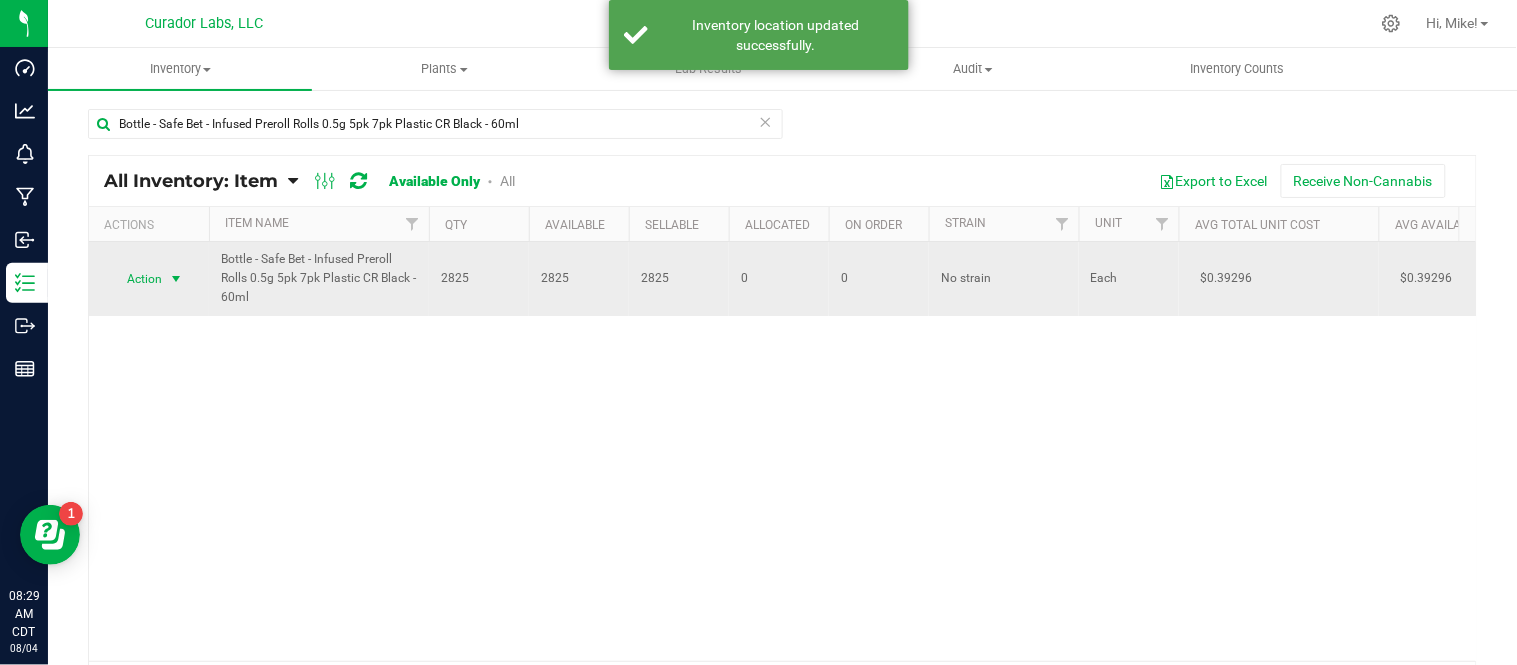 click at bounding box center [176, 279] 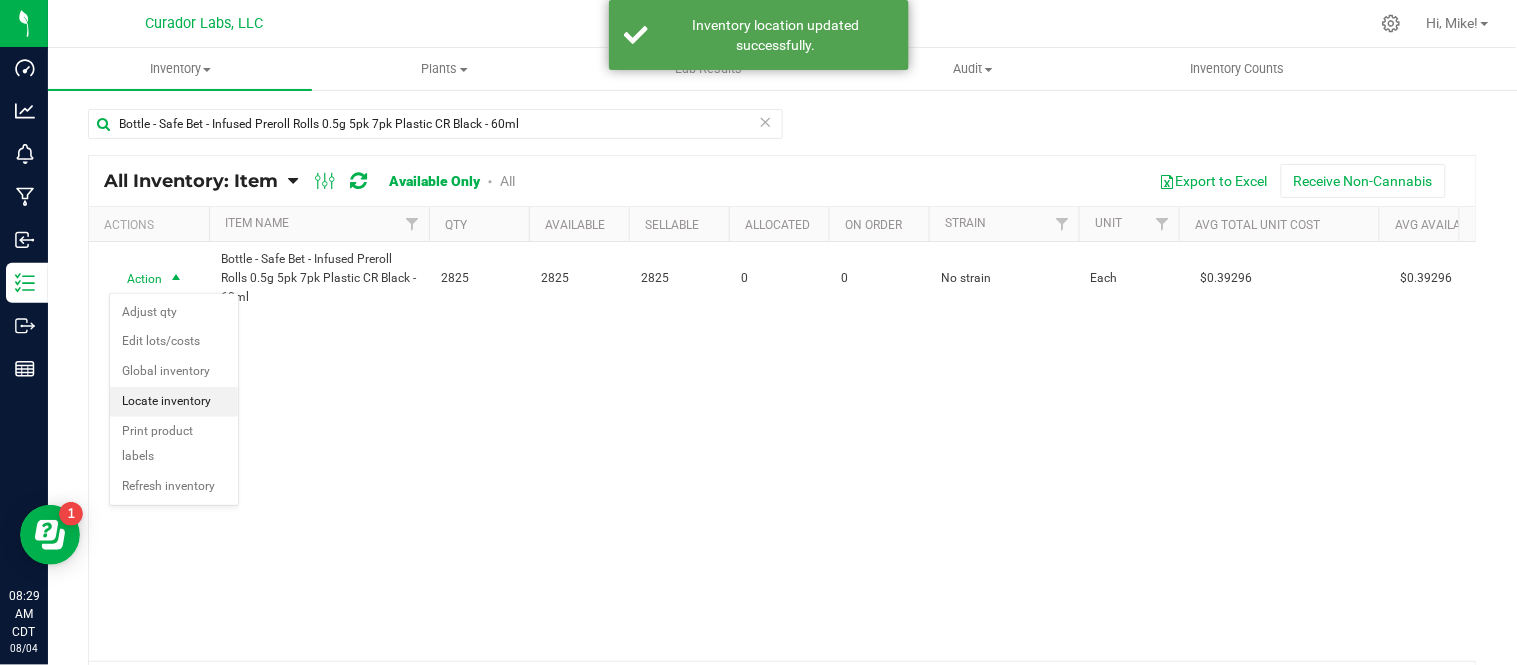 click on "Locate inventory" at bounding box center (174, 402) 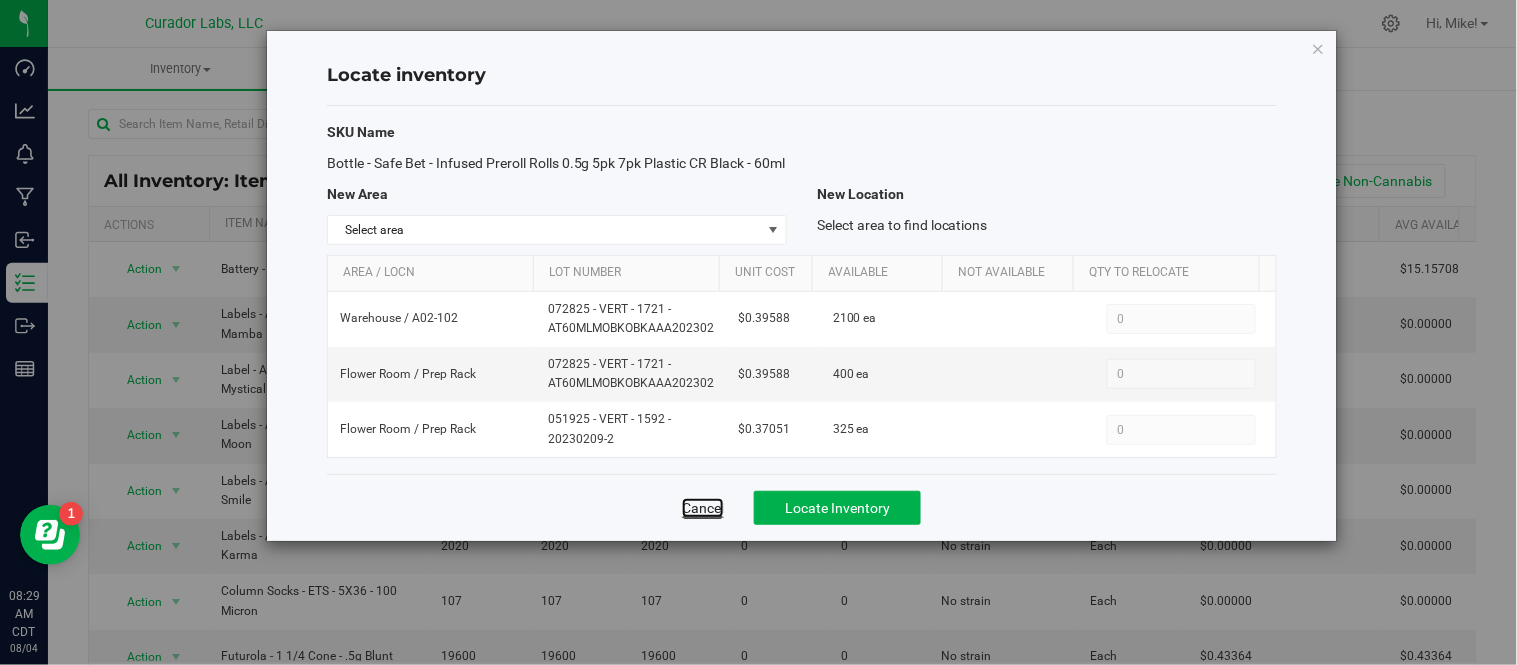 click on "Cancel" at bounding box center [703, 508] 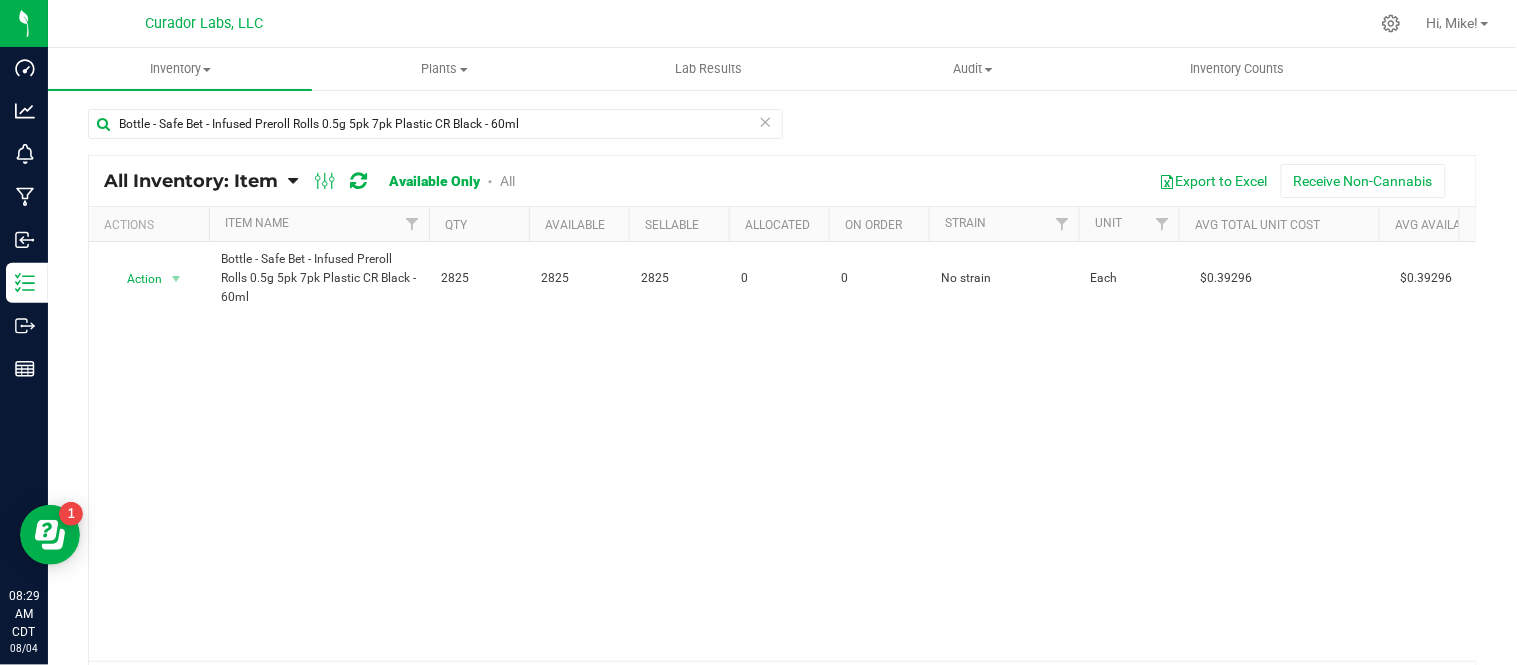 click at bounding box center [766, 121] 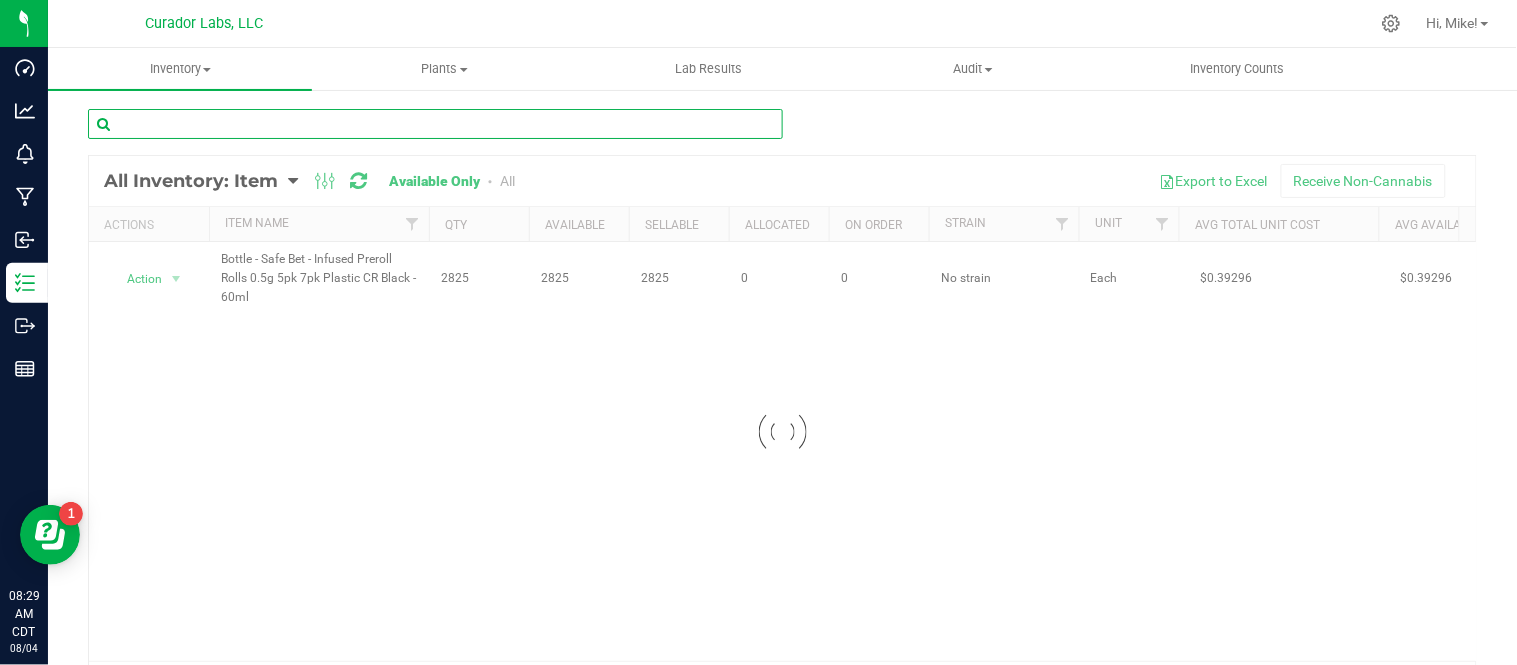 click at bounding box center [435, 124] 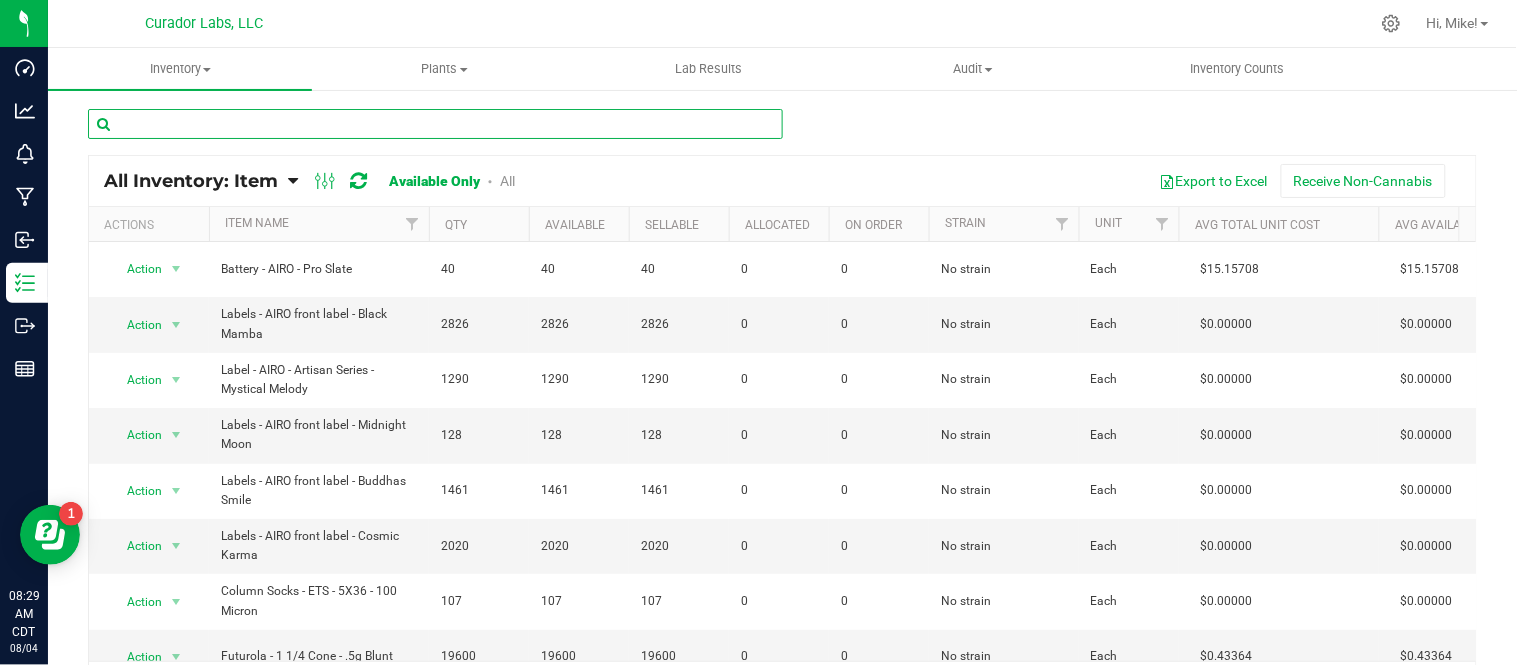 drag, startPoint x: 590, startPoint y: 138, endPoint x: 376, endPoint y: 118, distance: 214.93254 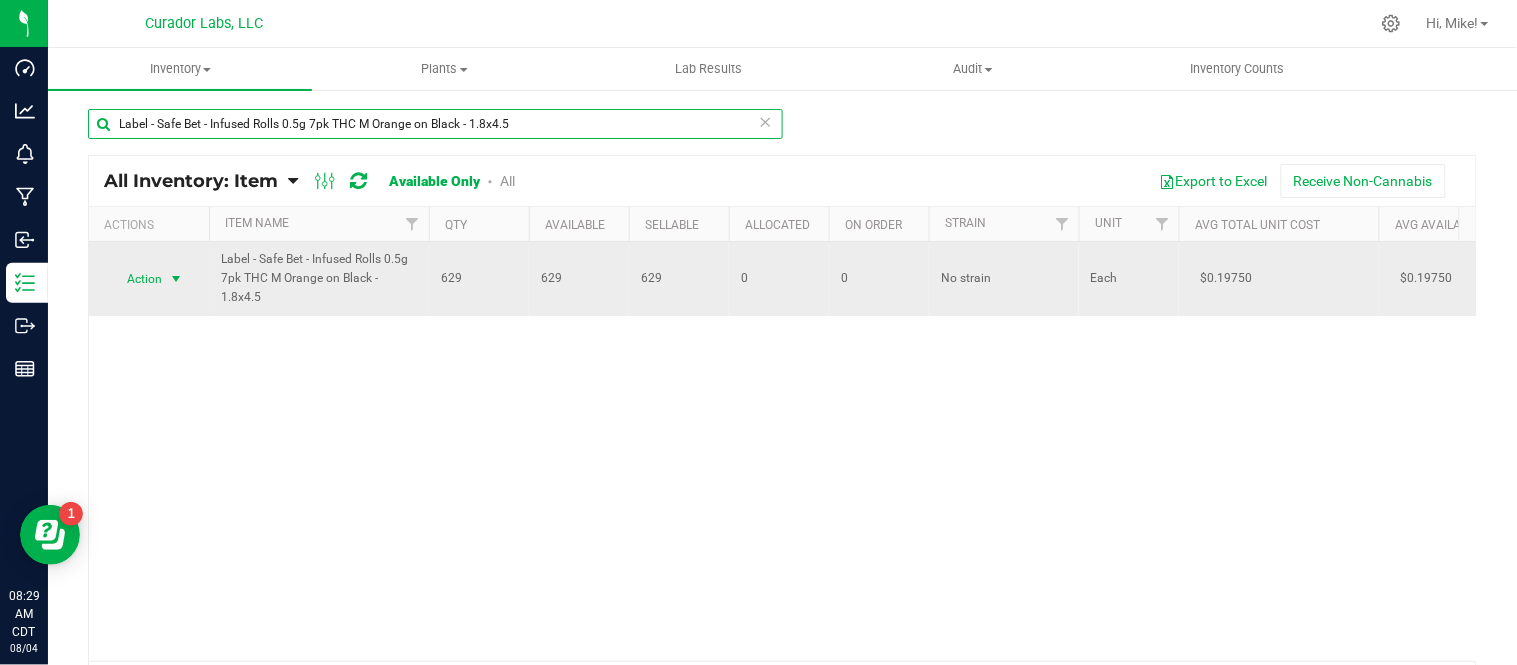 type on "Label - Safe Bet - Infused Rolls 0.5g 7pk THC M Orange on Black - 1.8x4.5" 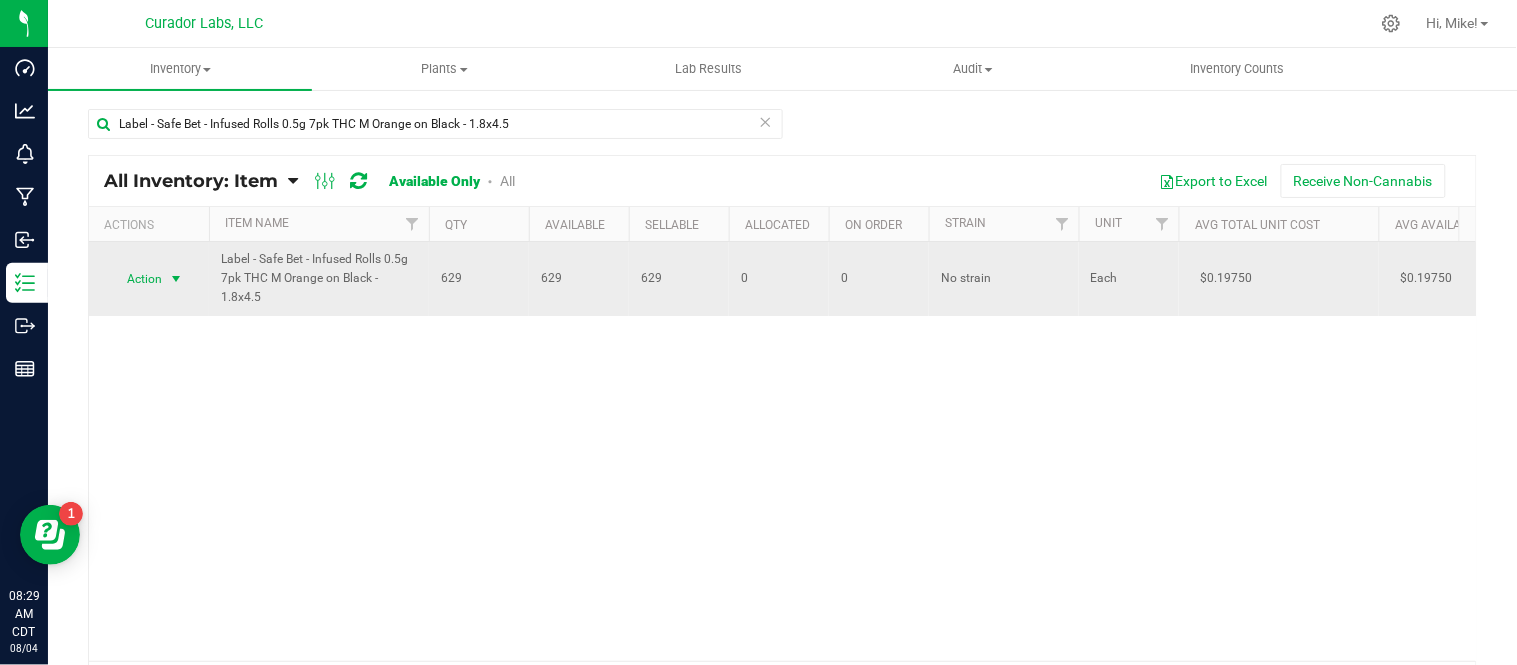click at bounding box center [176, 279] 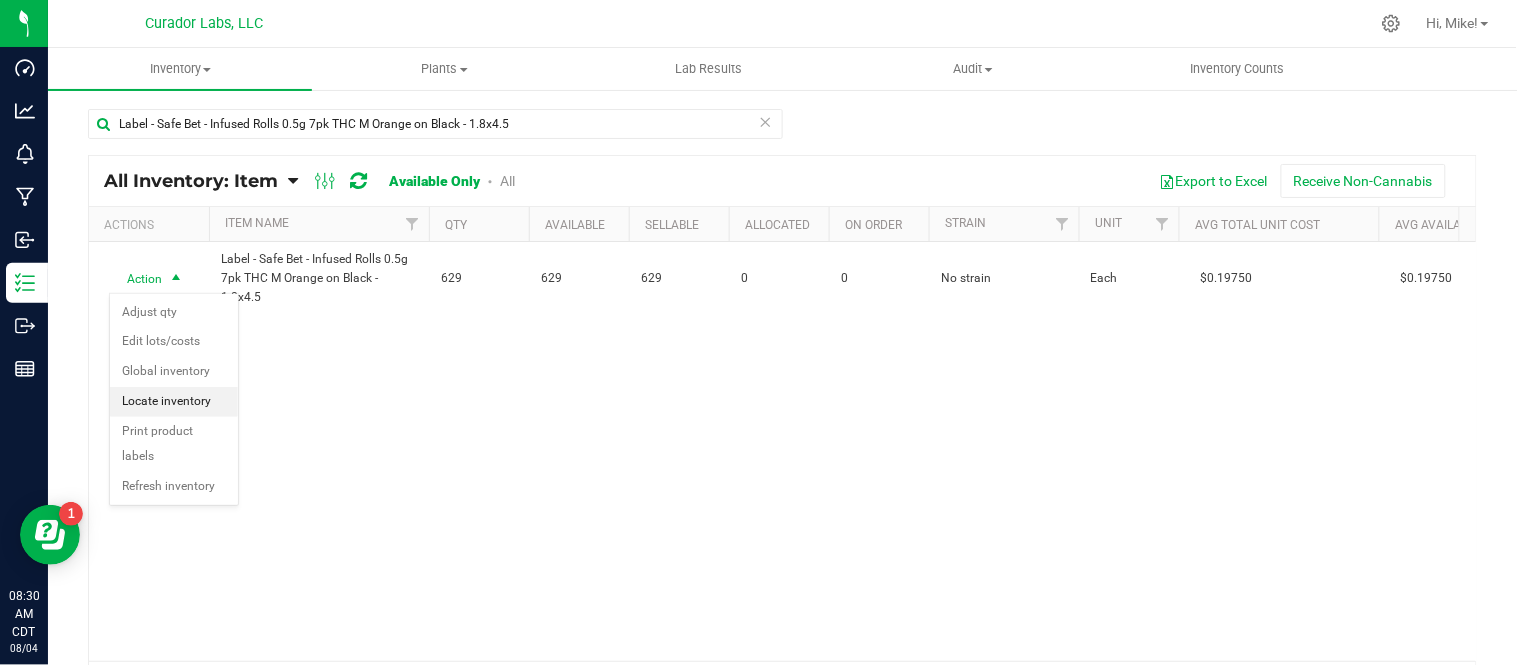 click on "Locate inventory" at bounding box center [174, 402] 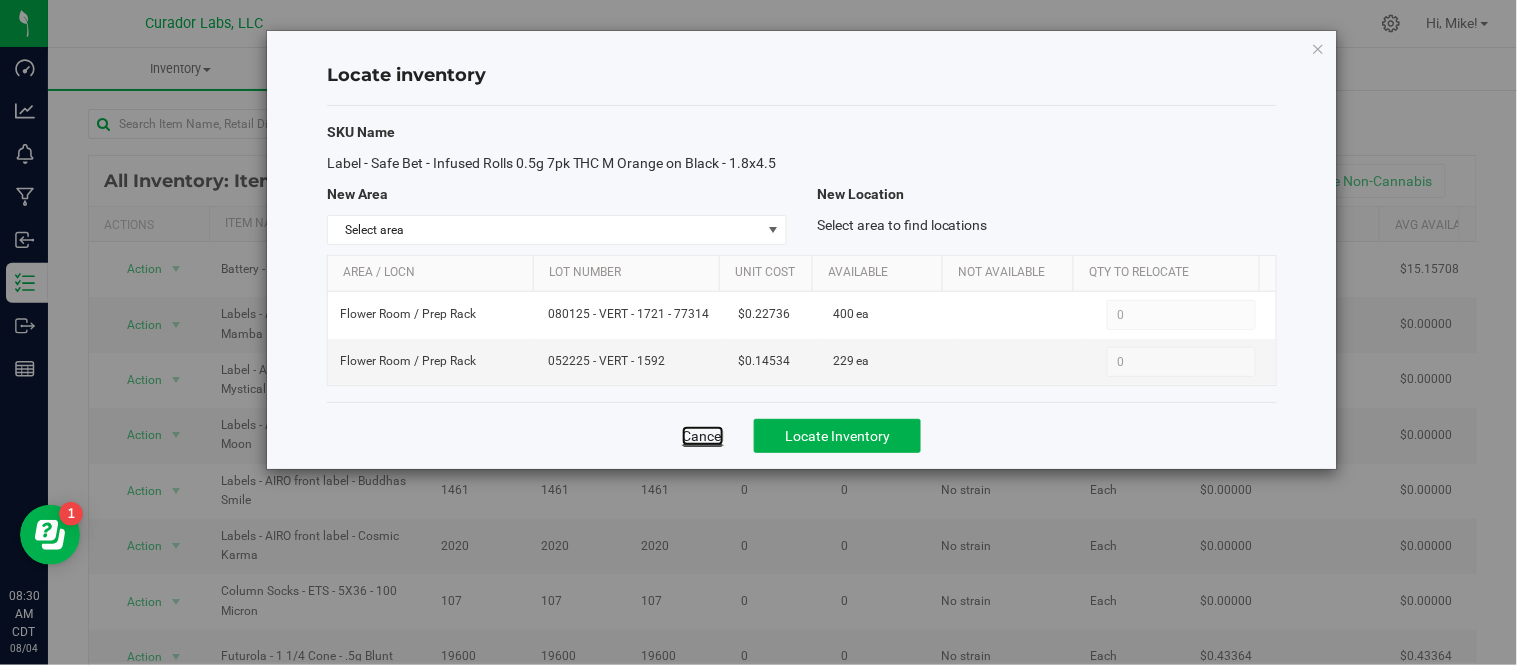 click on "Cancel" at bounding box center [703, 436] 